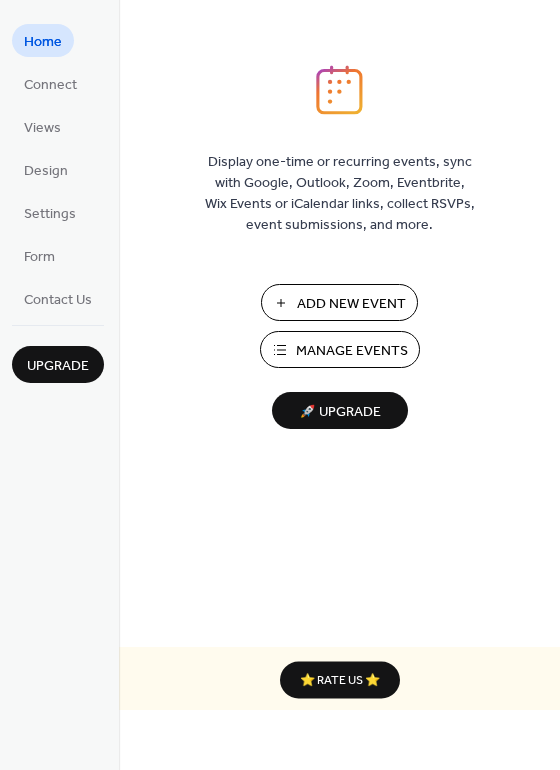 scroll, scrollTop: 0, scrollLeft: 0, axis: both 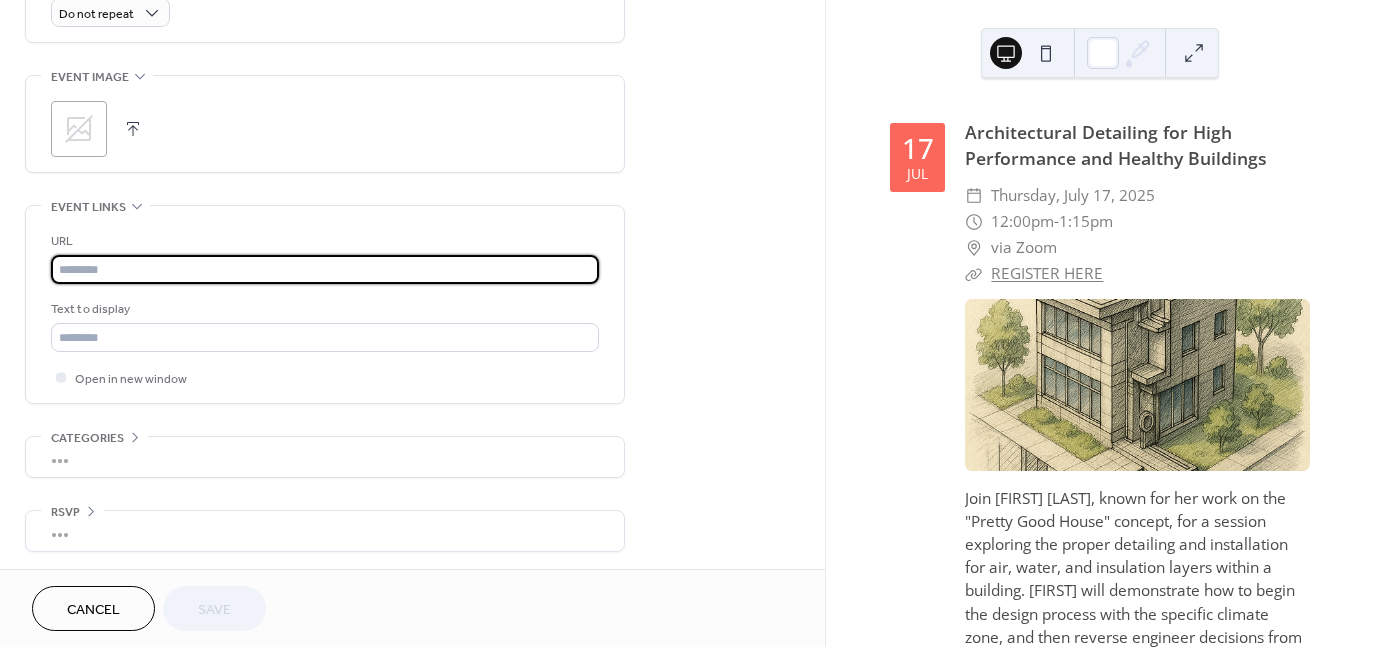 click at bounding box center (325, 269) 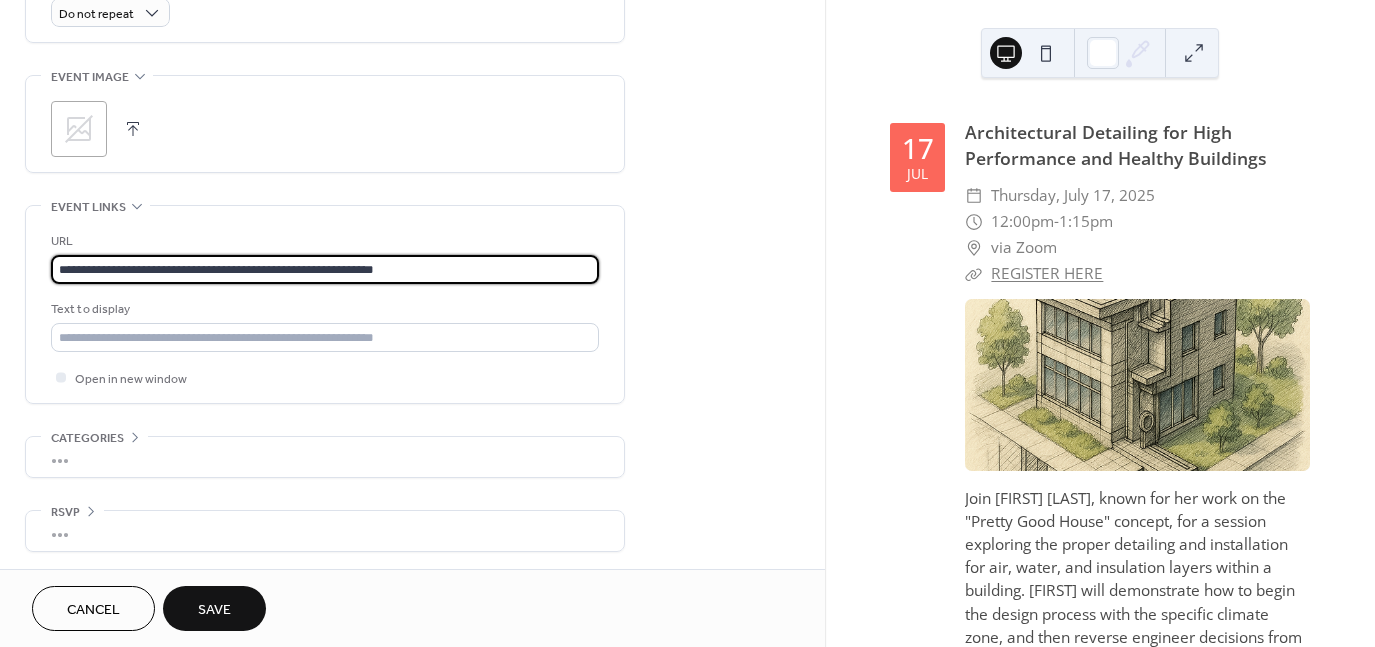 type on "**********" 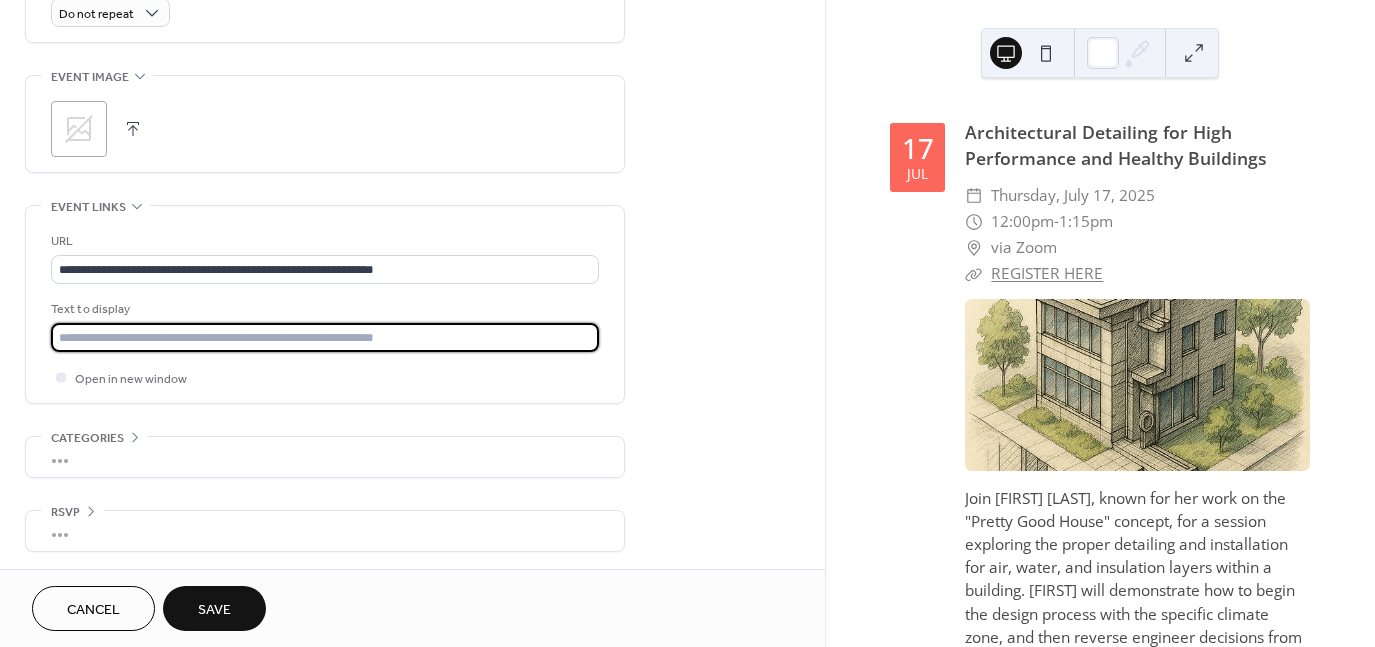 click at bounding box center (325, 337) 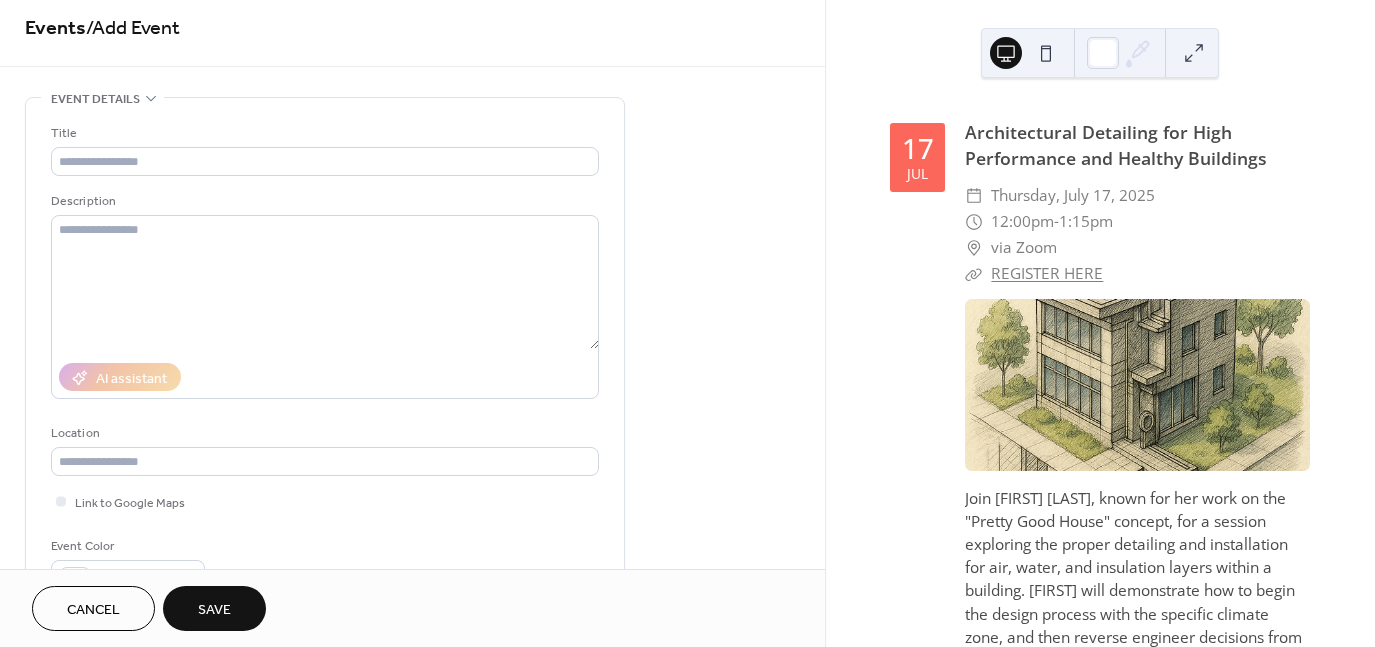 scroll, scrollTop: 0, scrollLeft: 0, axis: both 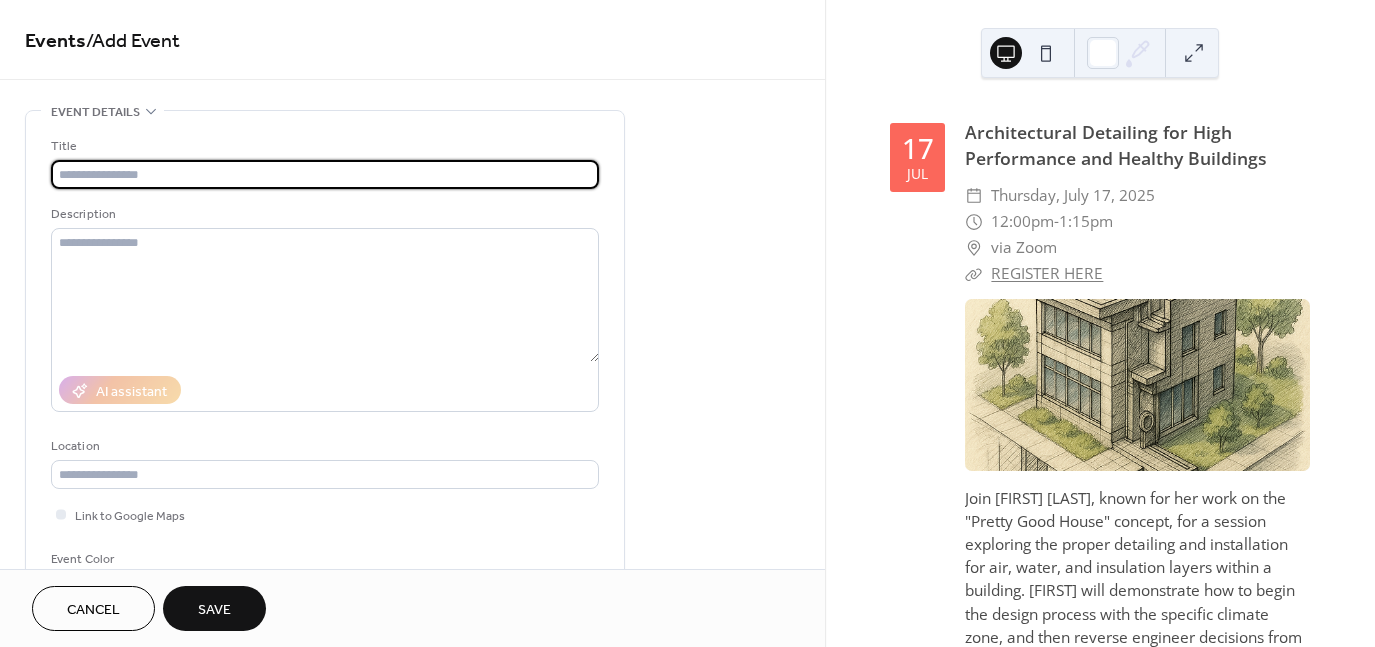 drag, startPoint x: 112, startPoint y: 168, endPoint x: 122, endPoint y: 176, distance: 12.806249 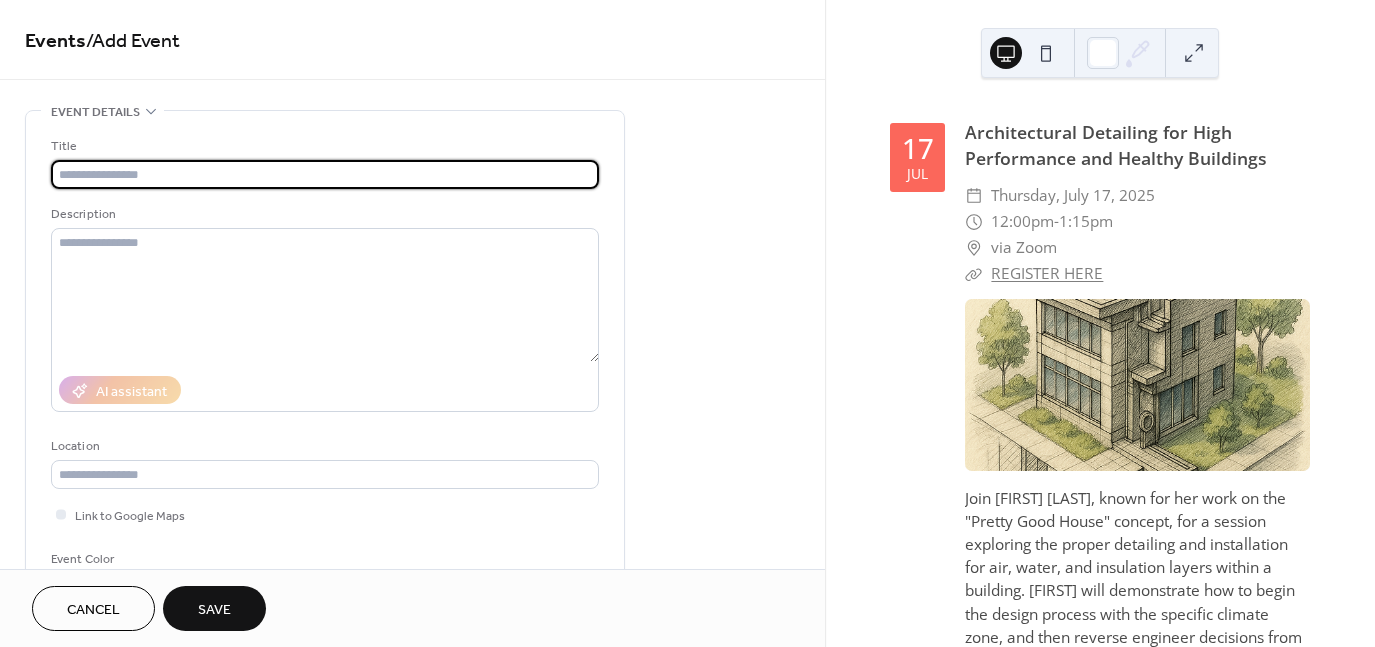 click at bounding box center [325, 174] 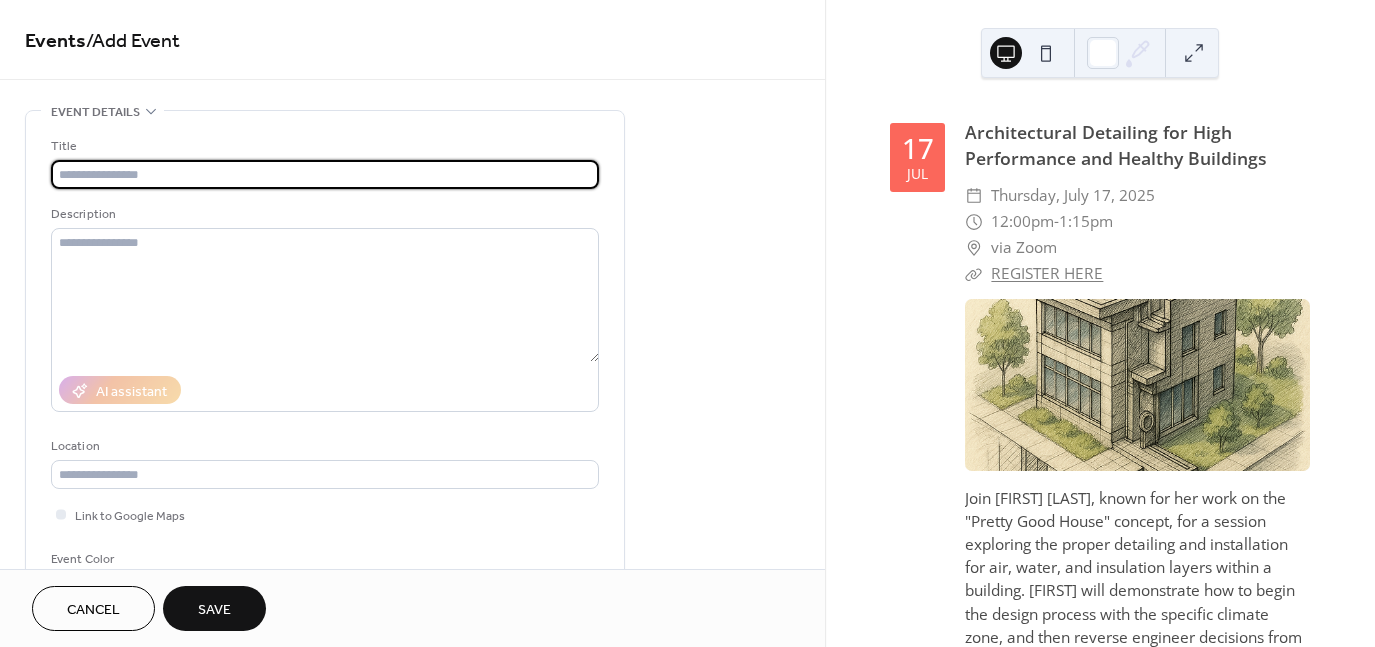 paste on "**********" 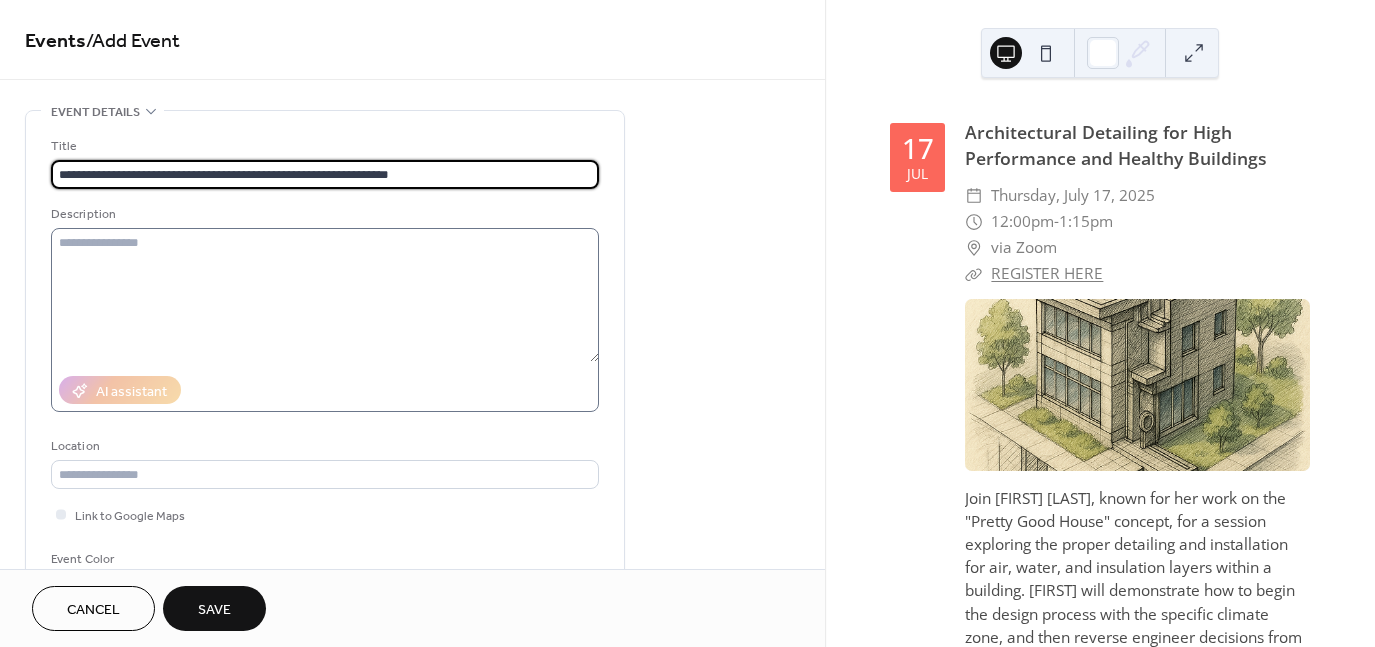 type on "**********" 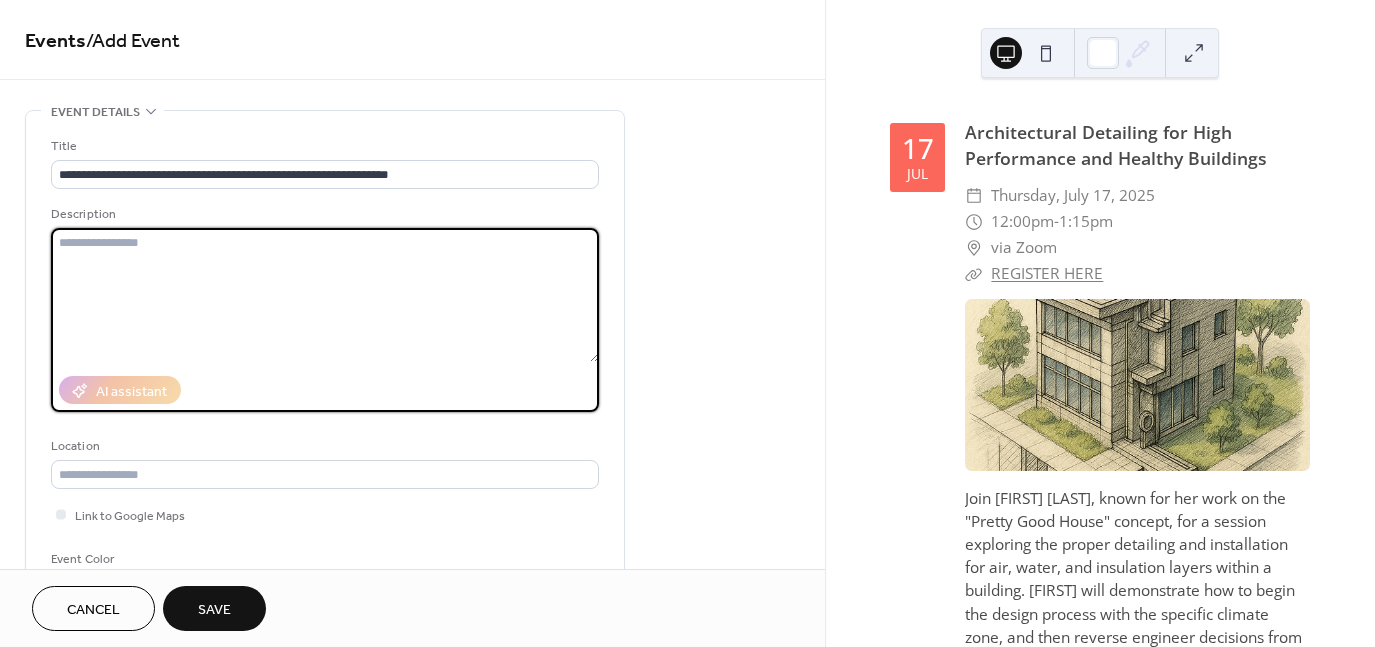 click at bounding box center [325, 295] 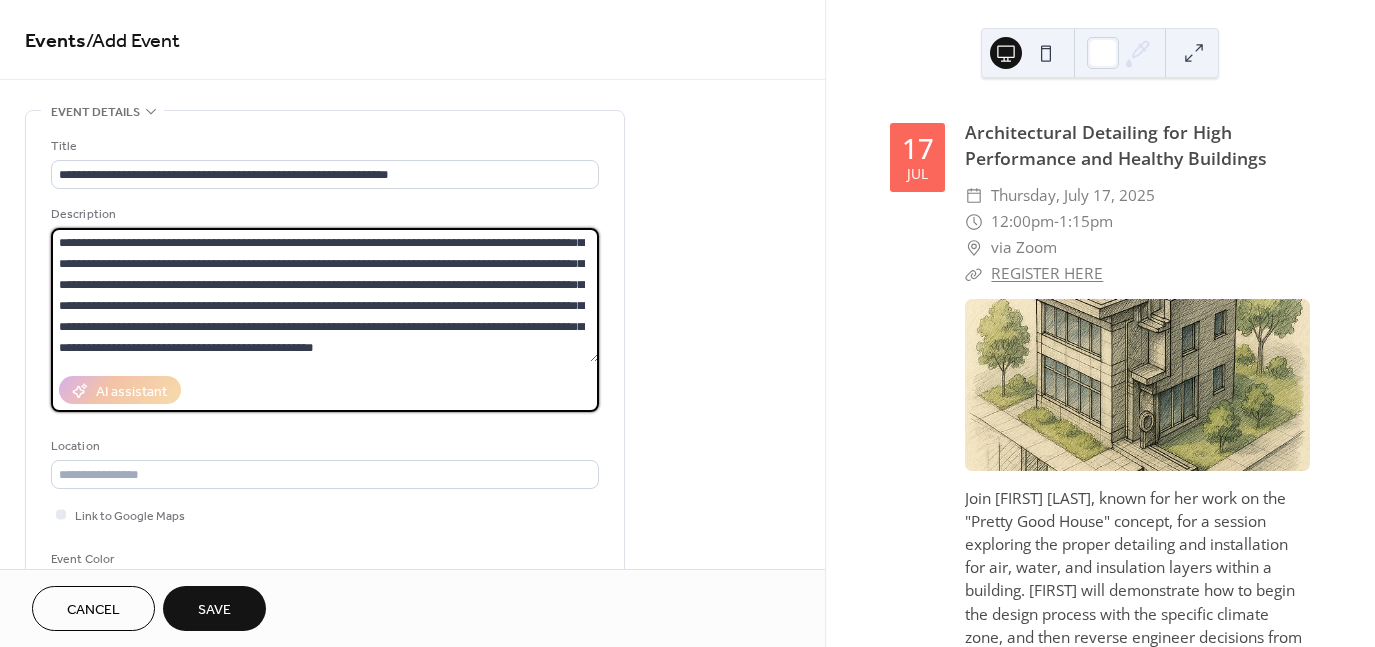 scroll, scrollTop: 144, scrollLeft: 0, axis: vertical 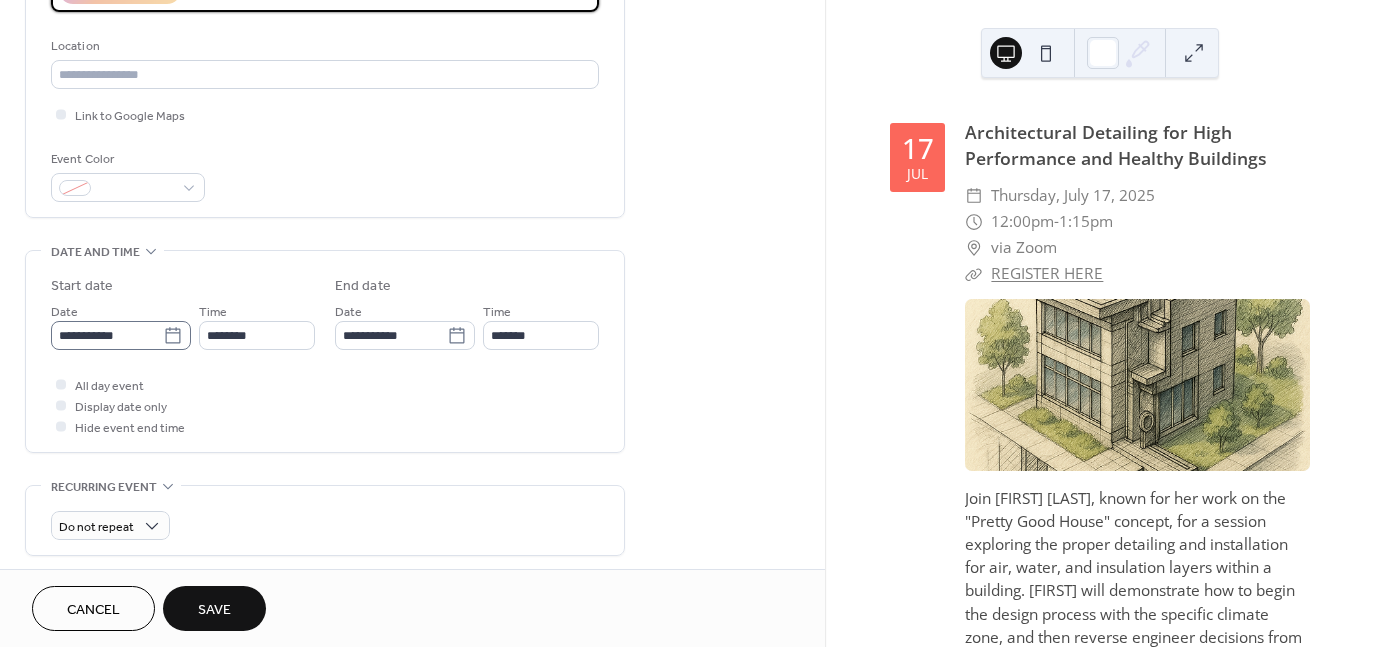 type on "**********" 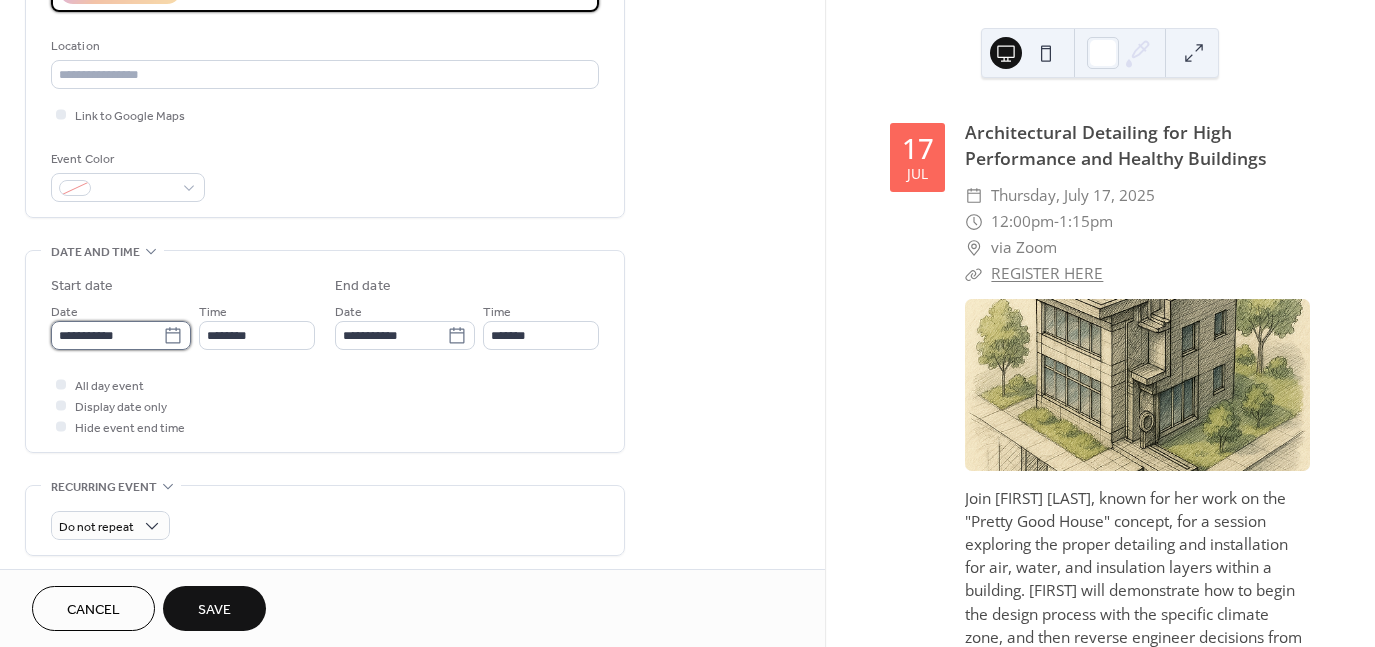 click on "**********" at bounding box center (107, 335) 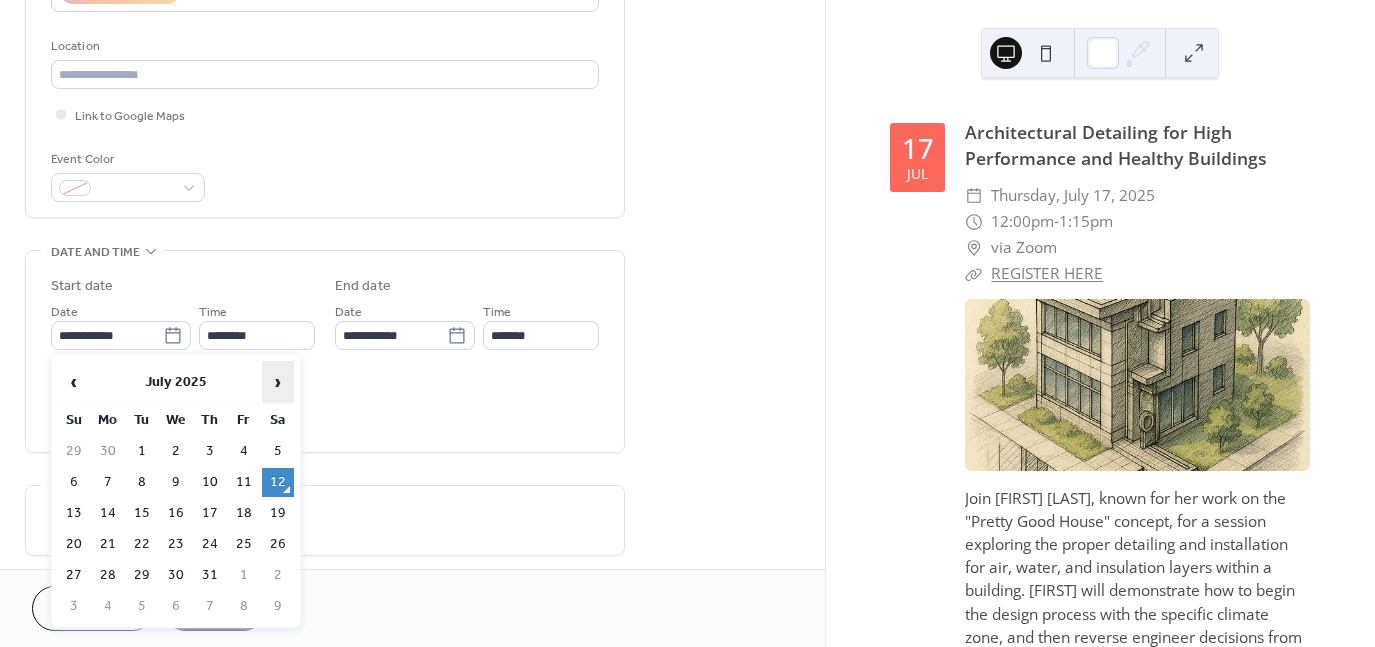 click on "›" at bounding box center (278, 382) 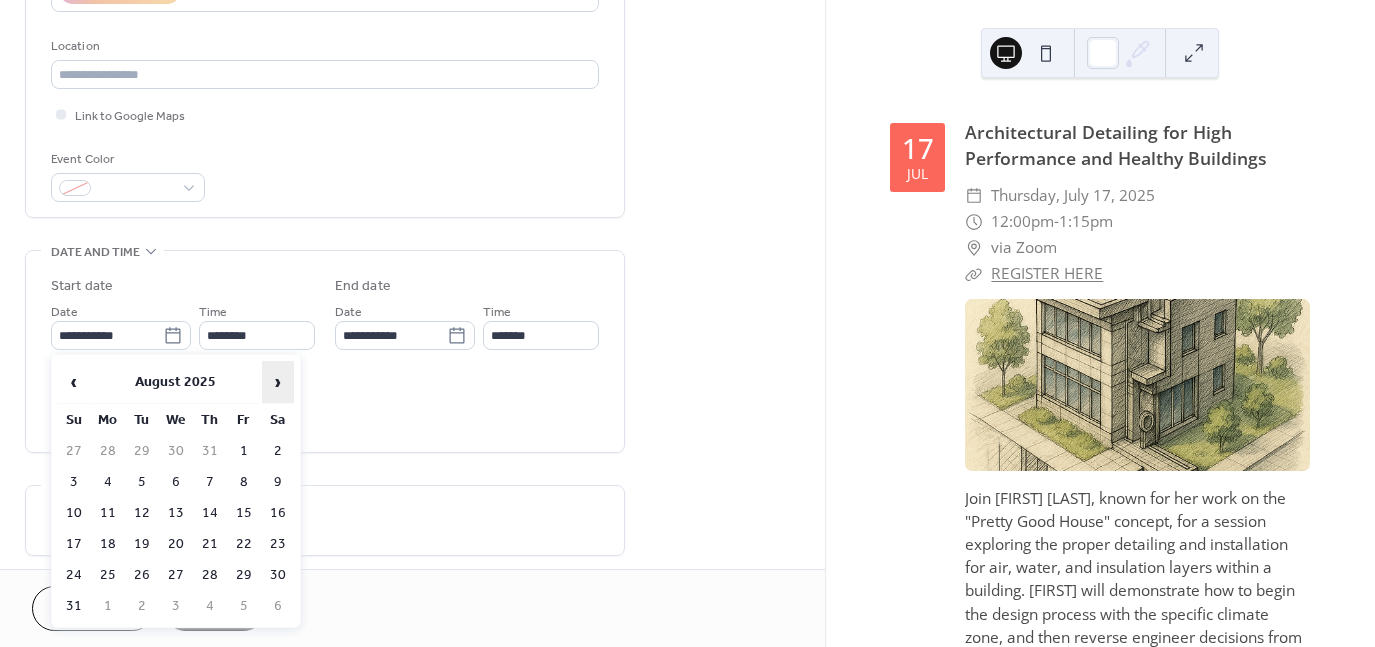 click on "›" at bounding box center (278, 382) 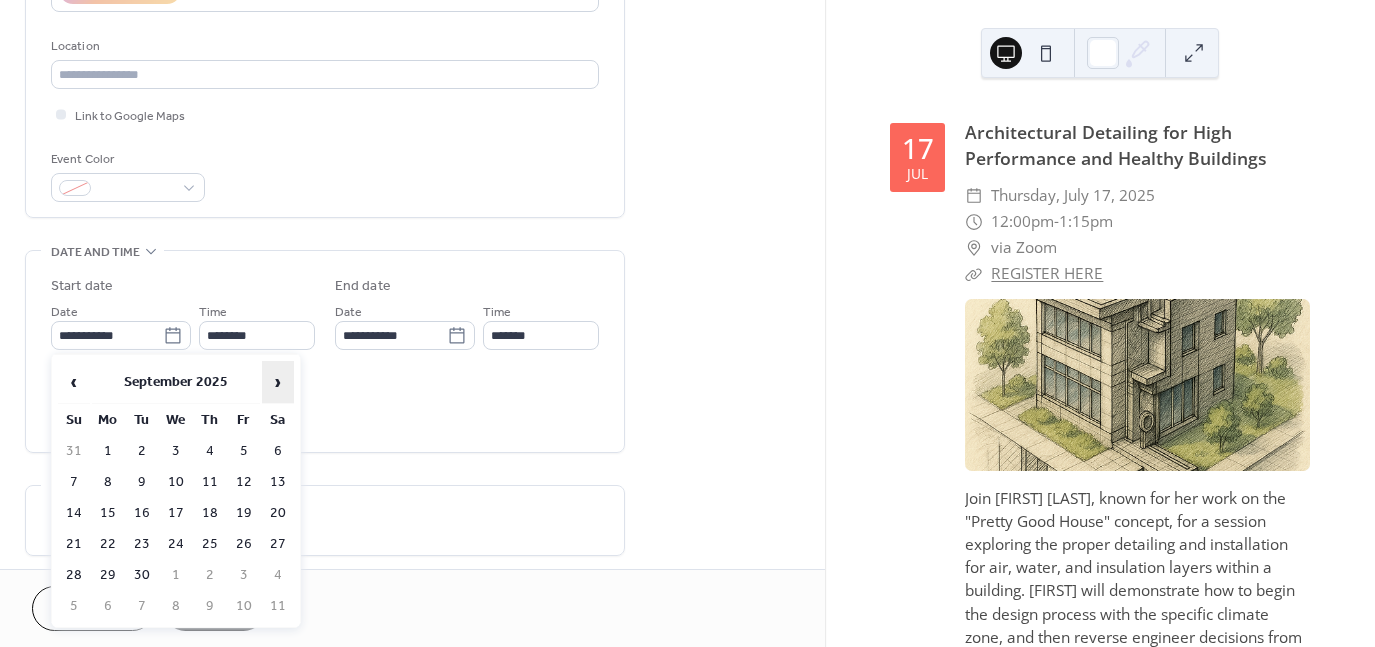 click on "›" at bounding box center [278, 382] 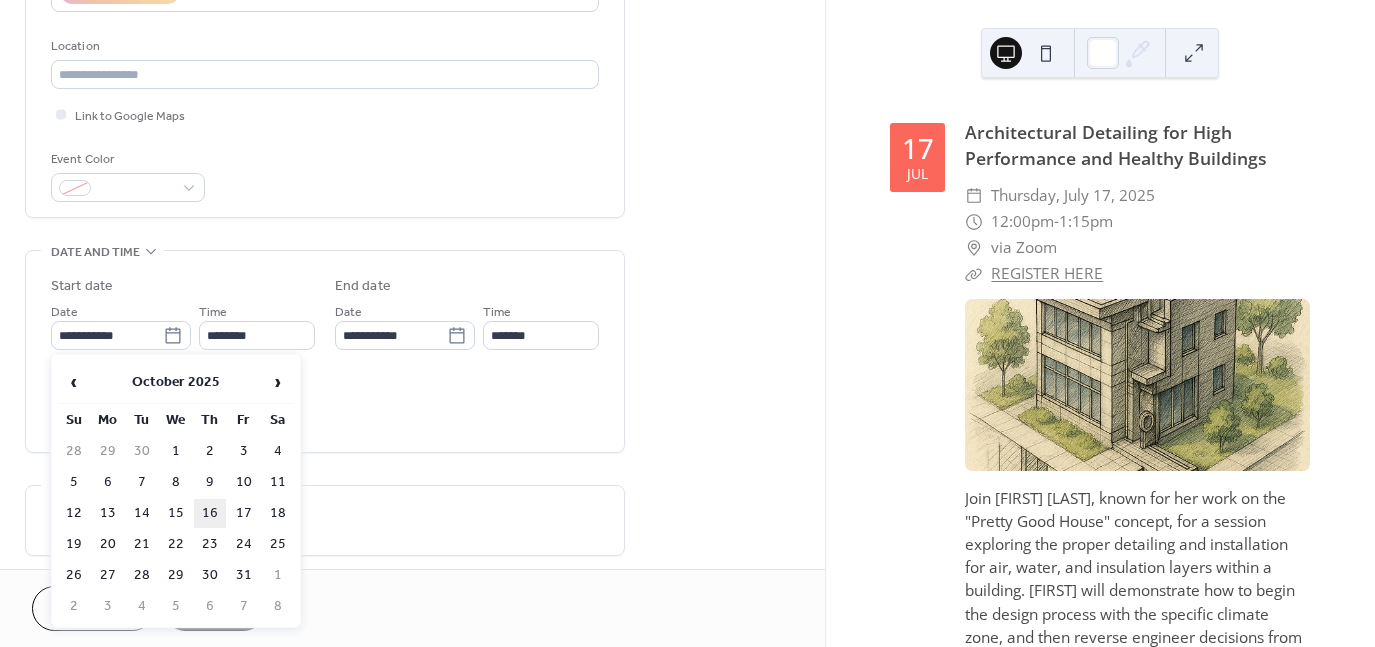 click on "16" at bounding box center (210, 513) 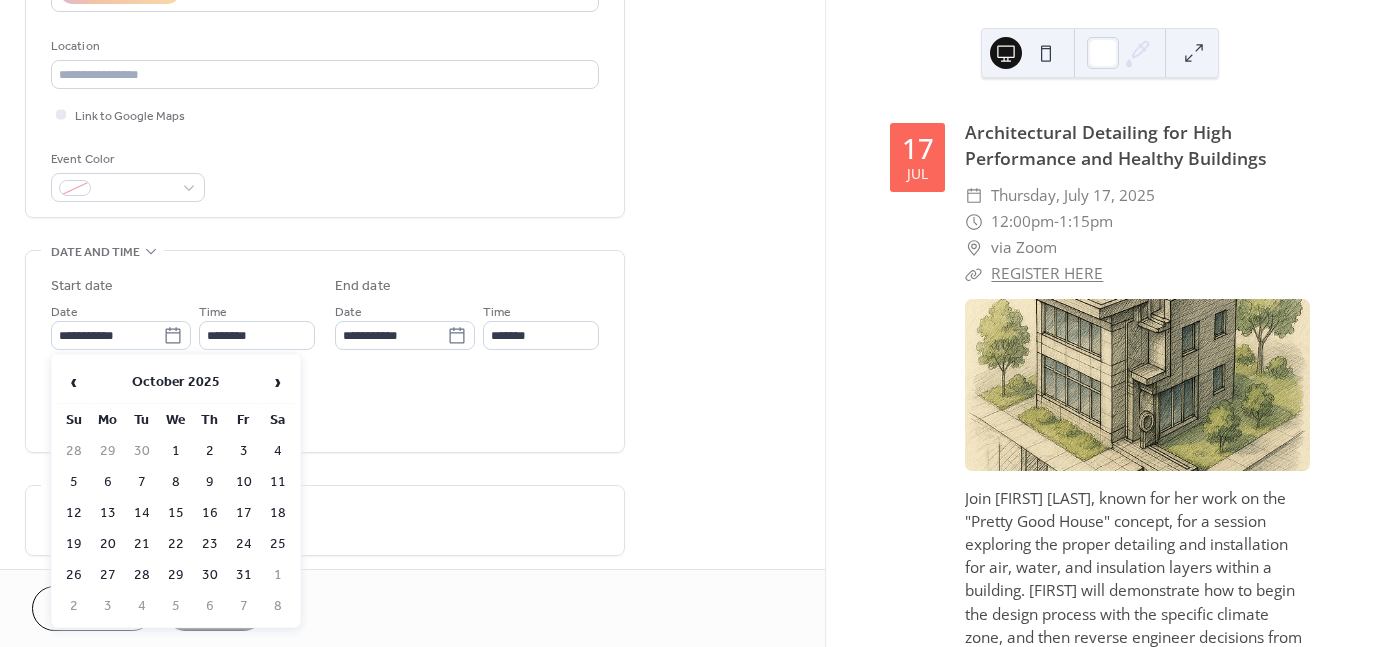 type on "**********" 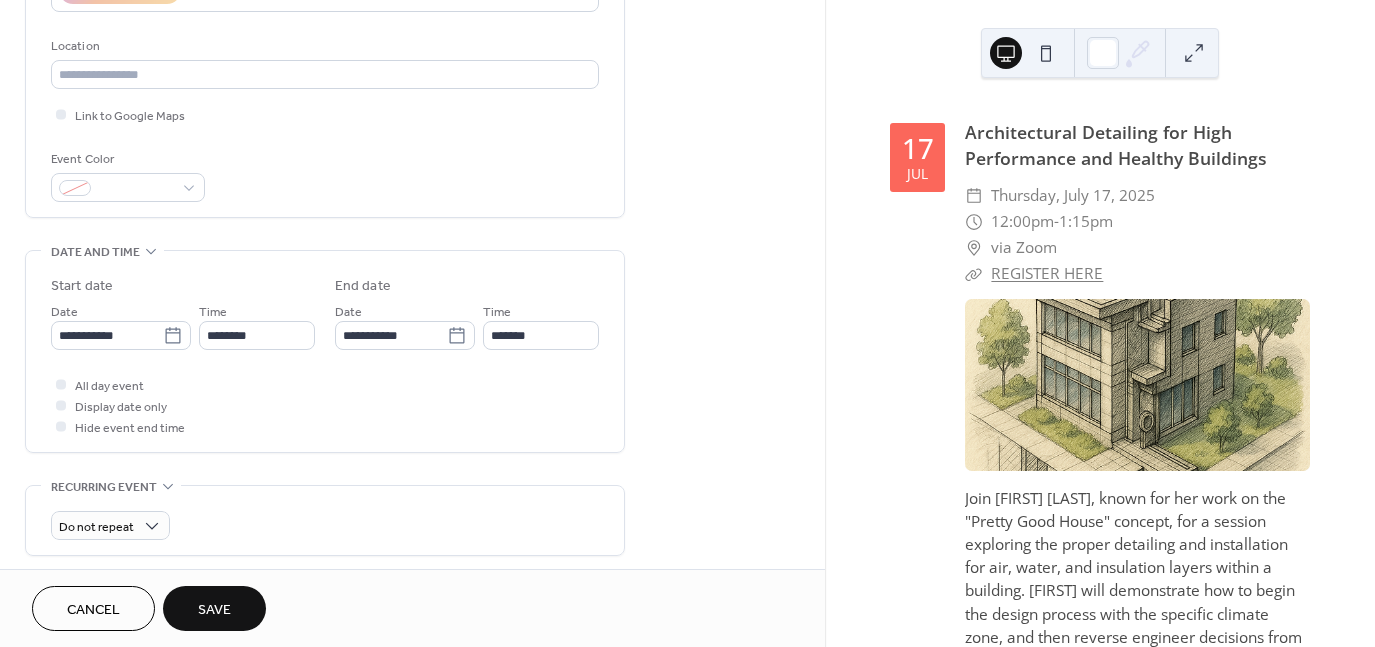 click on "**********" at bounding box center [325, 351] 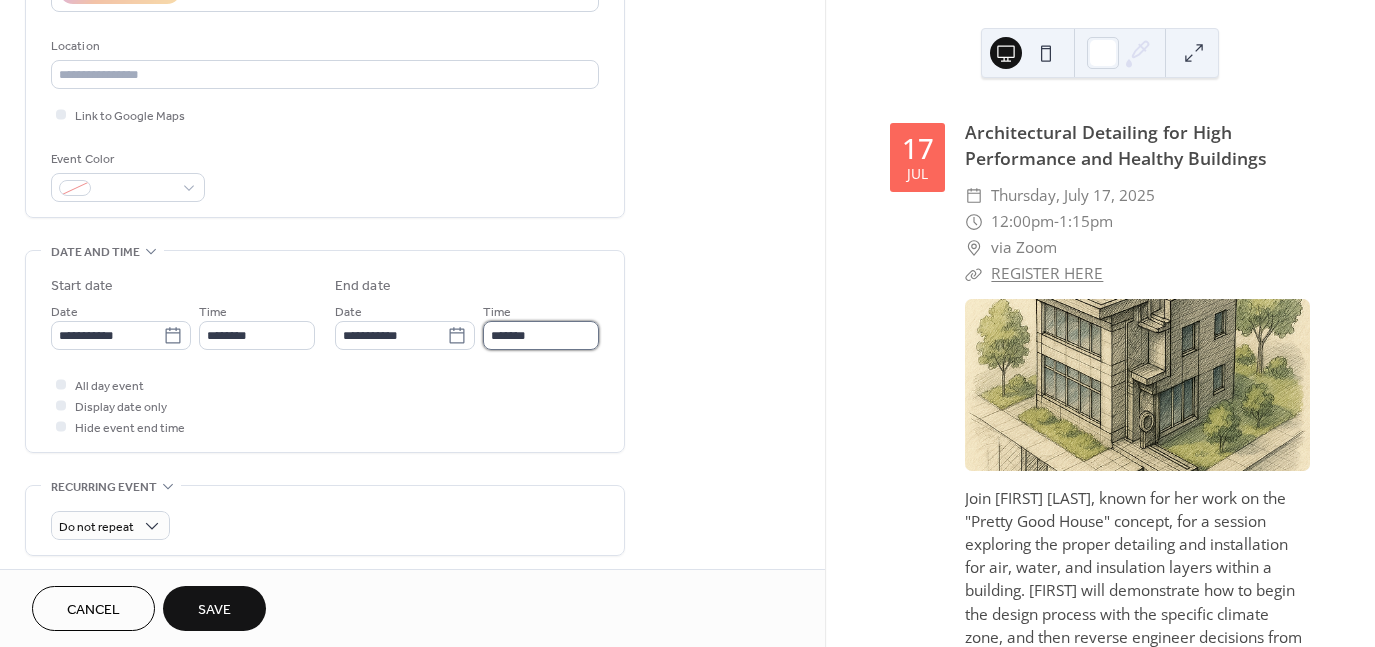 click on "*******" at bounding box center (541, 335) 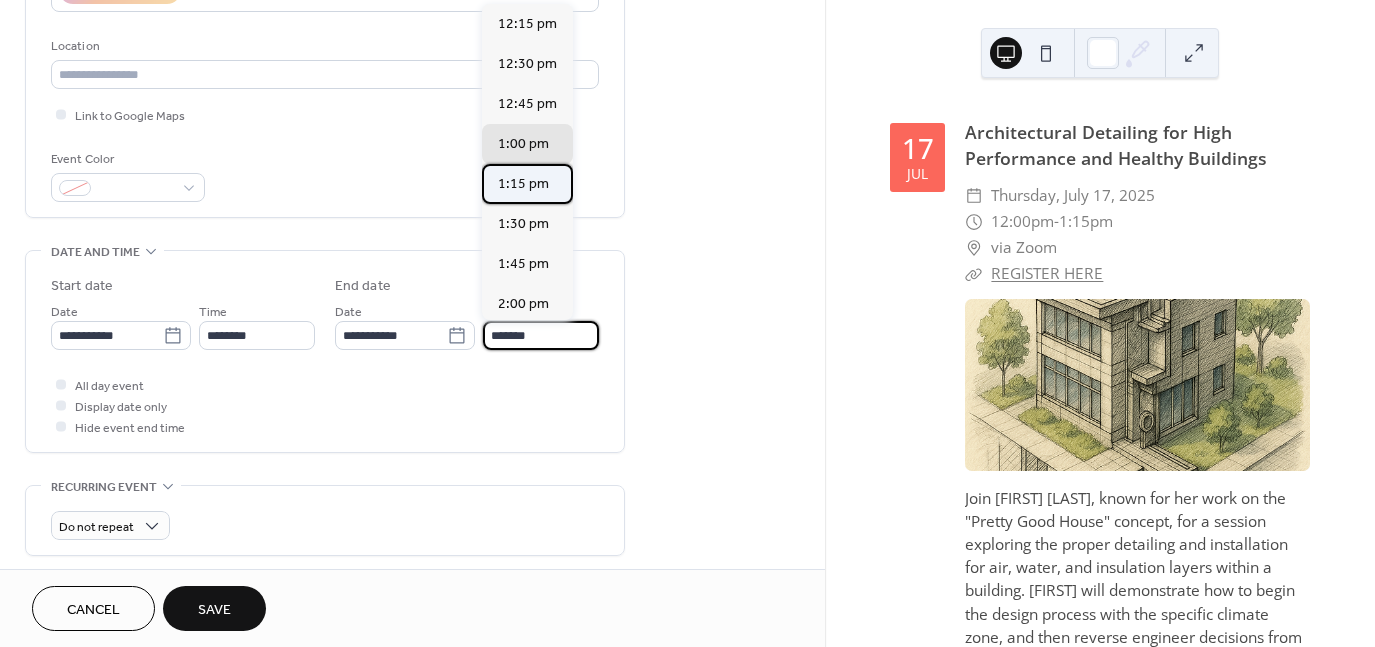 click on "1:15 pm" at bounding box center (523, 184) 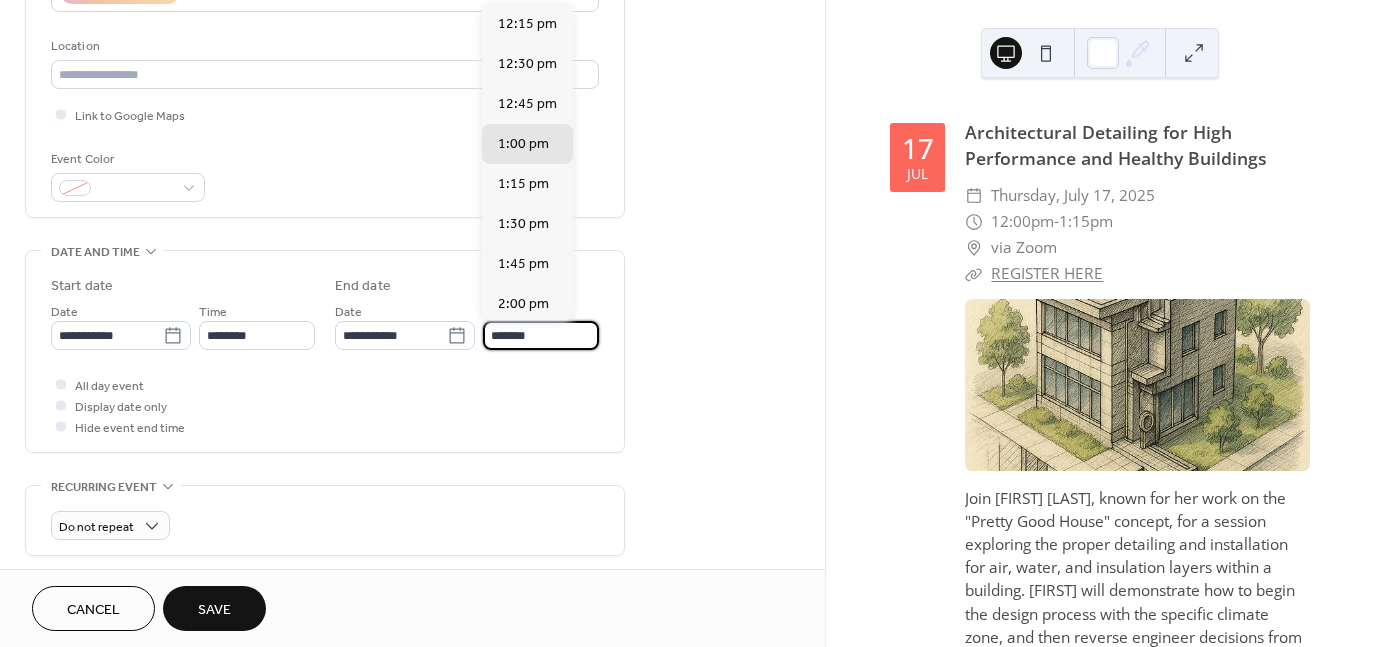 type on "*******" 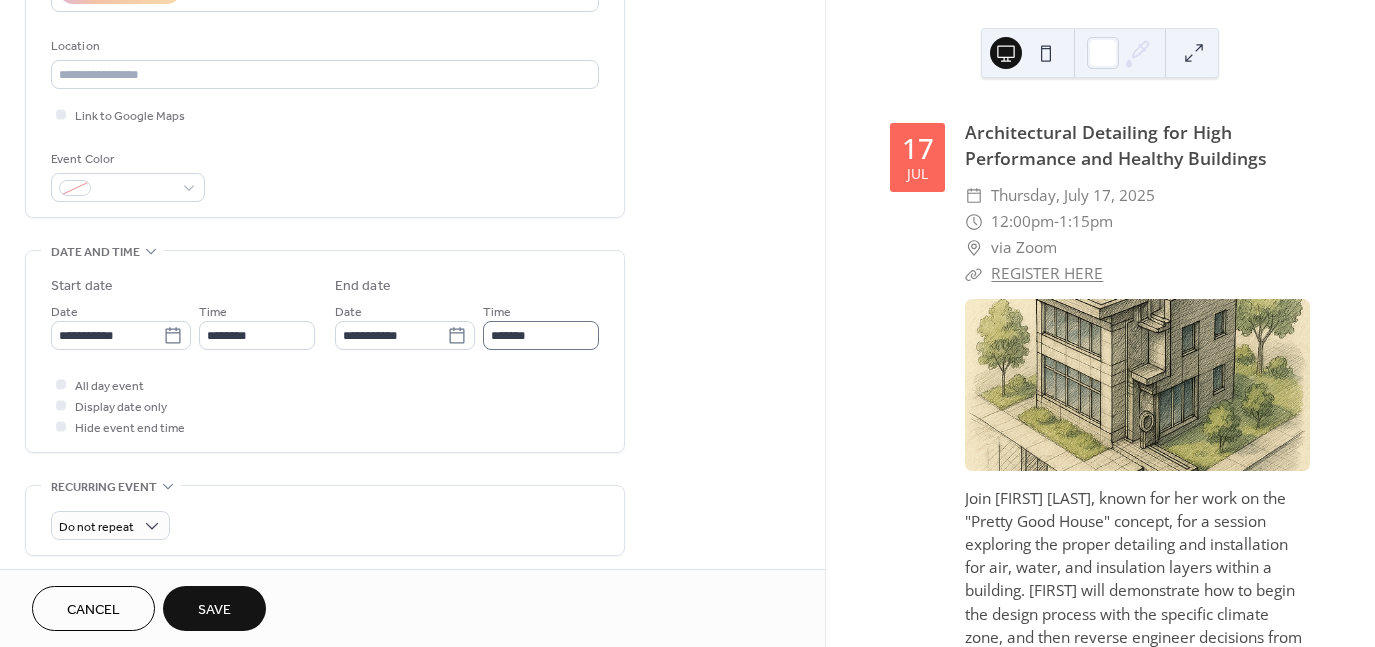 scroll, scrollTop: 1, scrollLeft: 0, axis: vertical 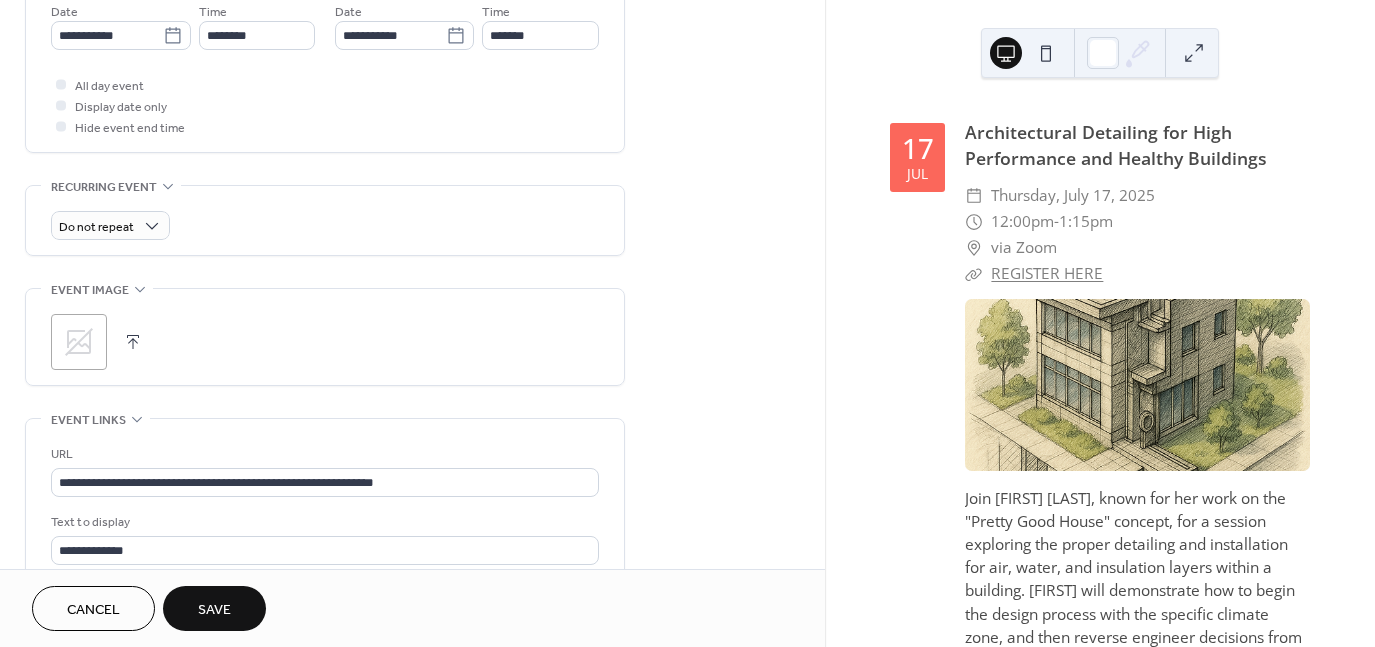 click 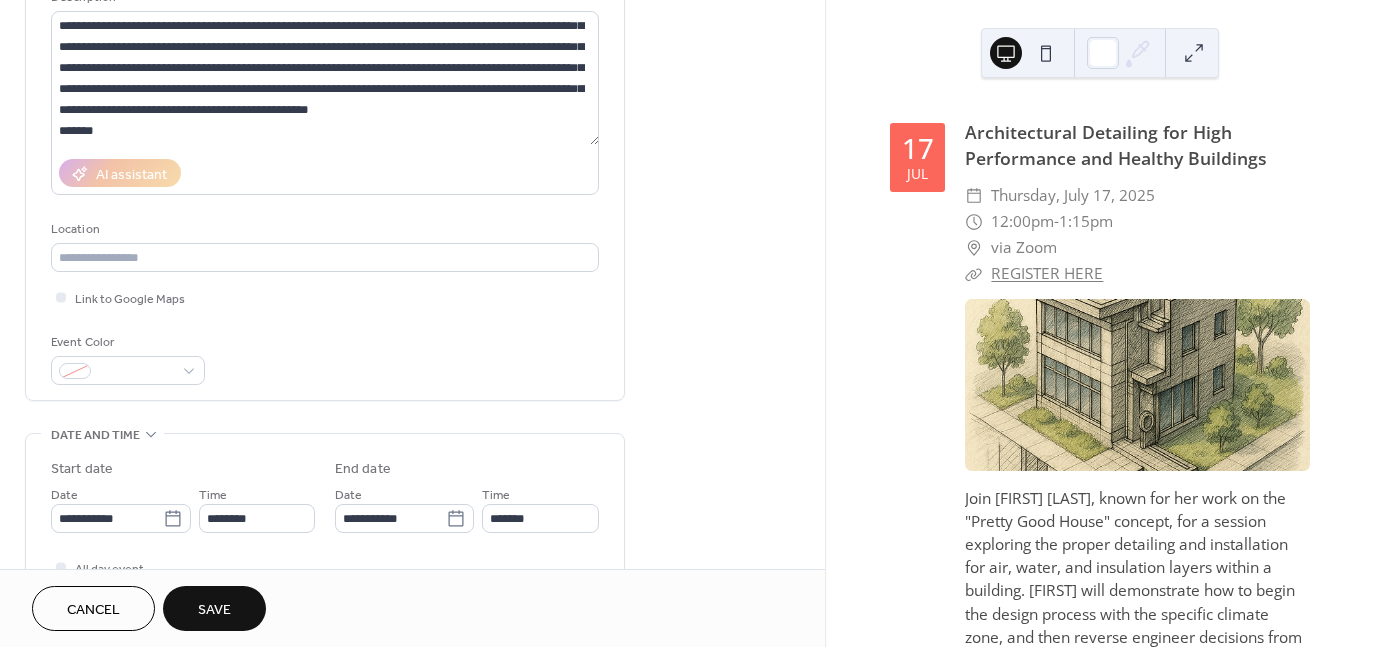 scroll, scrollTop: 213, scrollLeft: 0, axis: vertical 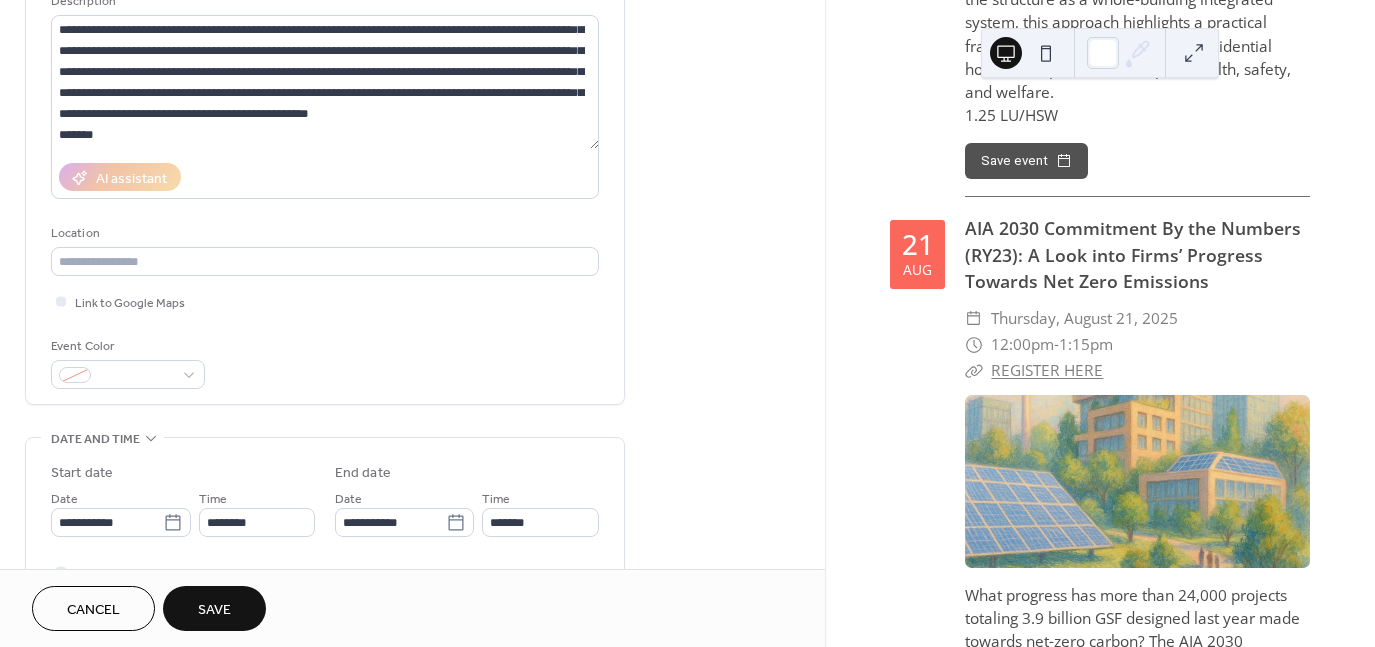 click on "Save" at bounding box center (214, 610) 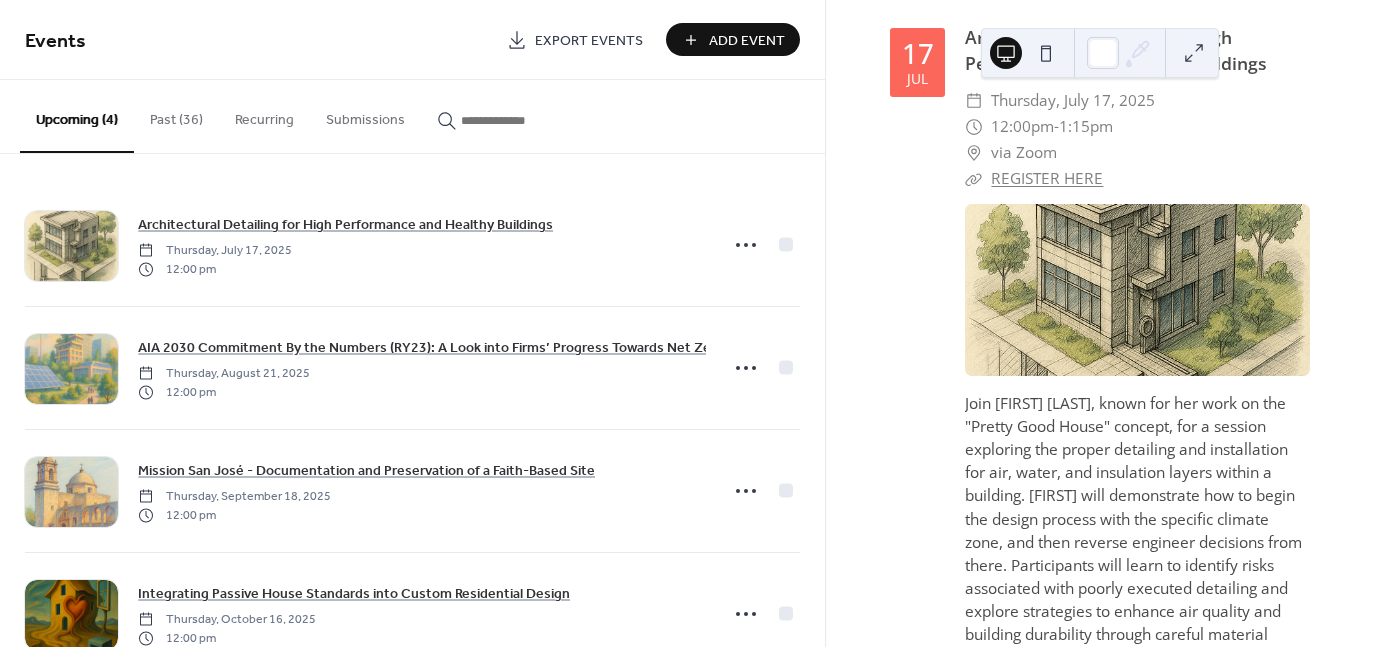 scroll, scrollTop: 0, scrollLeft: 0, axis: both 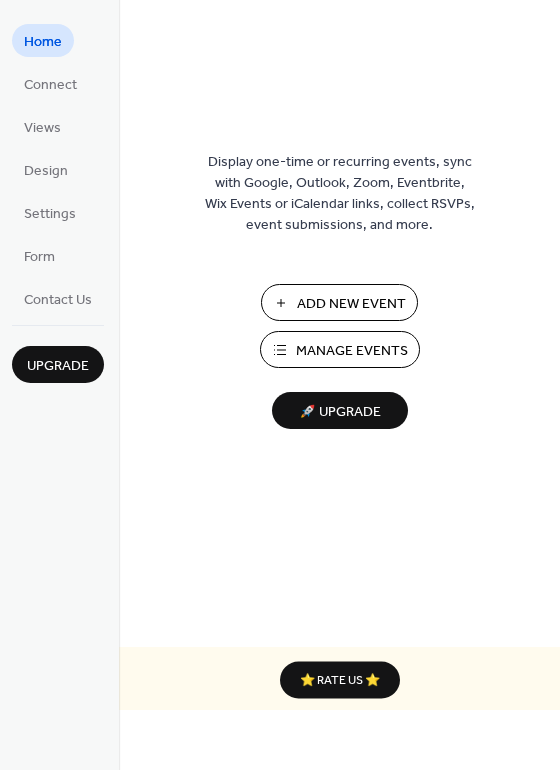 click on "Manage Events" at bounding box center [352, 351] 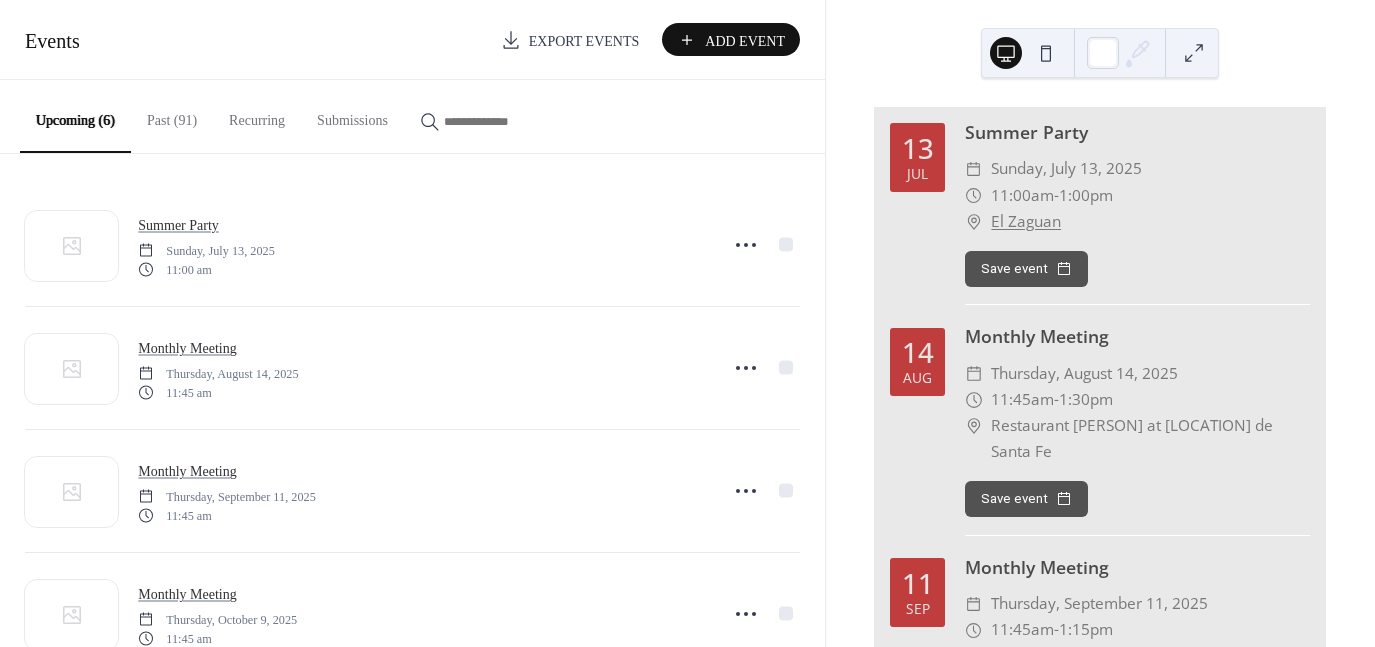 scroll, scrollTop: 0, scrollLeft: 0, axis: both 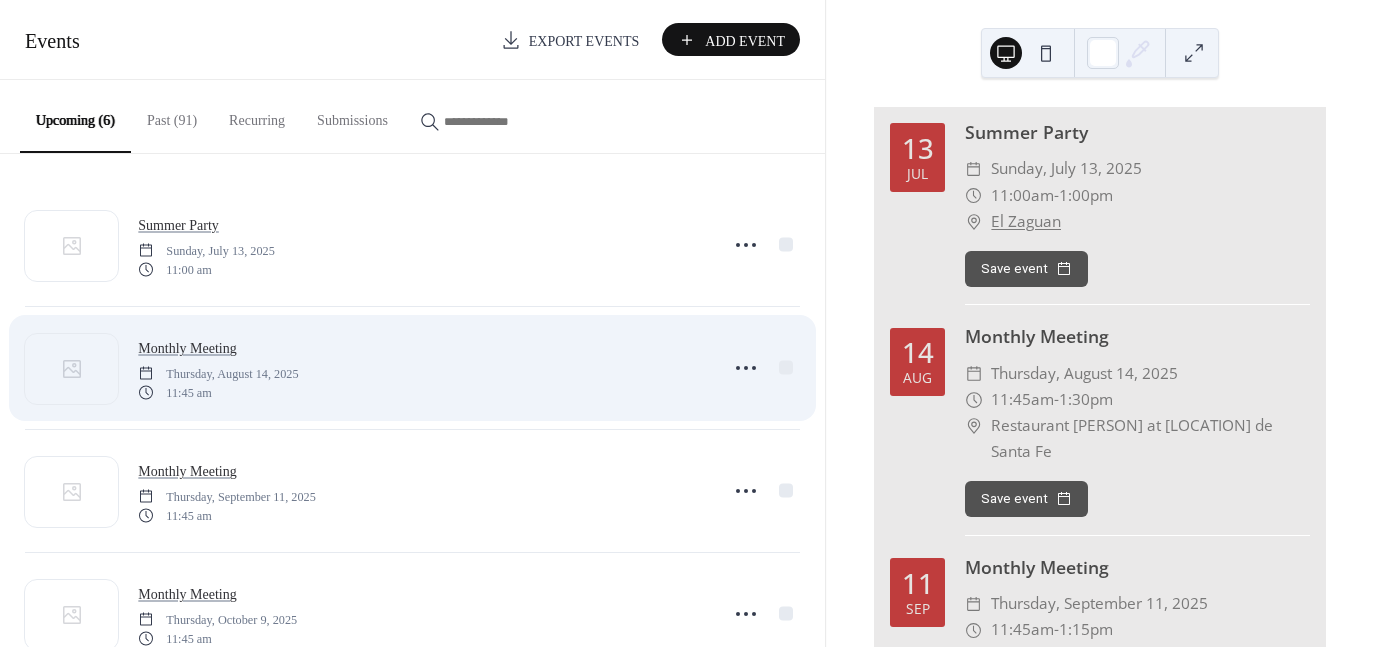 click on "Monthly Meeting [DAY], [MONTH] [DAY], [YEAR] [TIME] am" at bounding box center (422, 368) 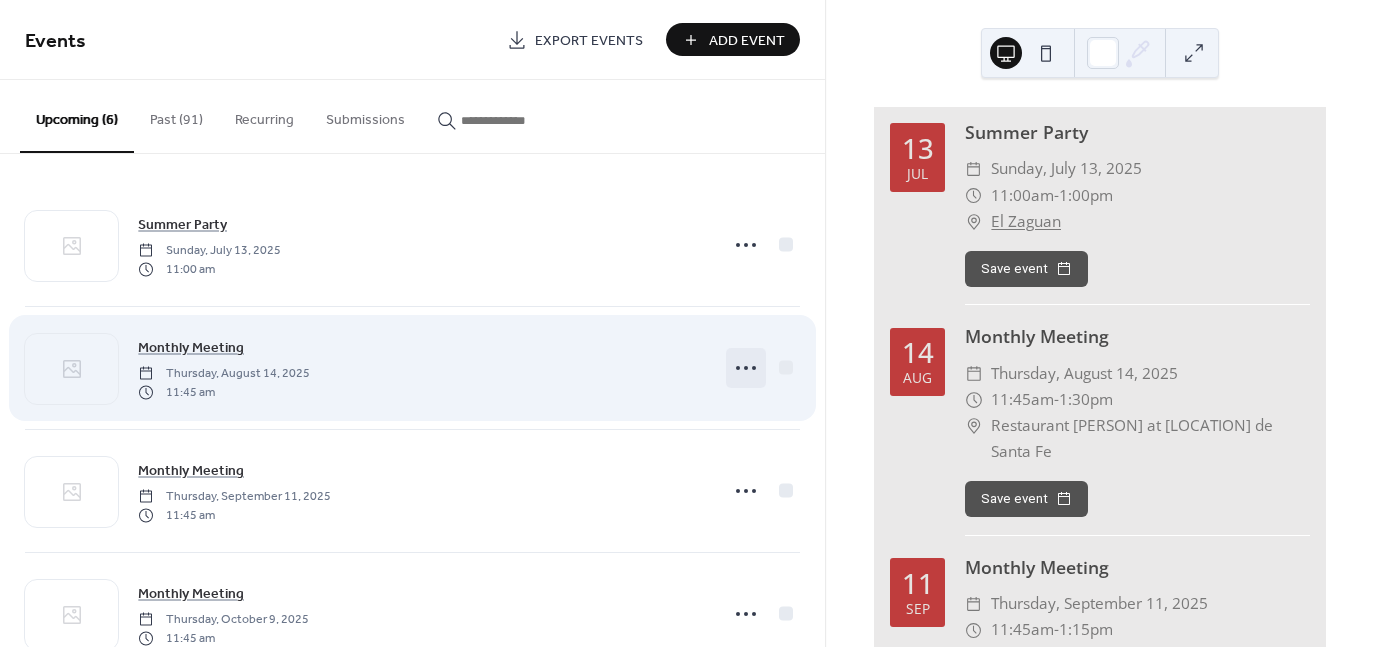 click 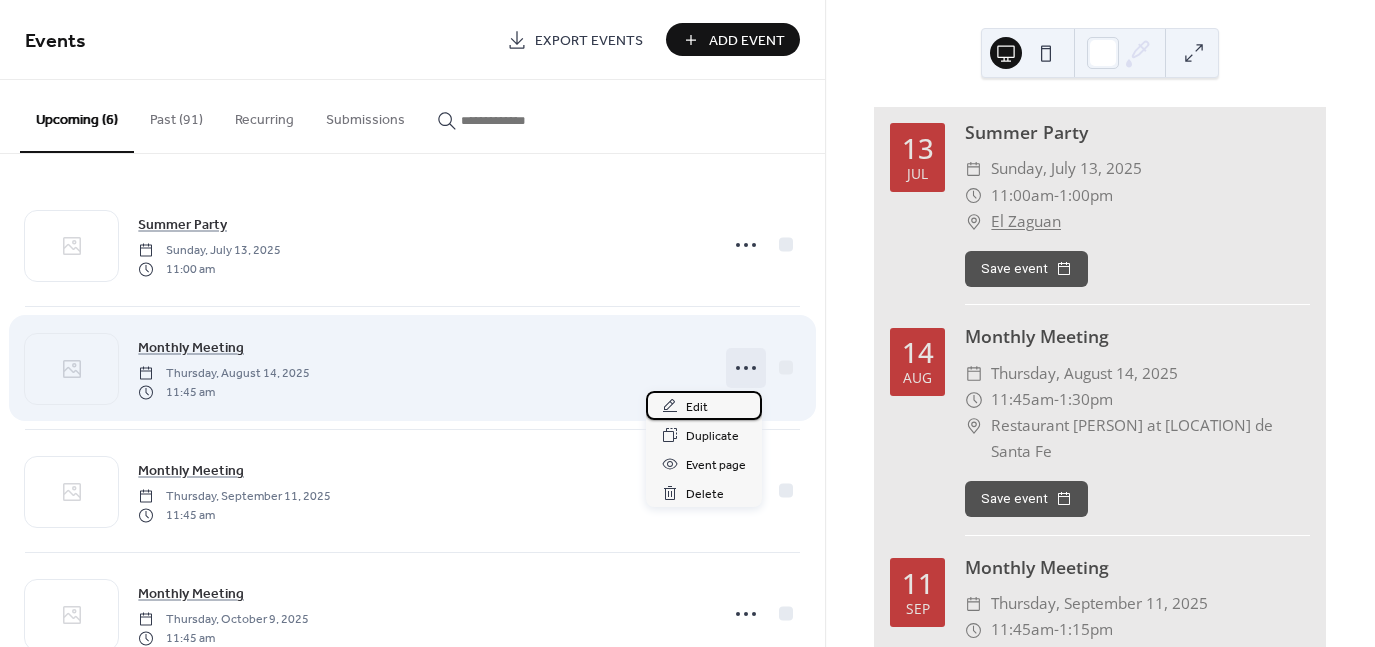 drag, startPoint x: 697, startPoint y: 410, endPoint x: 34, endPoint y: 313, distance: 670.0582 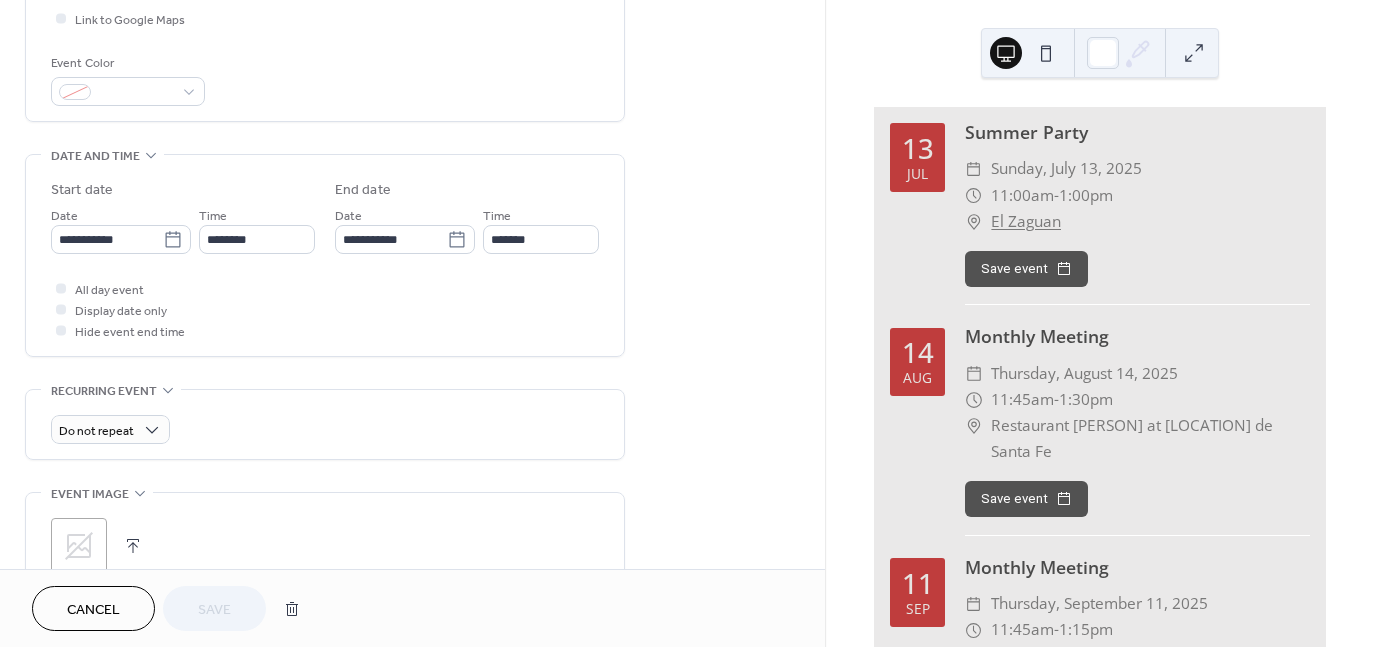 scroll, scrollTop: 500, scrollLeft: 0, axis: vertical 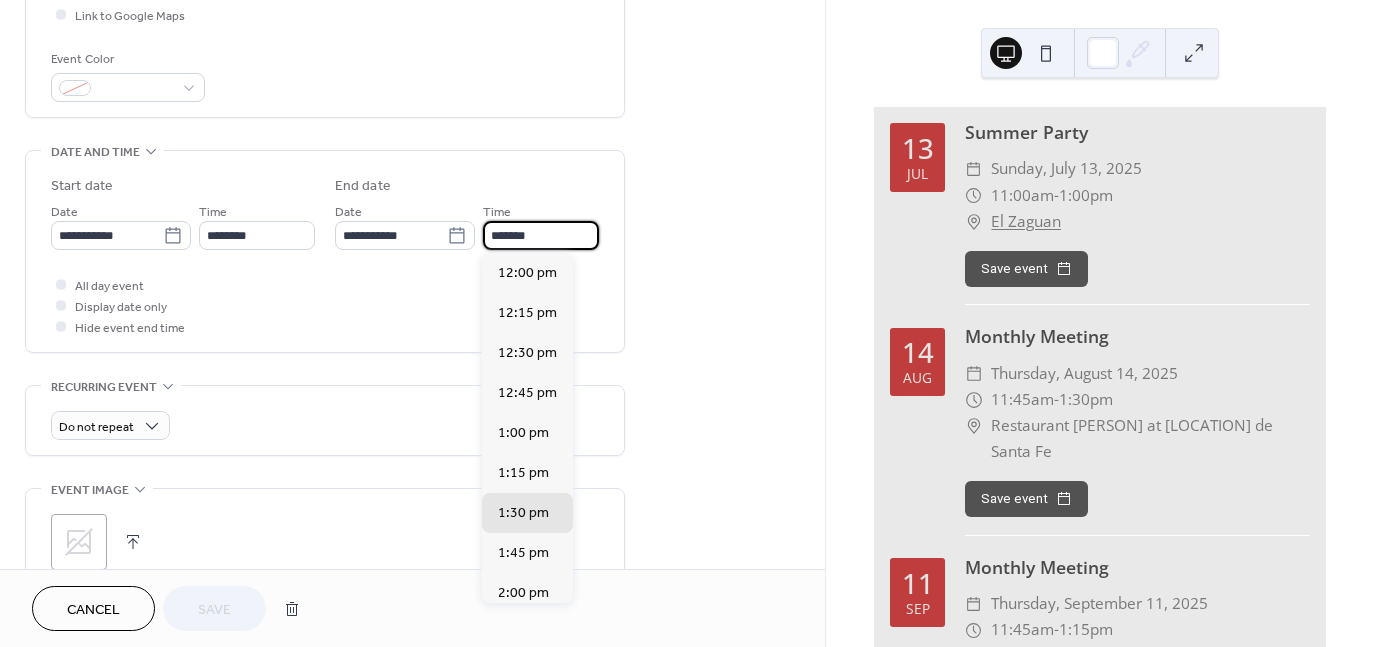 click on "*******" at bounding box center [541, 235] 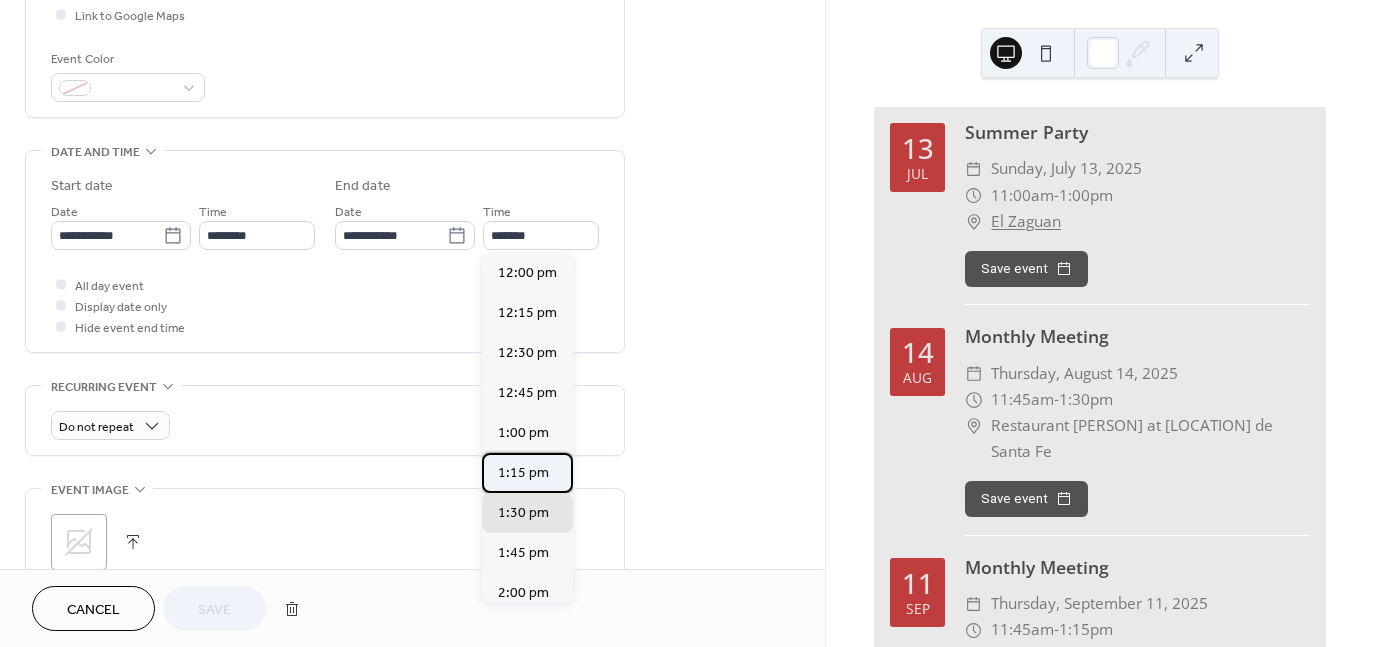 click on "1:15 pm" at bounding box center [523, 473] 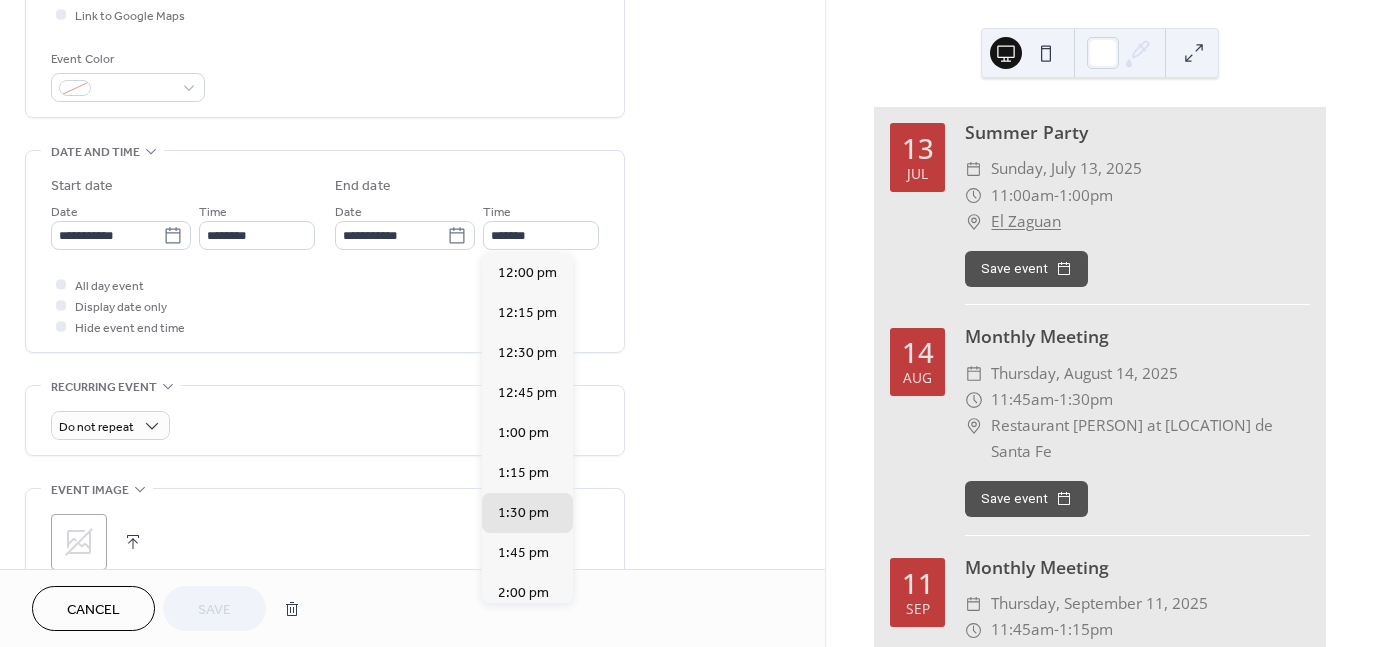 type on "*******" 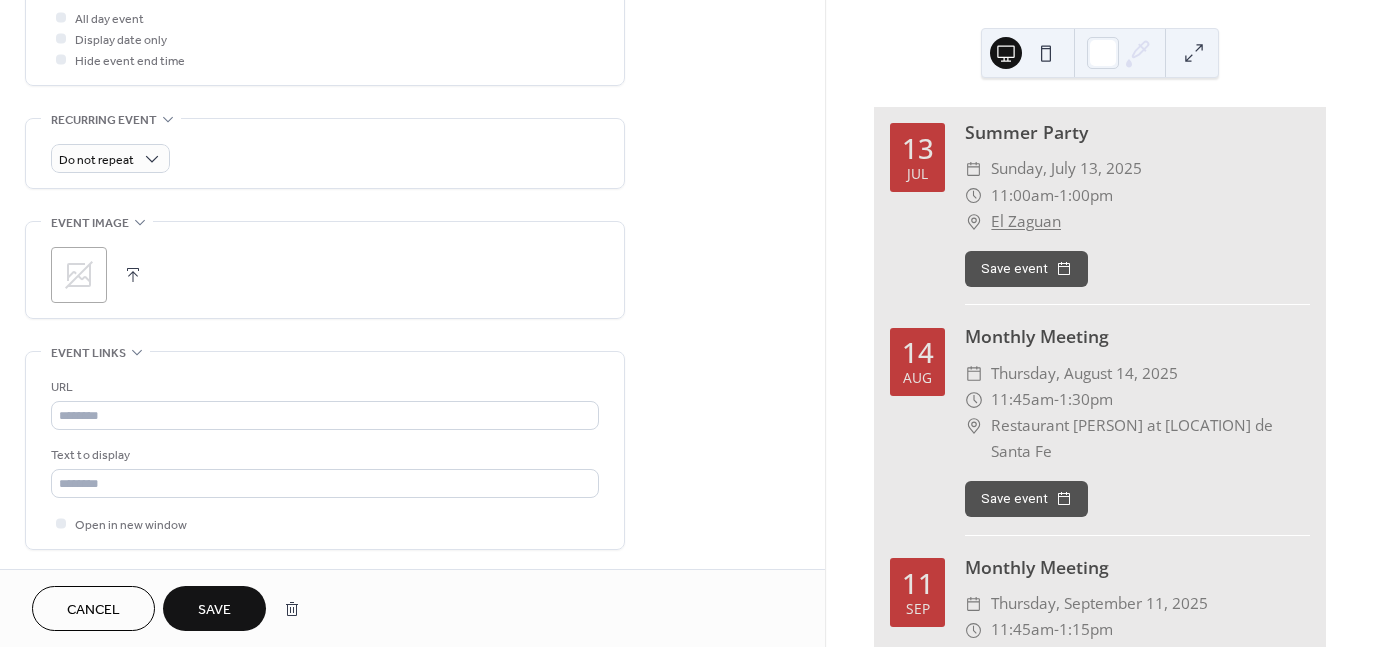 scroll, scrollTop: 800, scrollLeft: 0, axis: vertical 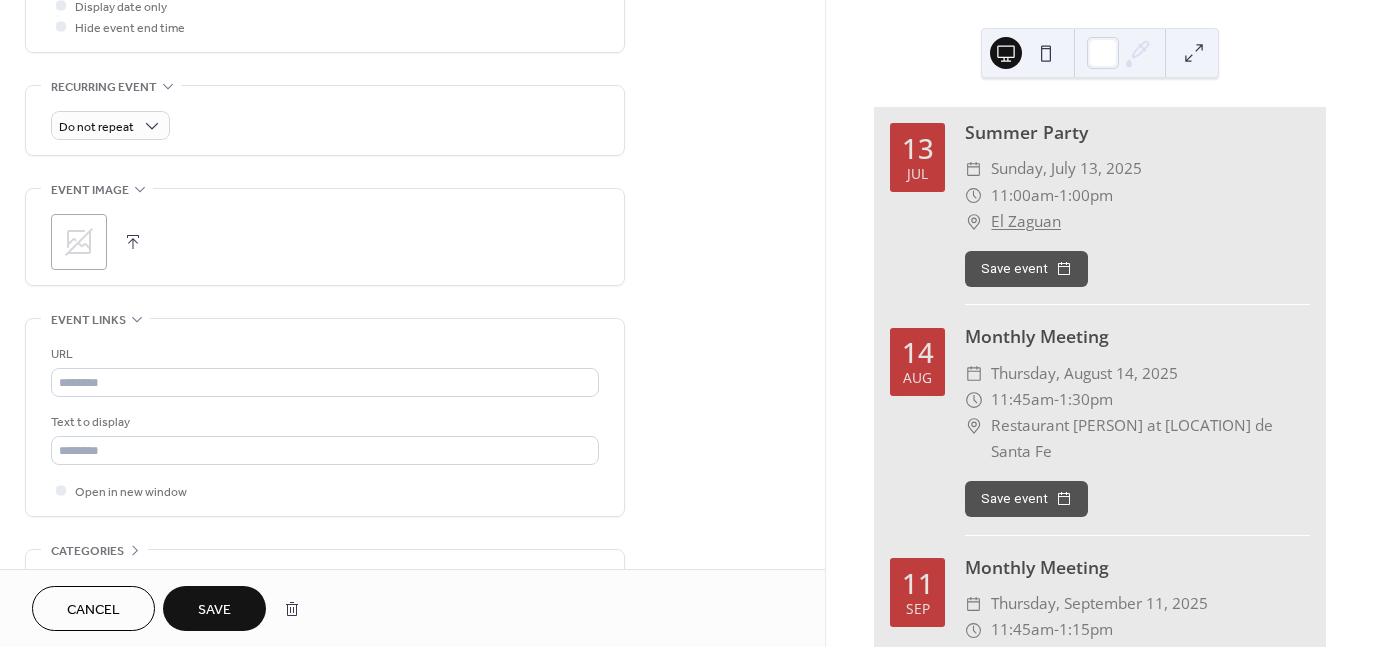 click on "Save" at bounding box center [214, 610] 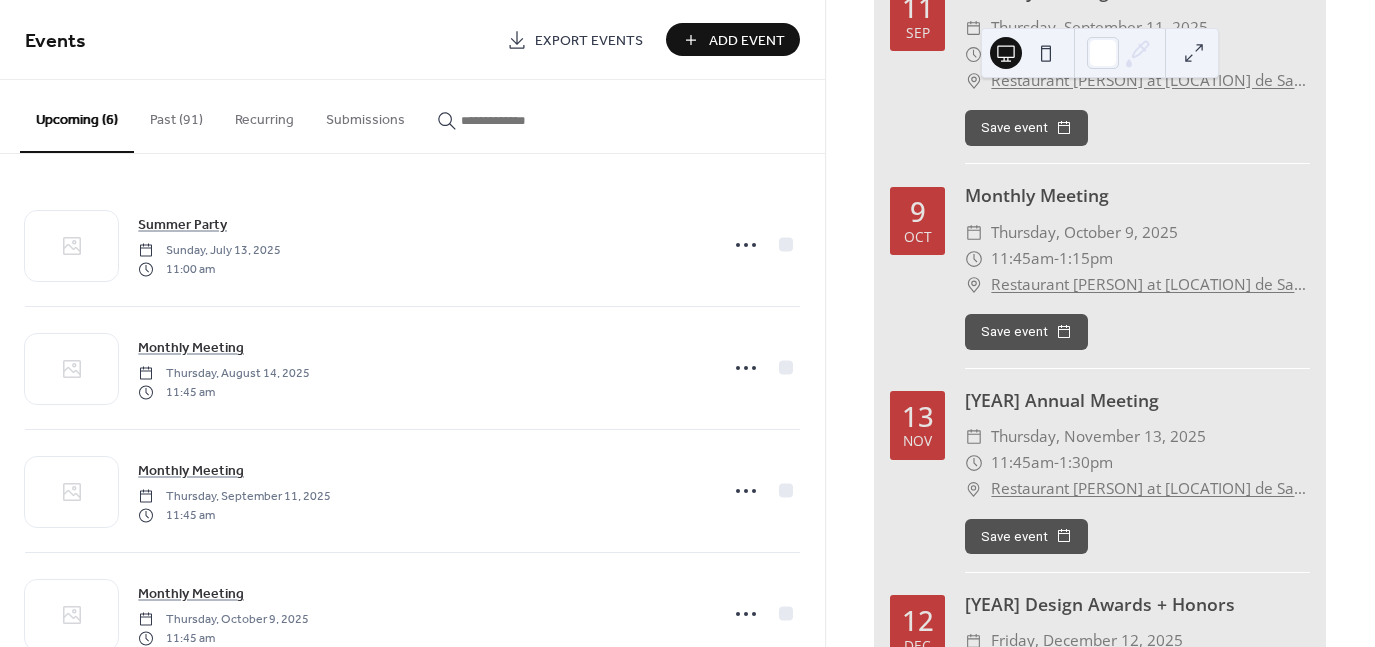 scroll, scrollTop: 600, scrollLeft: 0, axis: vertical 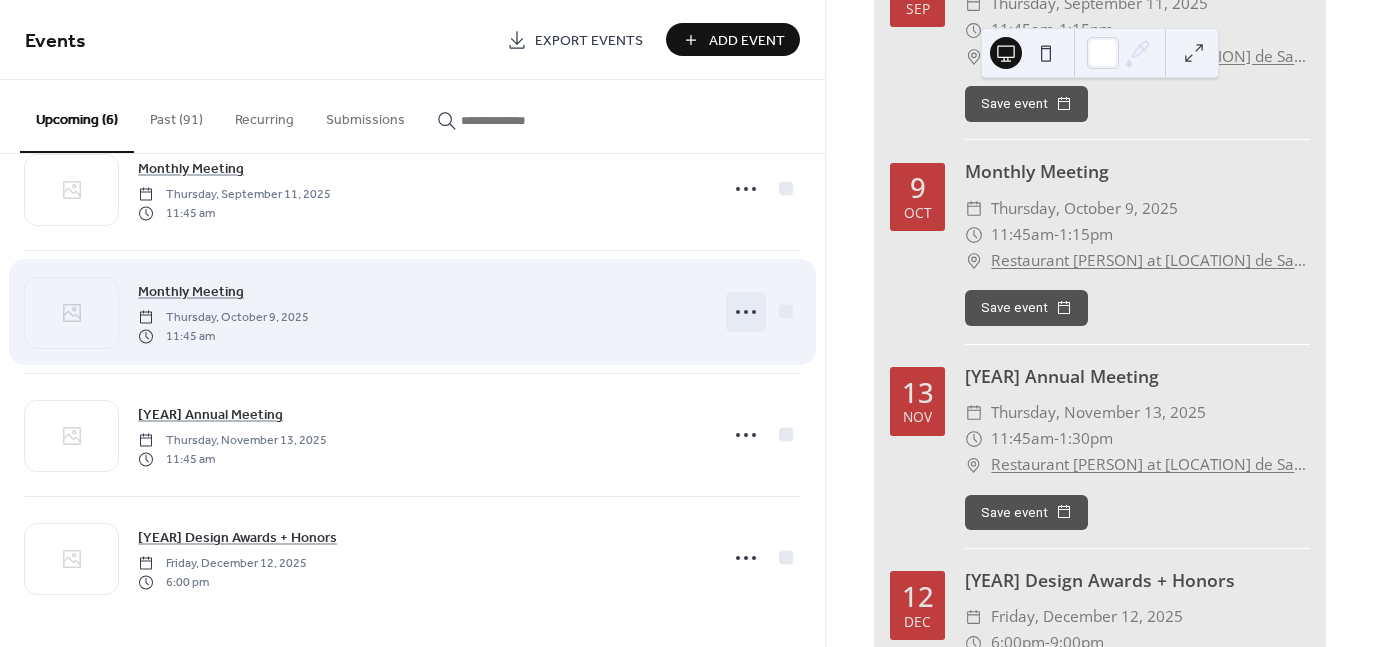 click 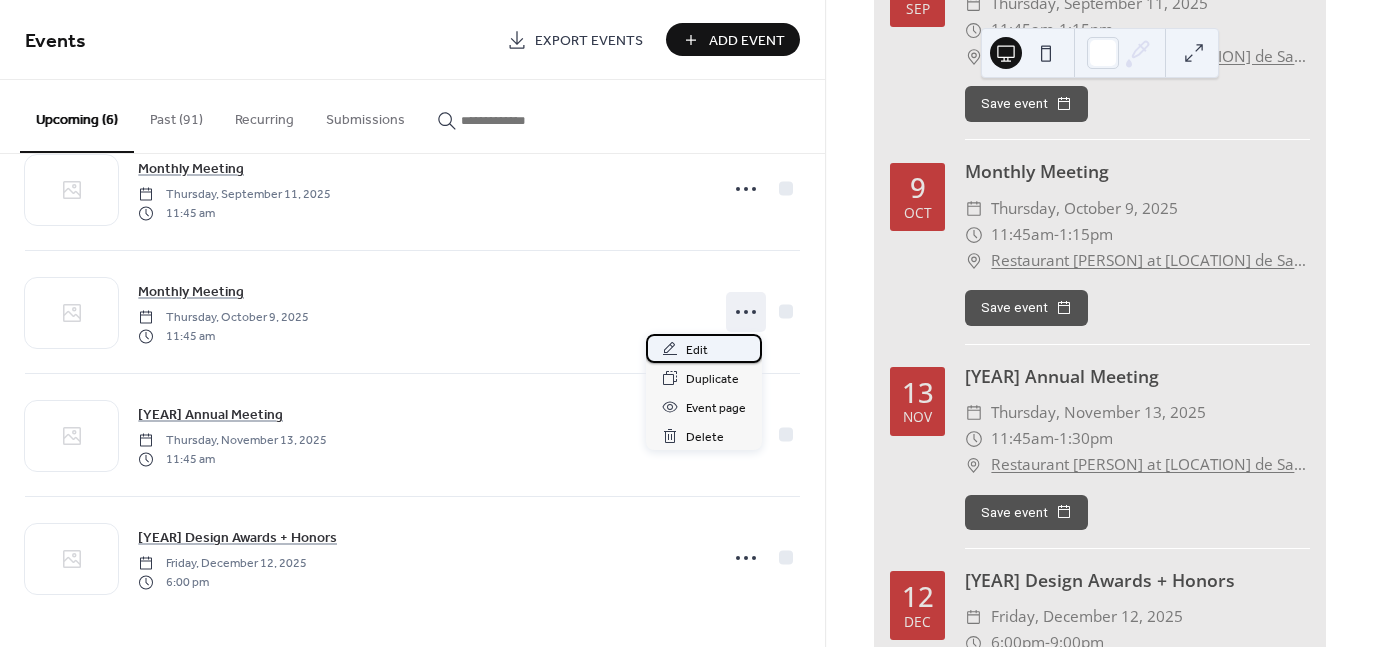 click on "Edit" at bounding box center (697, 350) 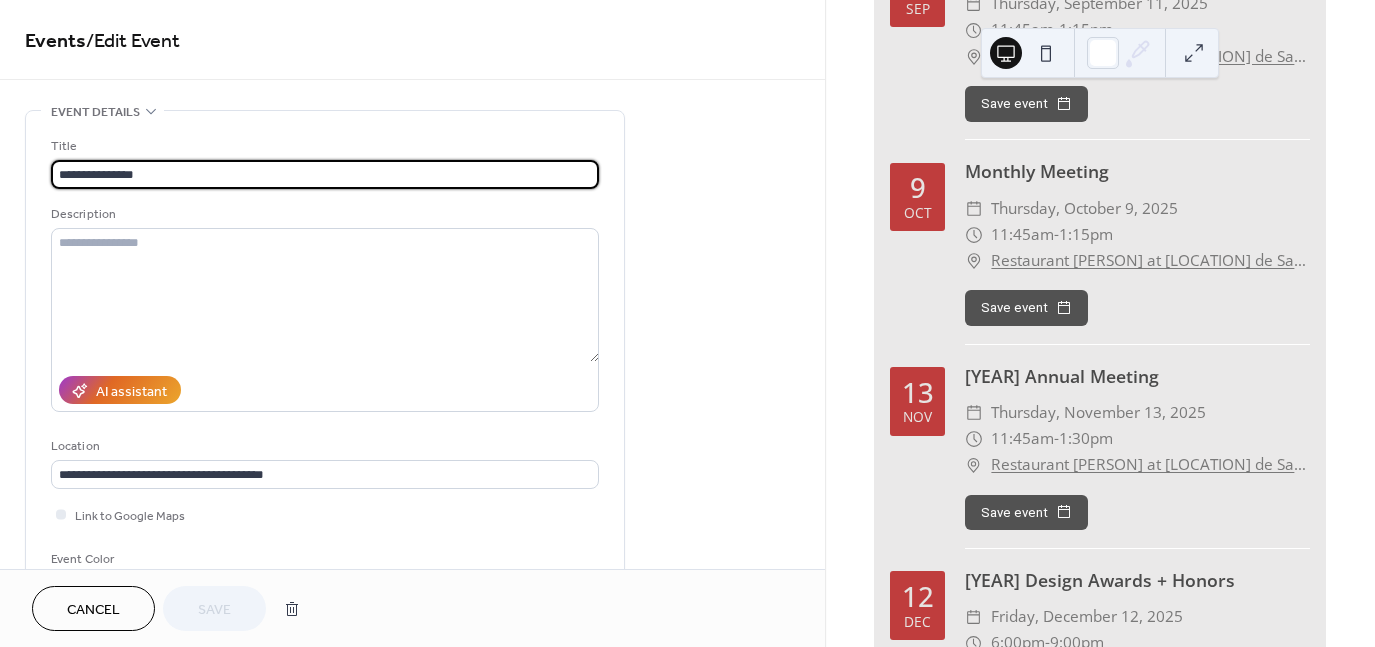 drag, startPoint x: 186, startPoint y: 173, endPoint x: -36, endPoint y: 166, distance: 222.11034 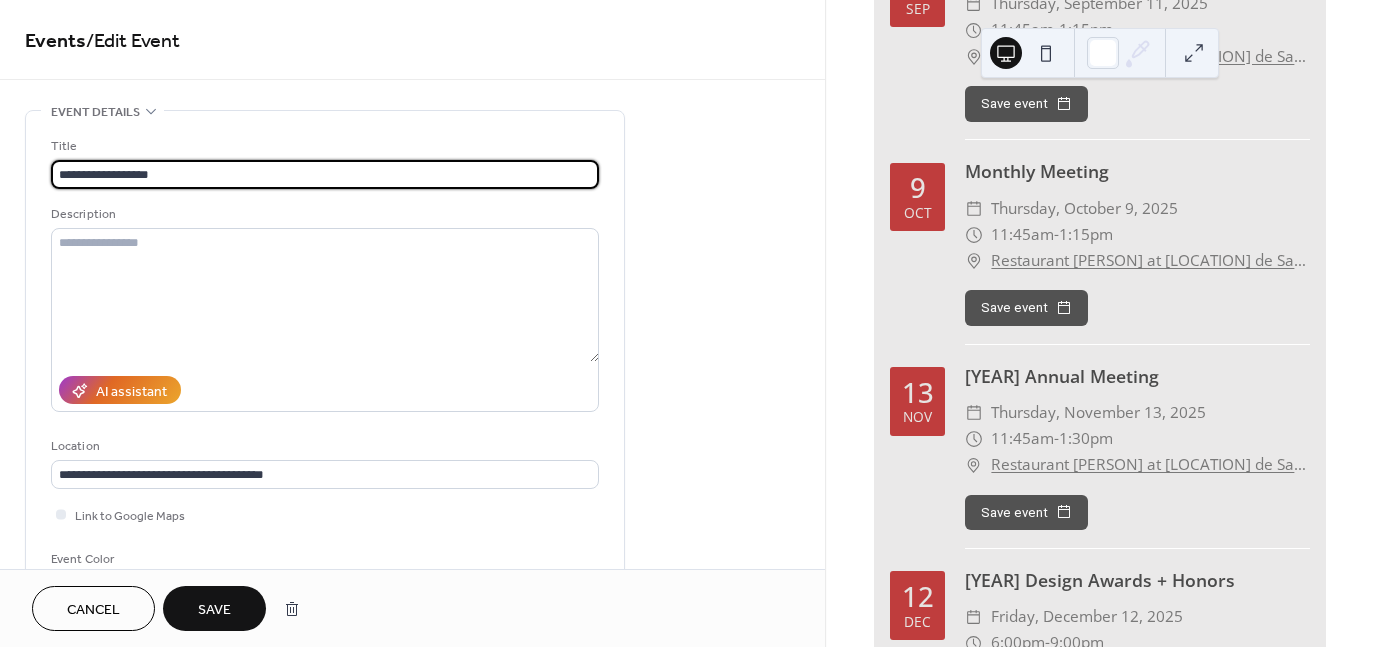 type on "**********" 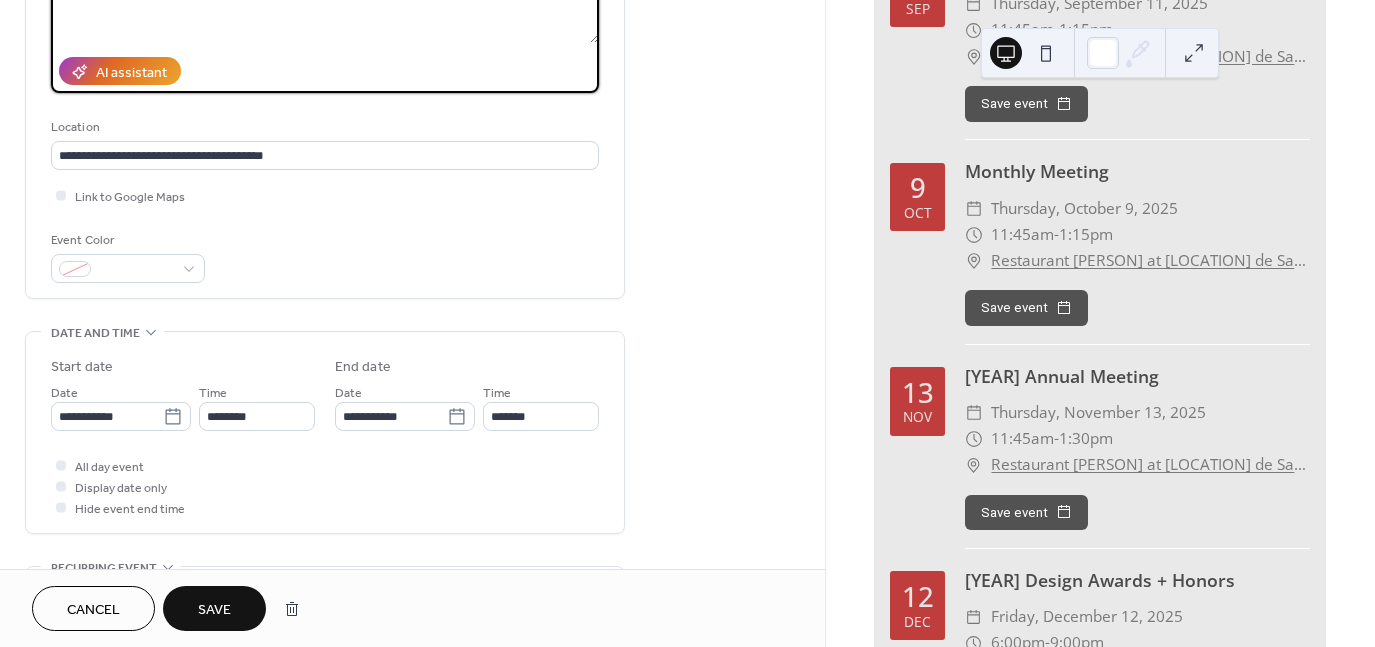 scroll, scrollTop: 313, scrollLeft: 0, axis: vertical 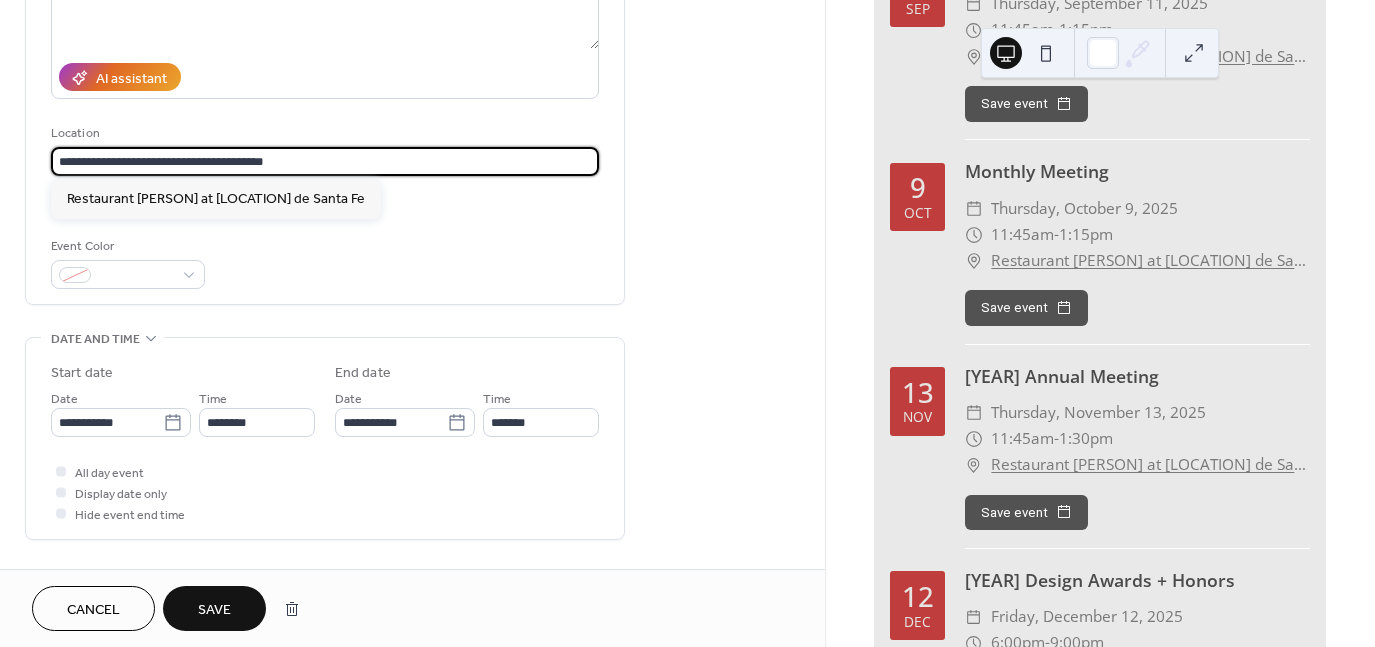 drag, startPoint x: 116, startPoint y: 158, endPoint x: -3, endPoint y: 146, distance: 119.60351 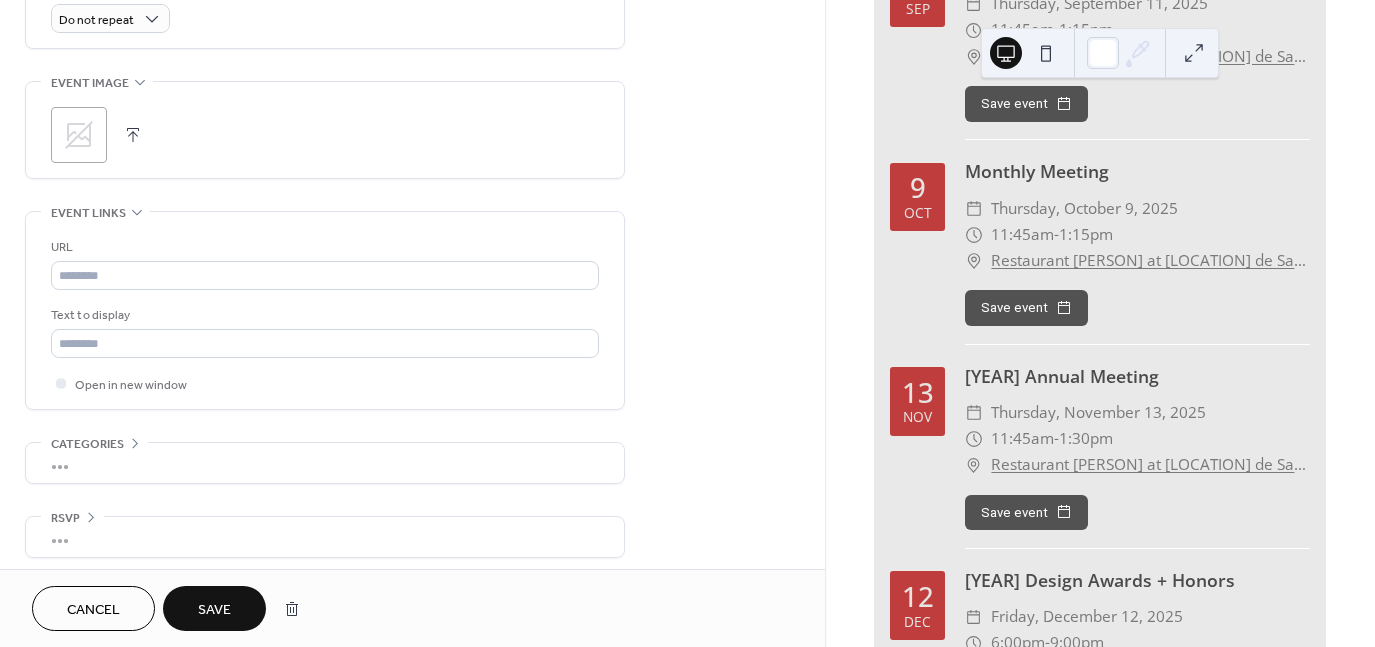 scroll, scrollTop: 913, scrollLeft: 0, axis: vertical 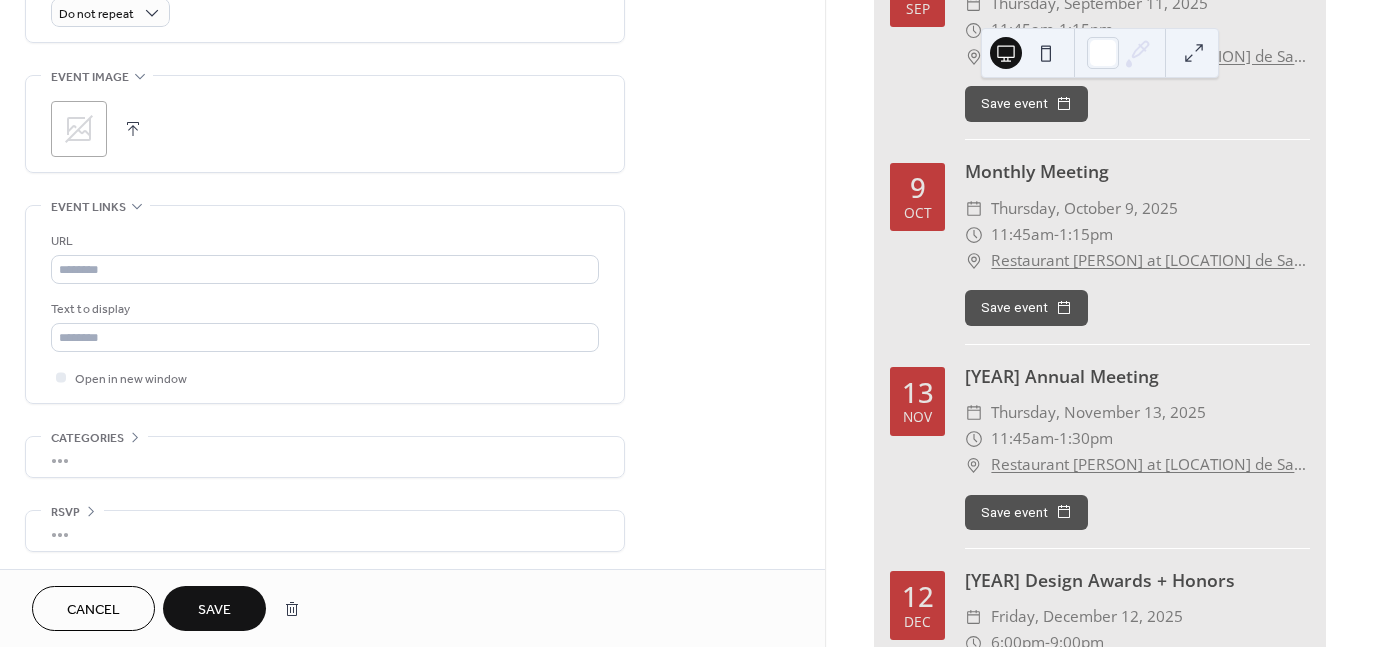 type on "**********" 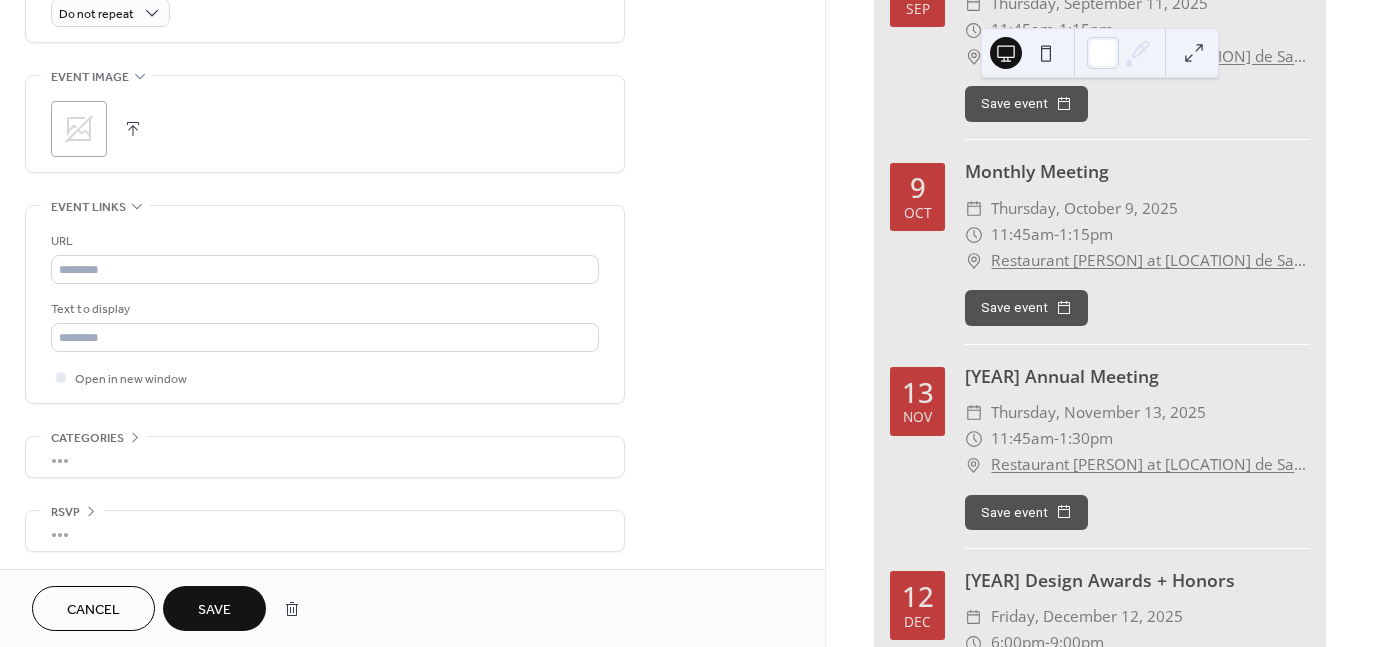 click on "Save" at bounding box center (214, 608) 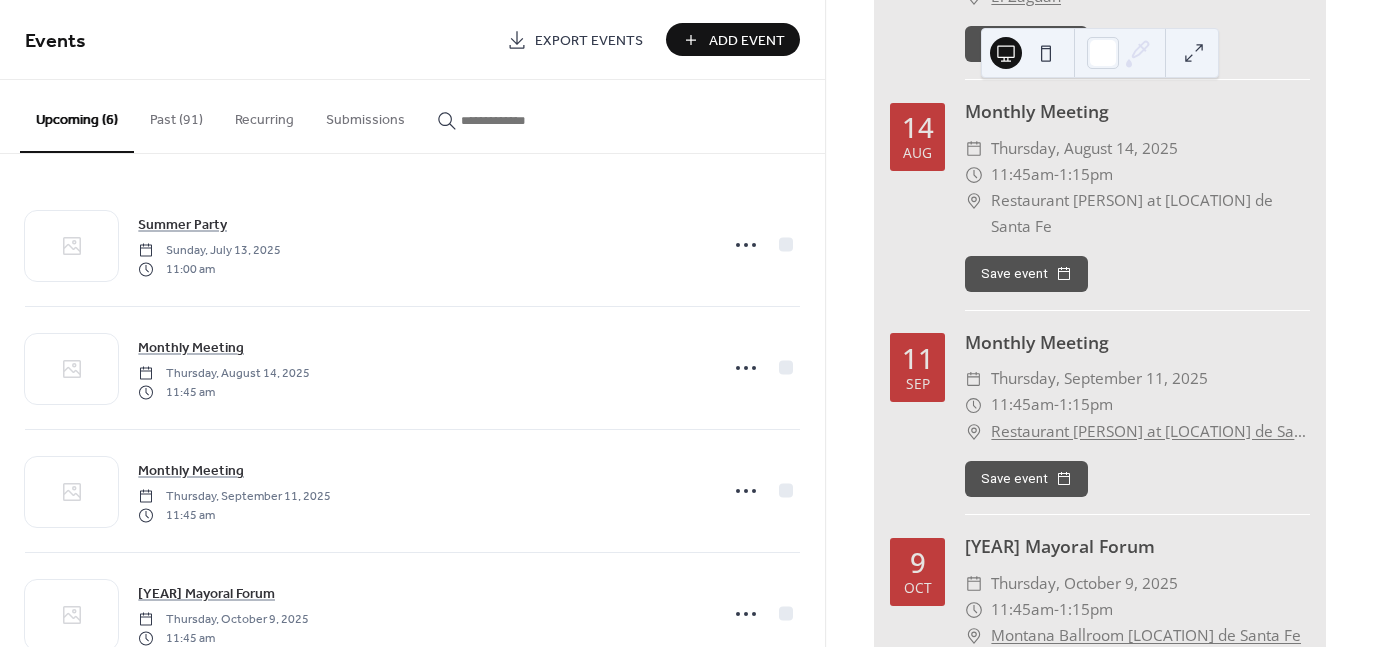 scroll, scrollTop: 222, scrollLeft: 0, axis: vertical 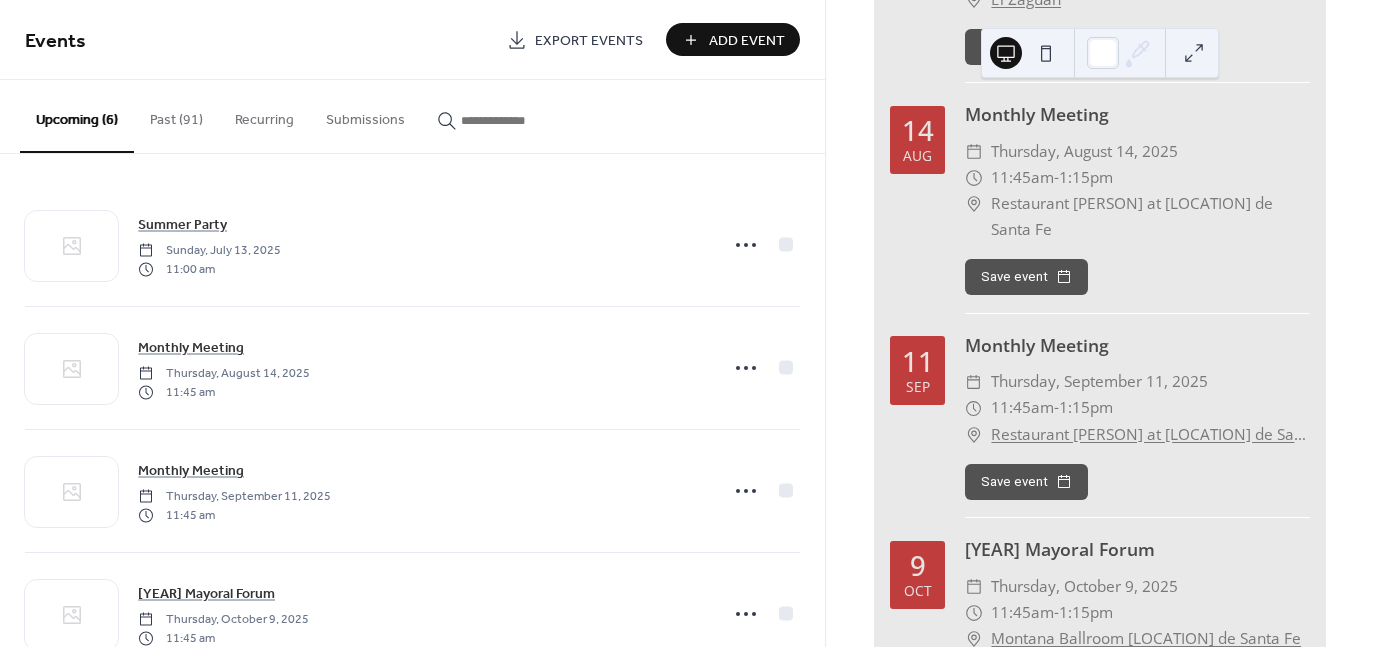 drag, startPoint x: 735, startPoint y: 42, endPoint x: 670, endPoint y: 139, distance: 116.76472 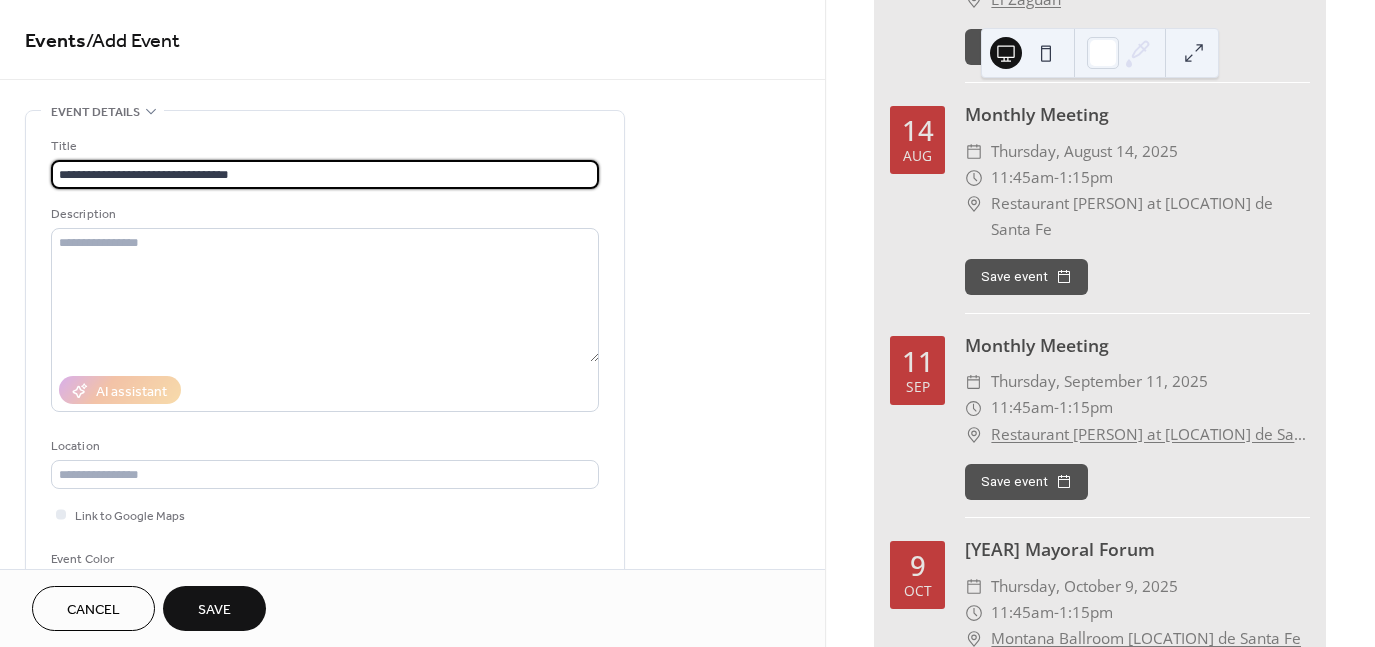 type on "**********" 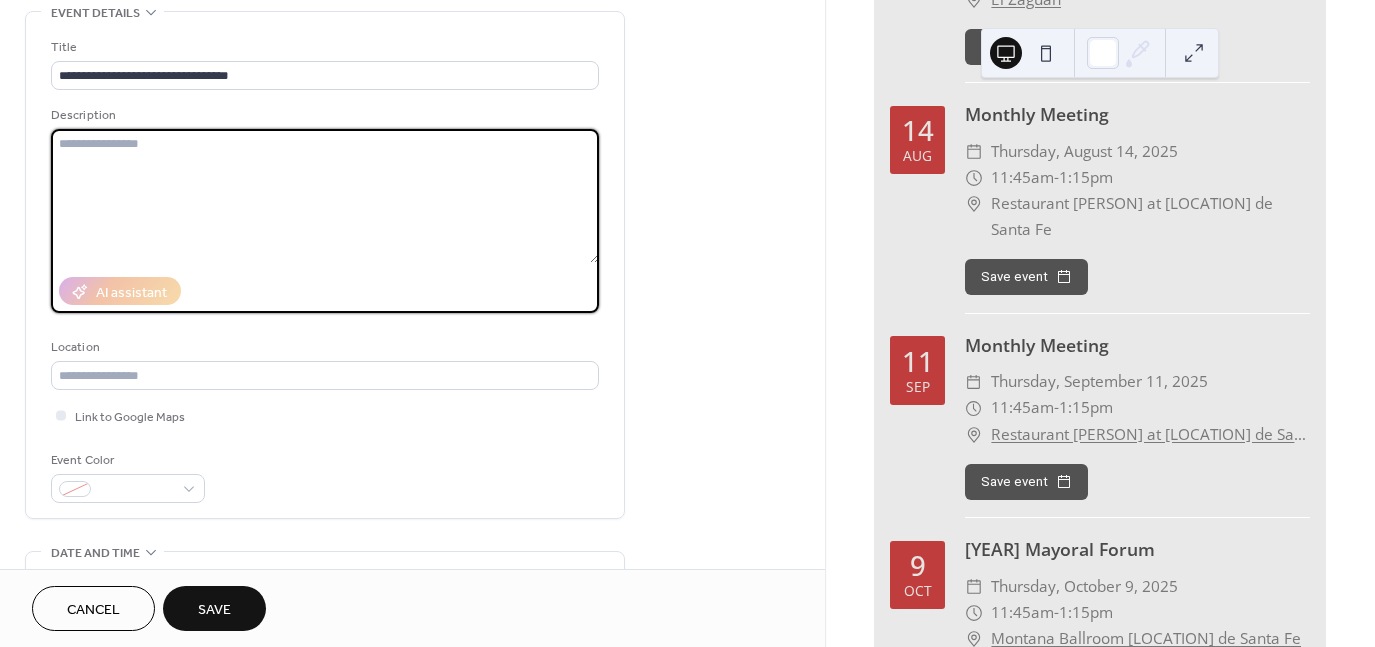scroll, scrollTop: 100, scrollLeft: 0, axis: vertical 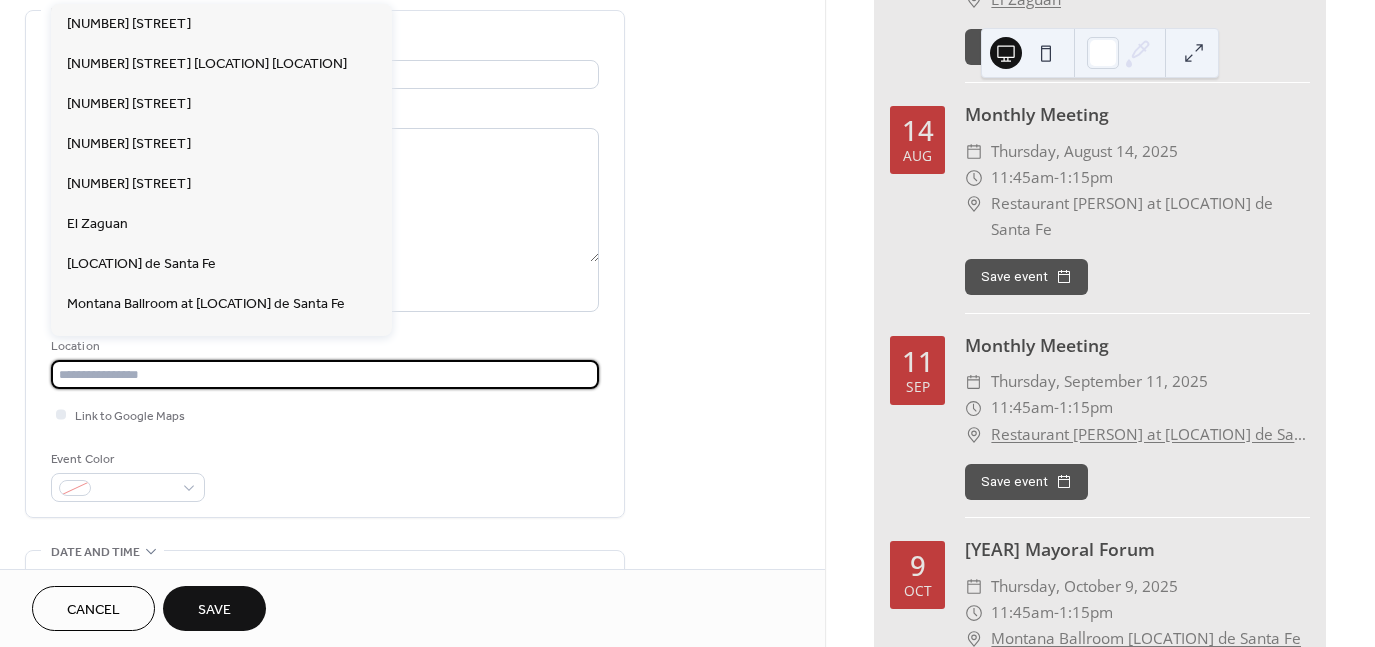 click at bounding box center [325, 374] 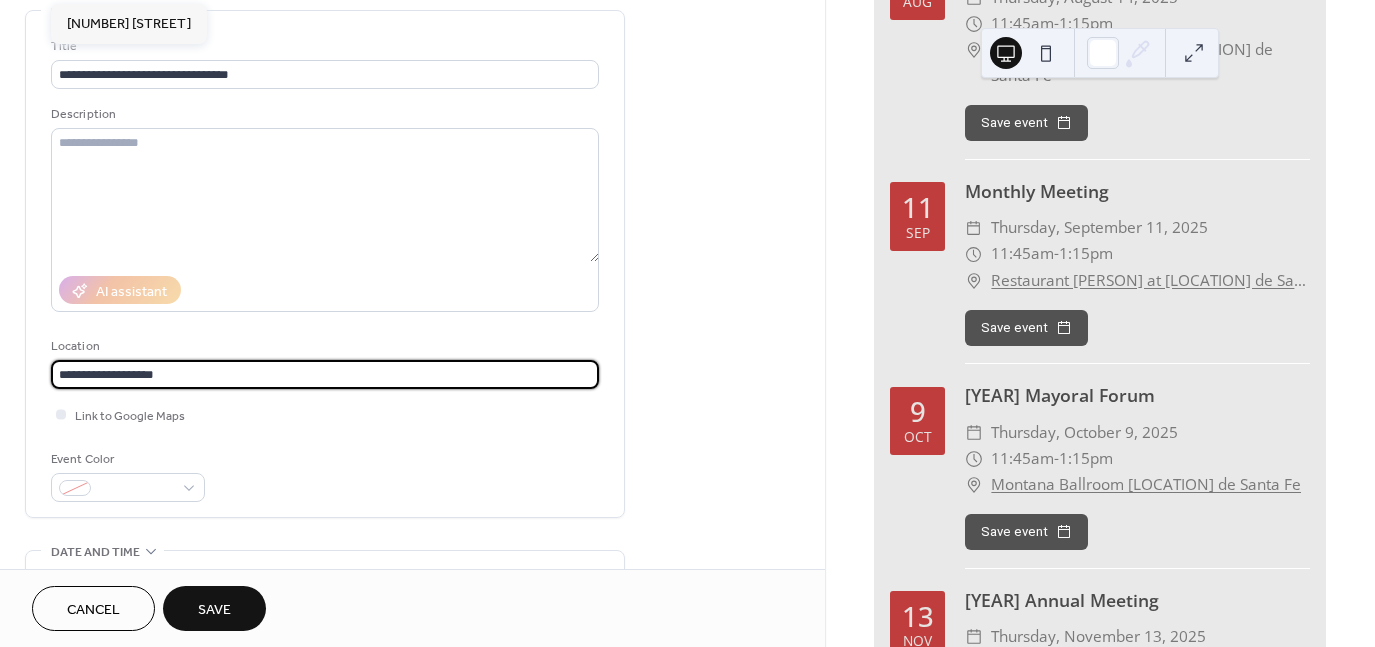 scroll, scrollTop: 422, scrollLeft: 0, axis: vertical 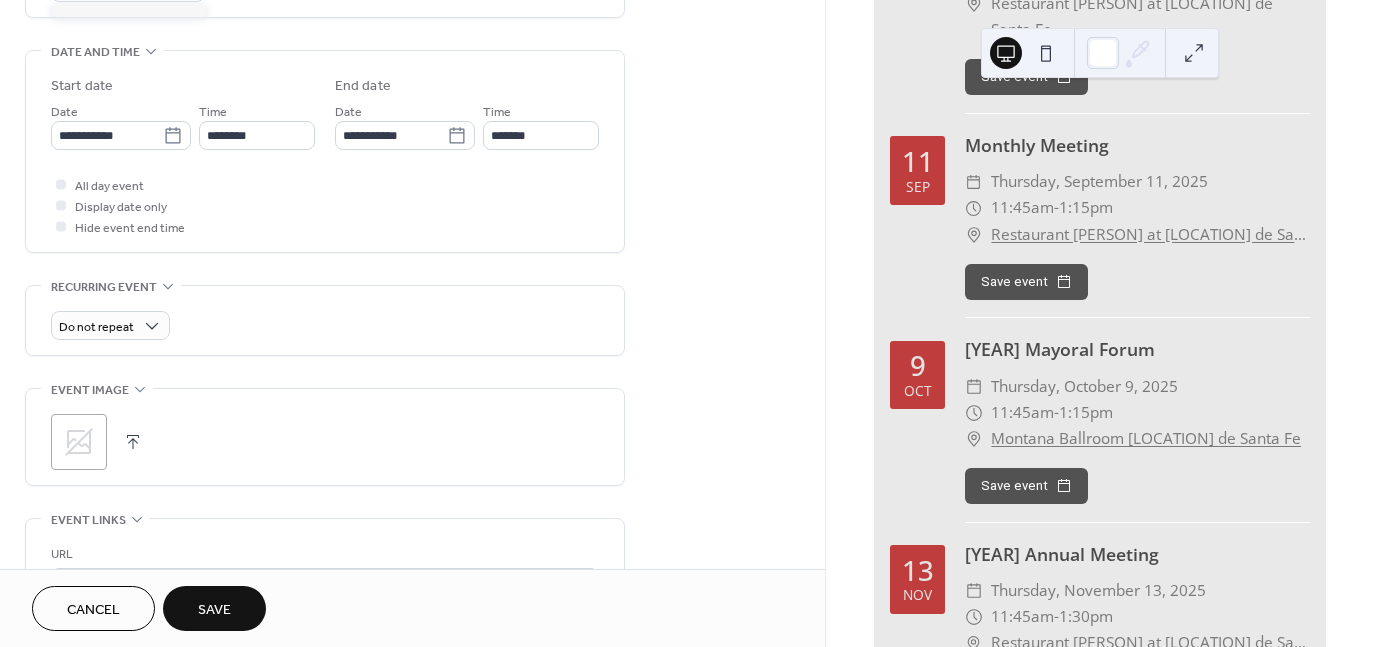 type on "**********" 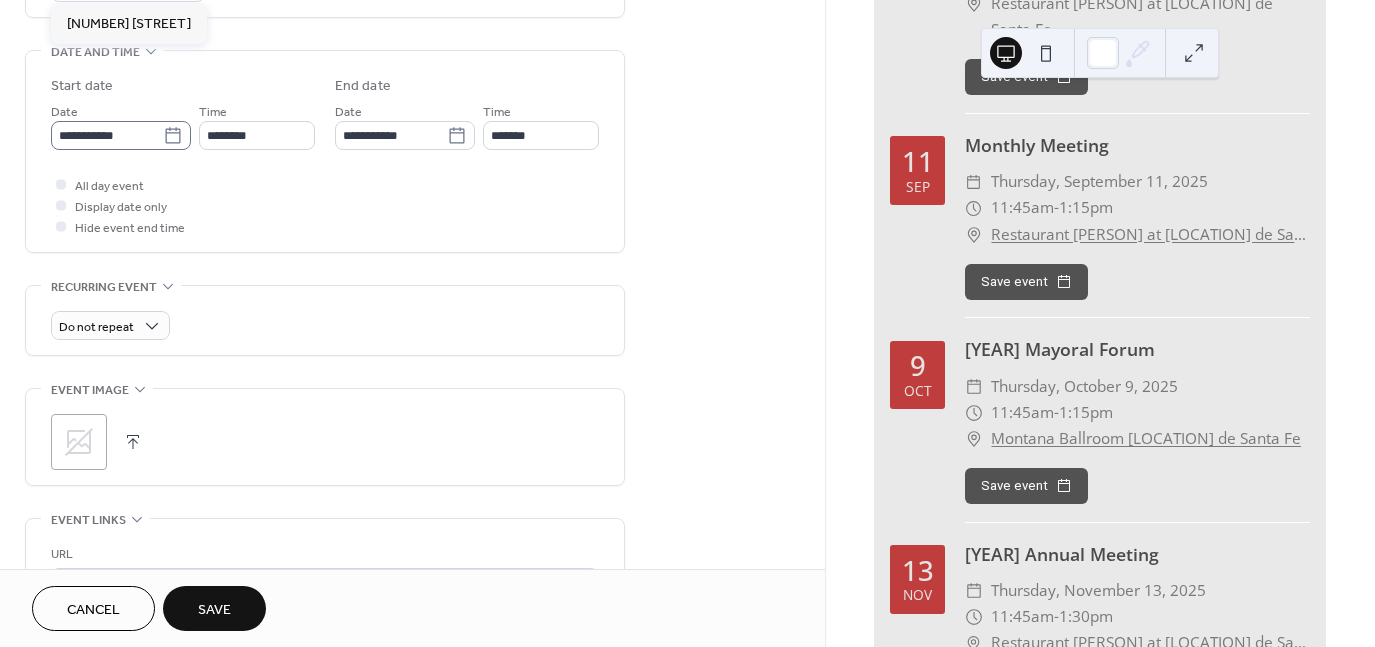 click 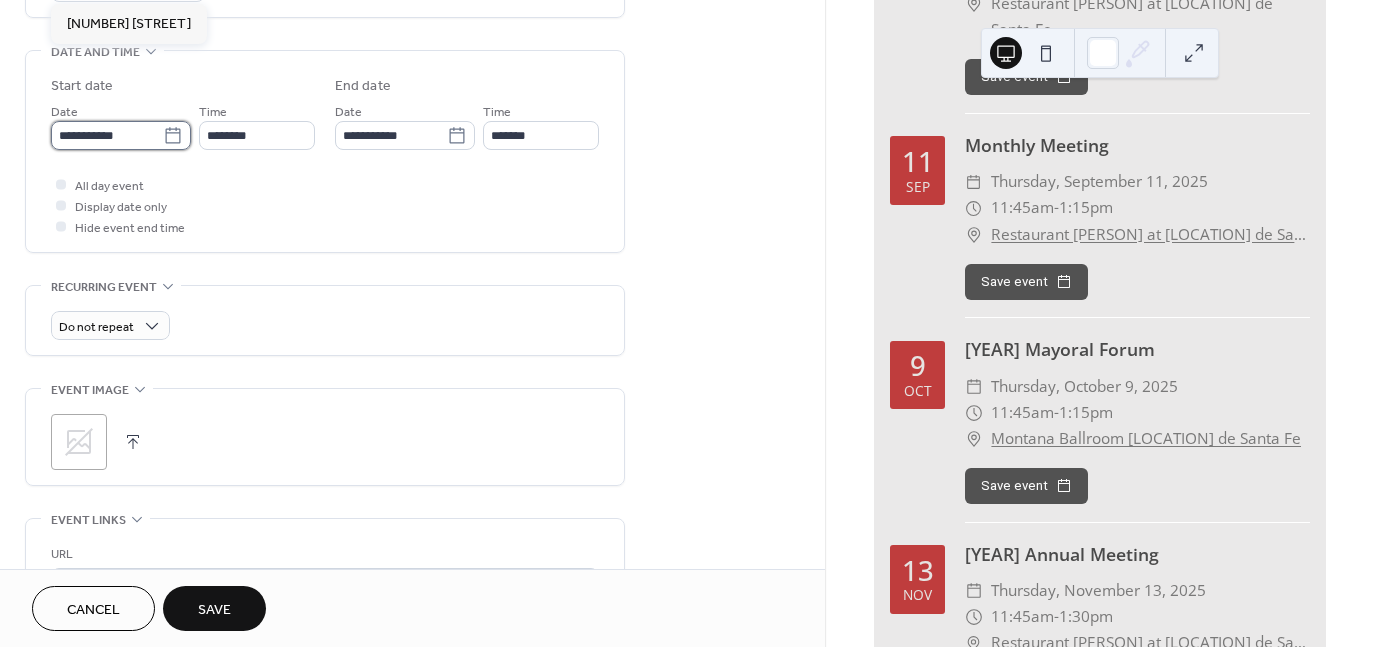 click on "**********" at bounding box center [107, 135] 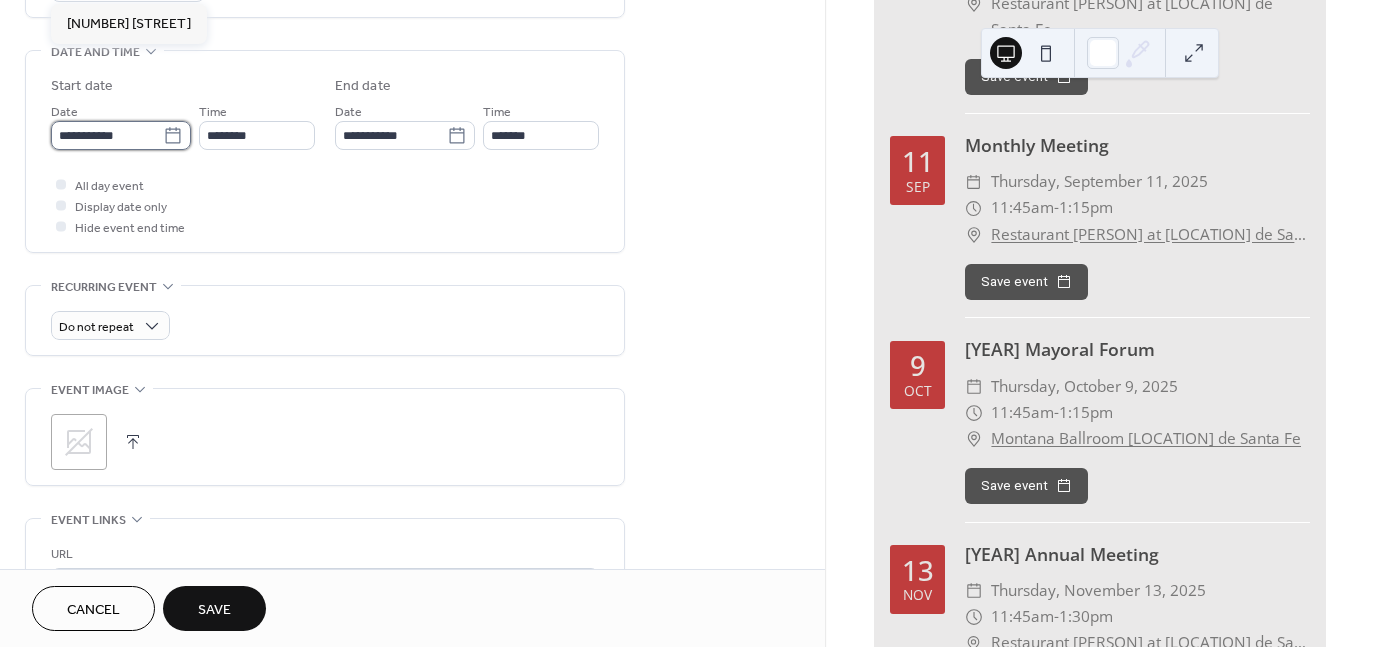 type 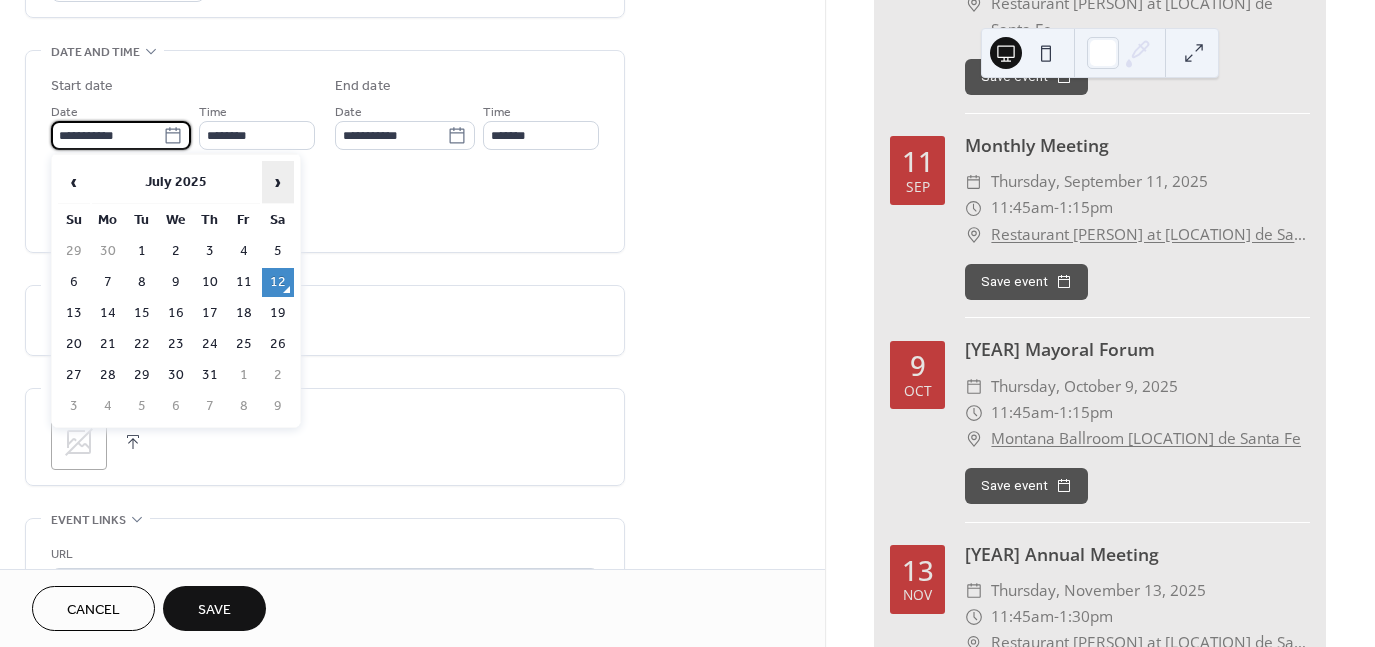 click on "›" at bounding box center [278, 182] 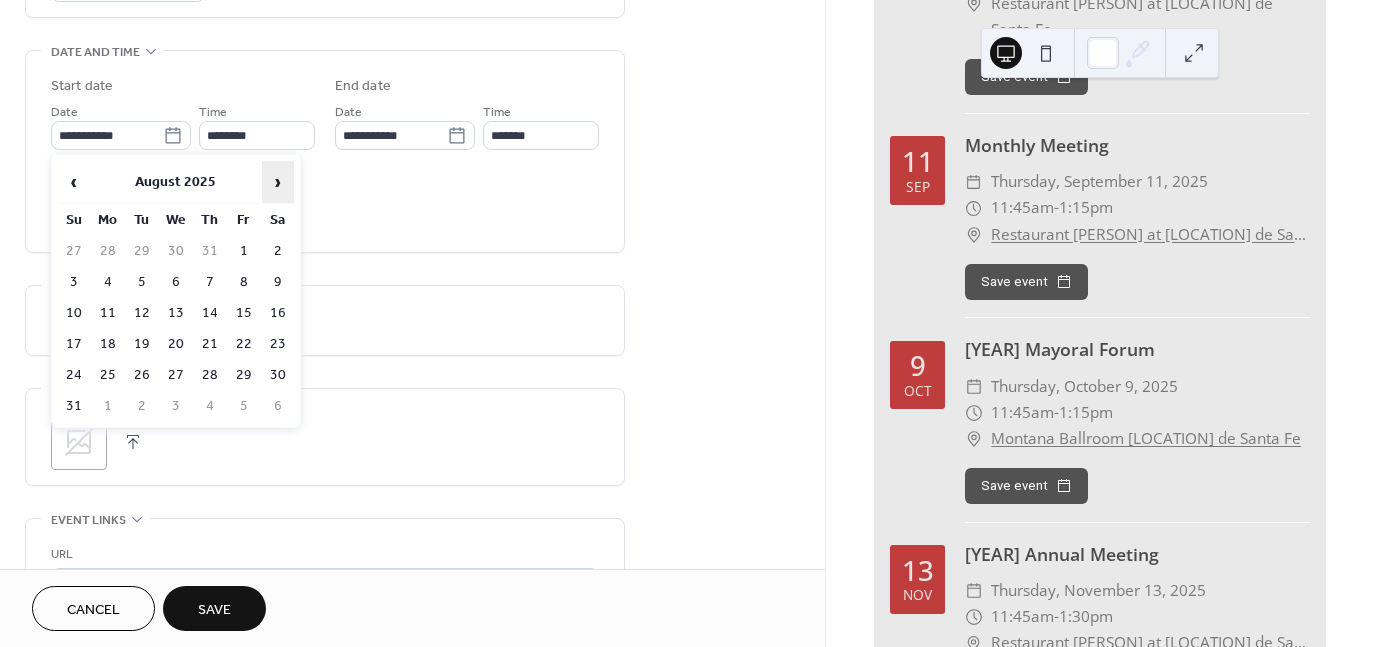 click on "›" at bounding box center [278, 182] 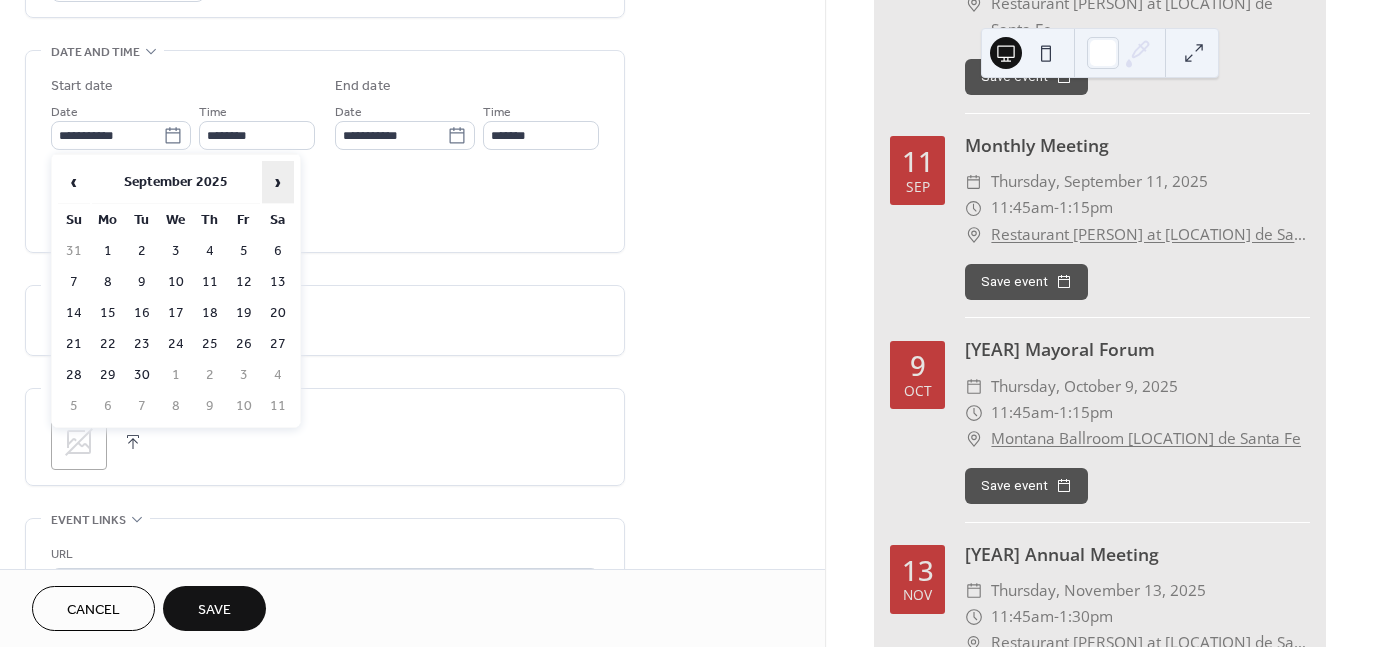 click on "›" at bounding box center [278, 182] 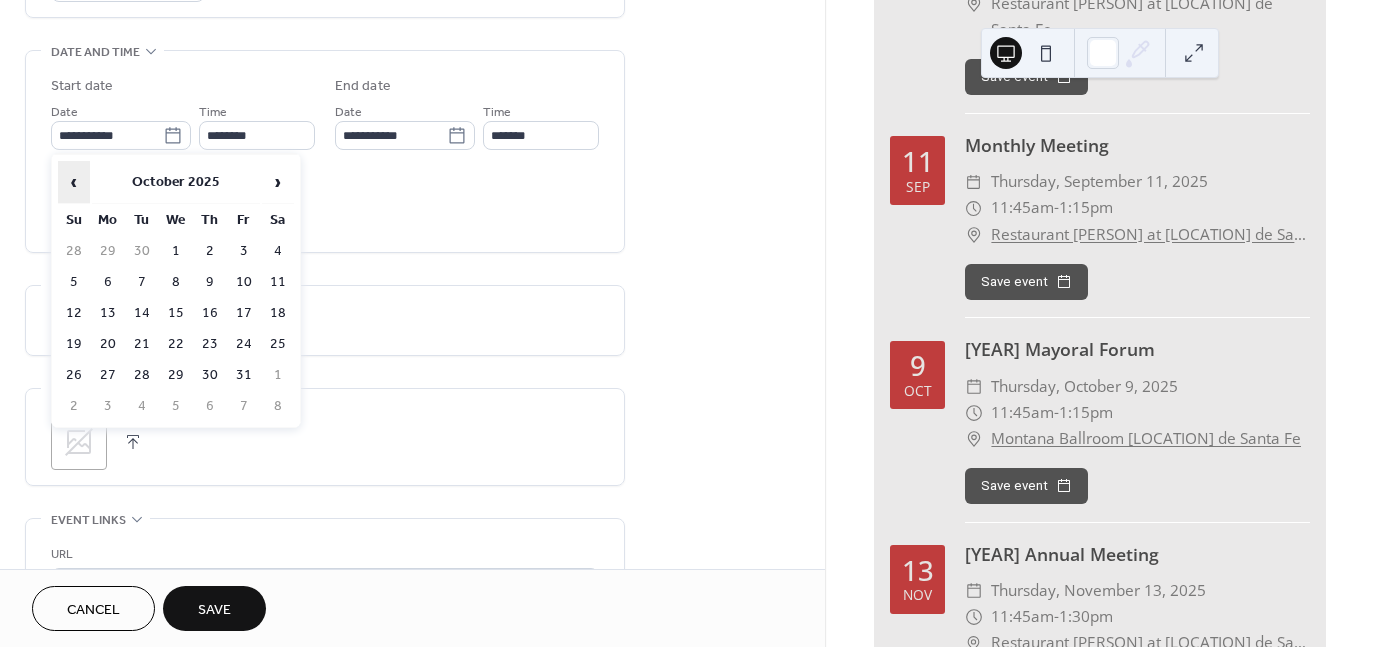 click on "‹" at bounding box center (74, 182) 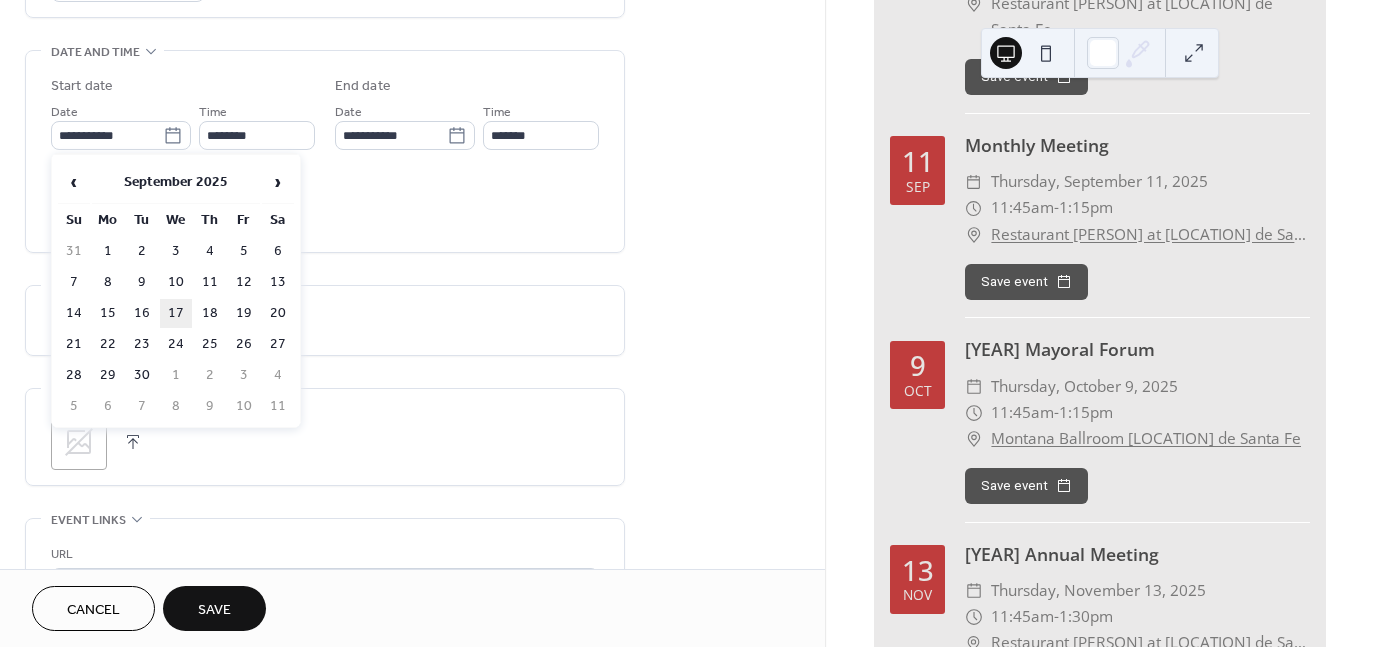 click on "17" at bounding box center (176, 313) 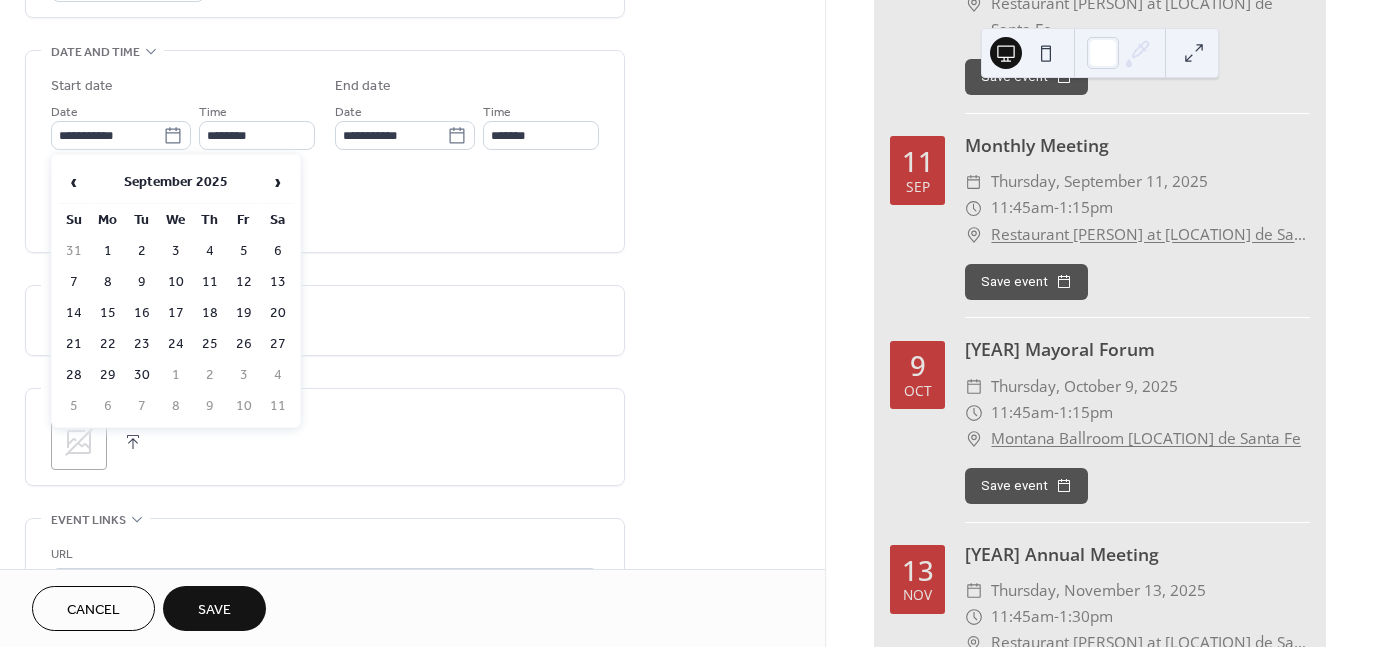 type on "**********" 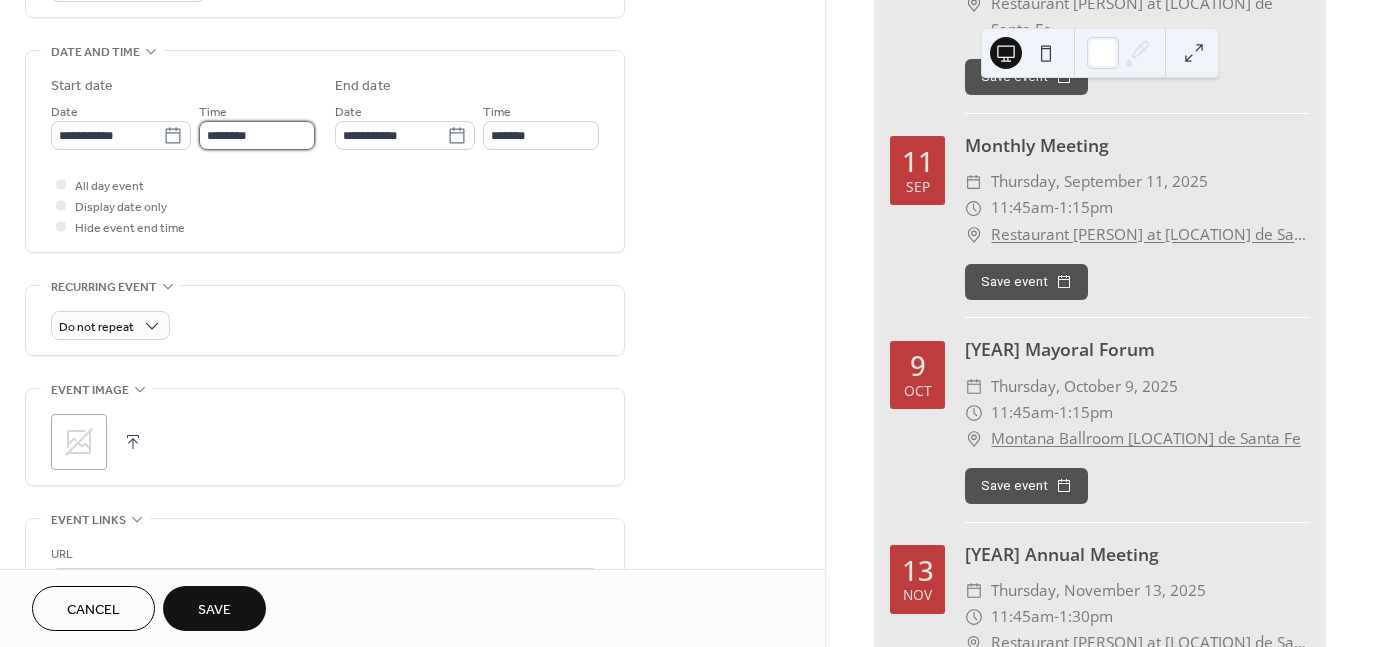 click on "********" at bounding box center (257, 135) 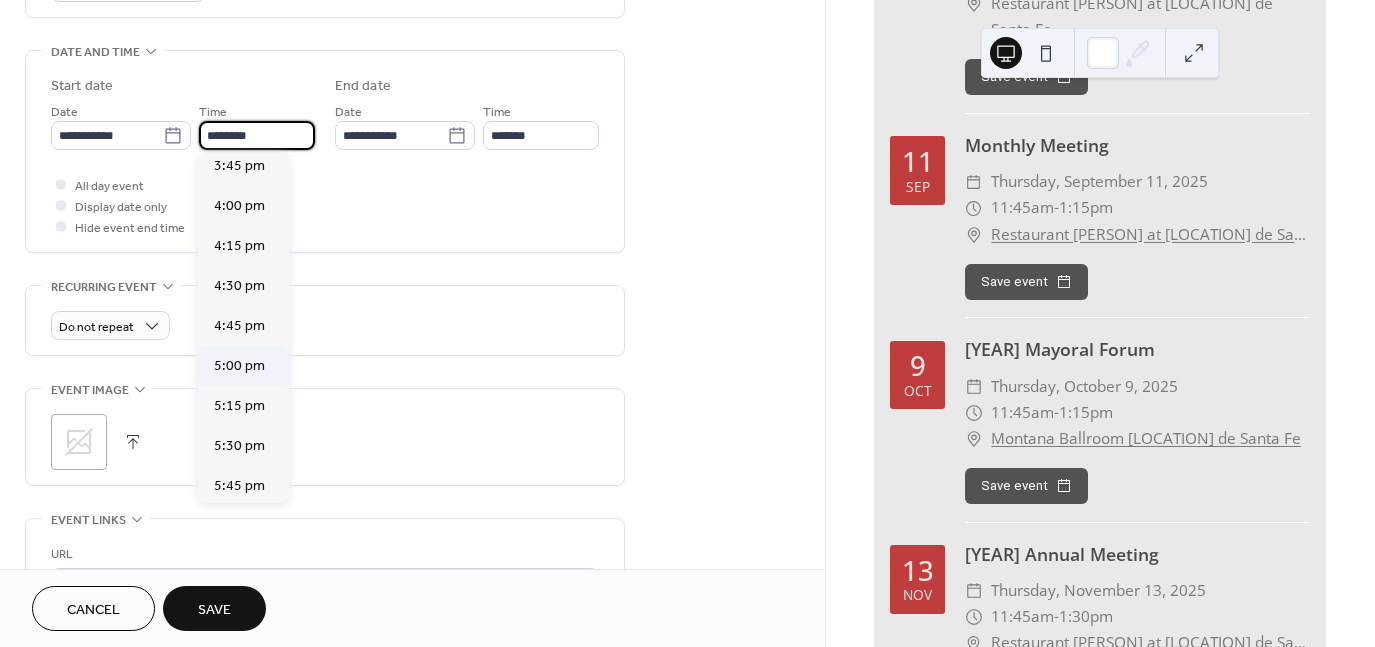 scroll, scrollTop: 2529, scrollLeft: 0, axis: vertical 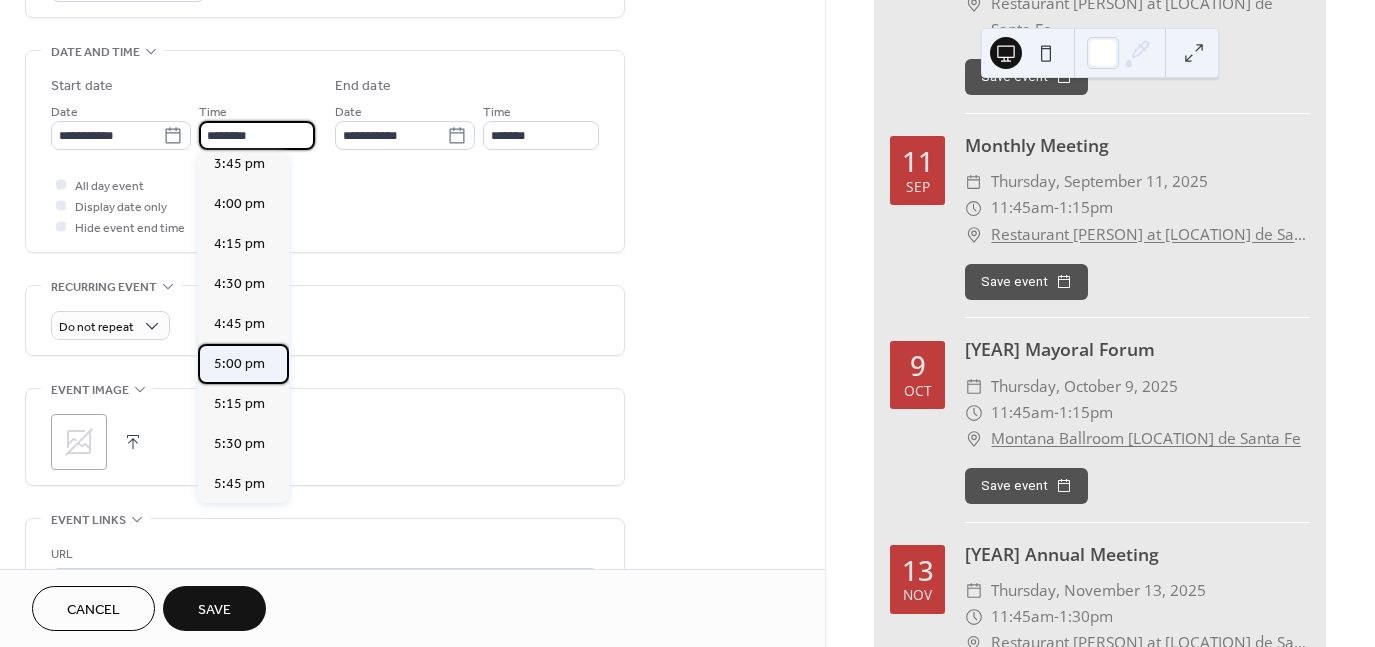 click on "5:00 pm" at bounding box center [239, 364] 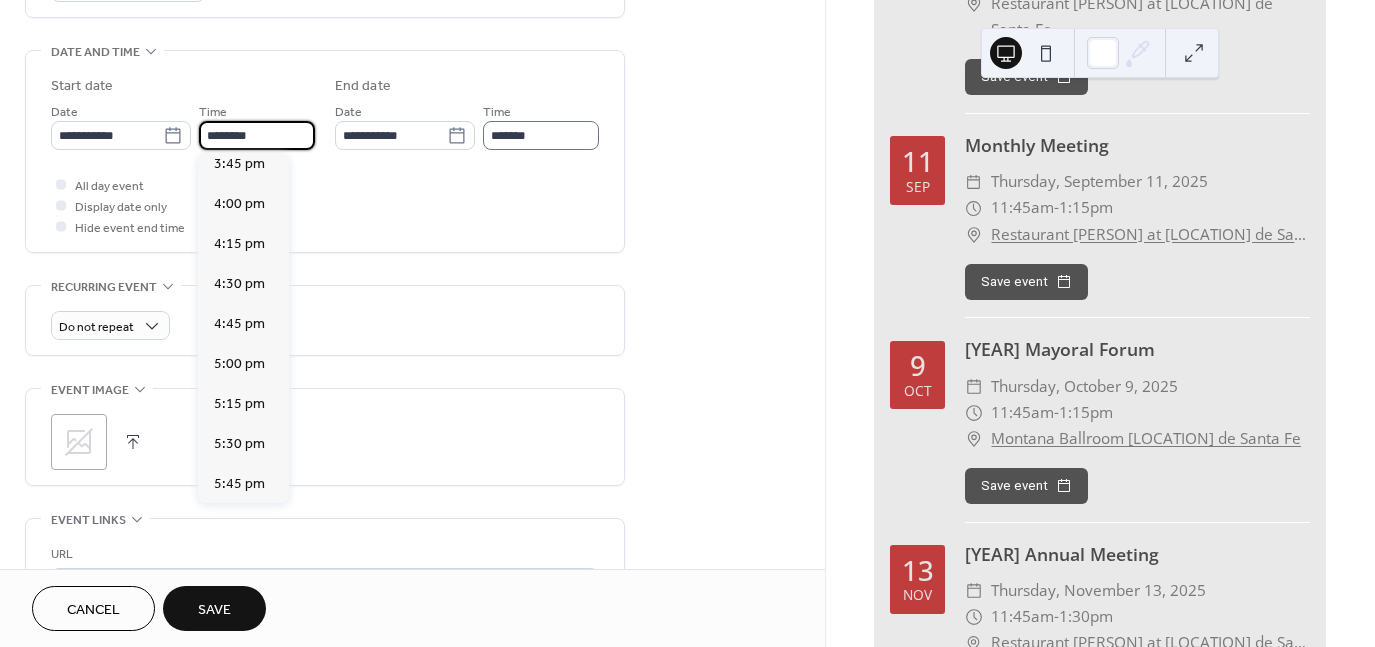 type on "*******" 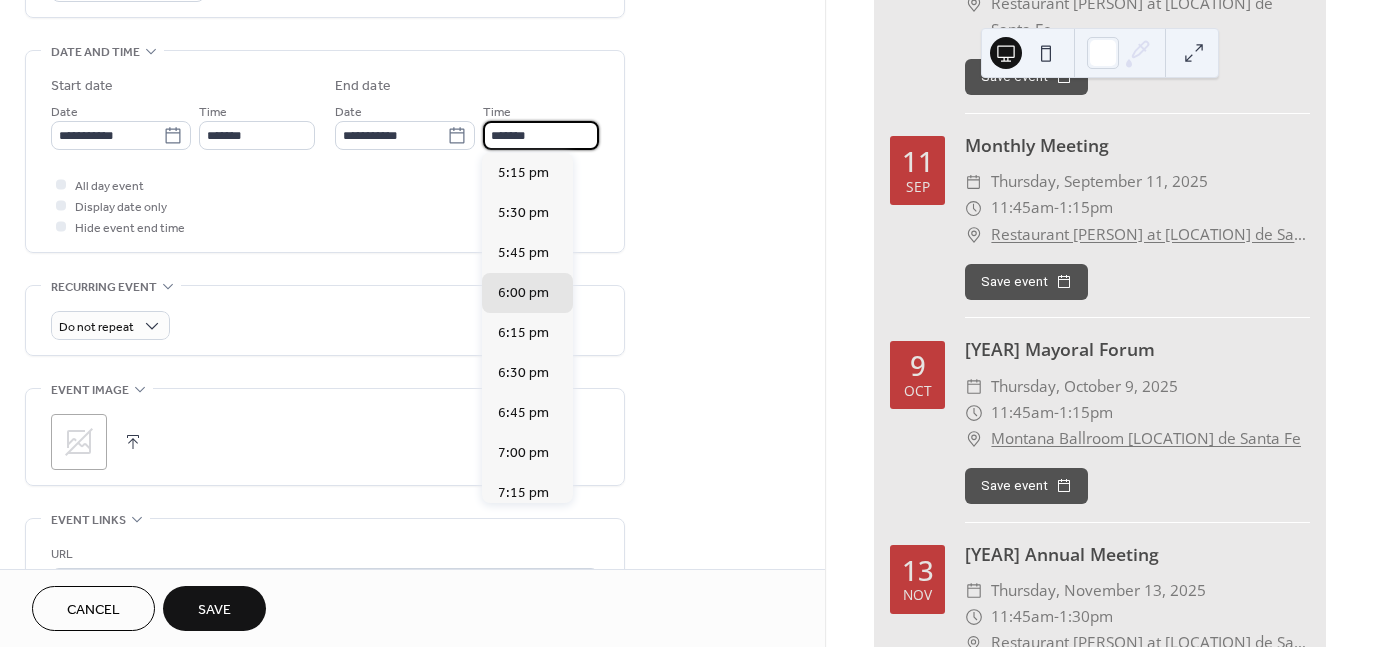 click on "*******" at bounding box center (541, 135) 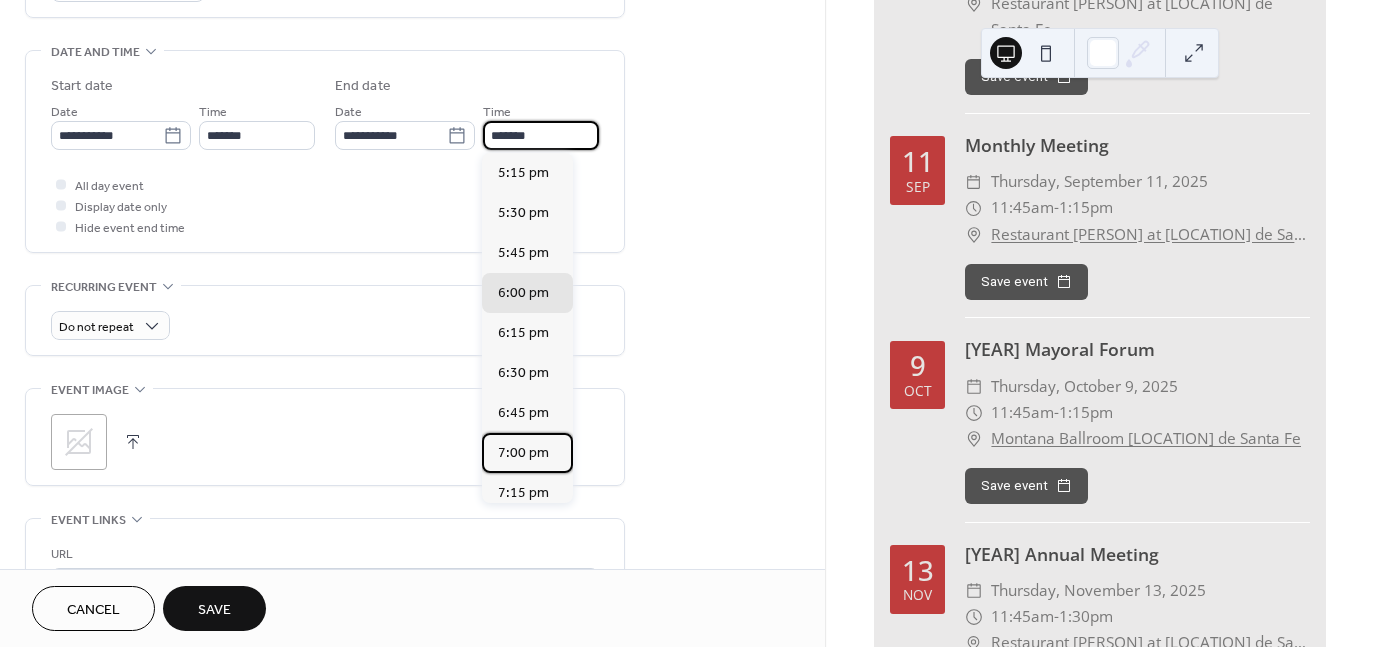 drag, startPoint x: 531, startPoint y: 458, endPoint x: 202, endPoint y: 347, distance: 347.2204 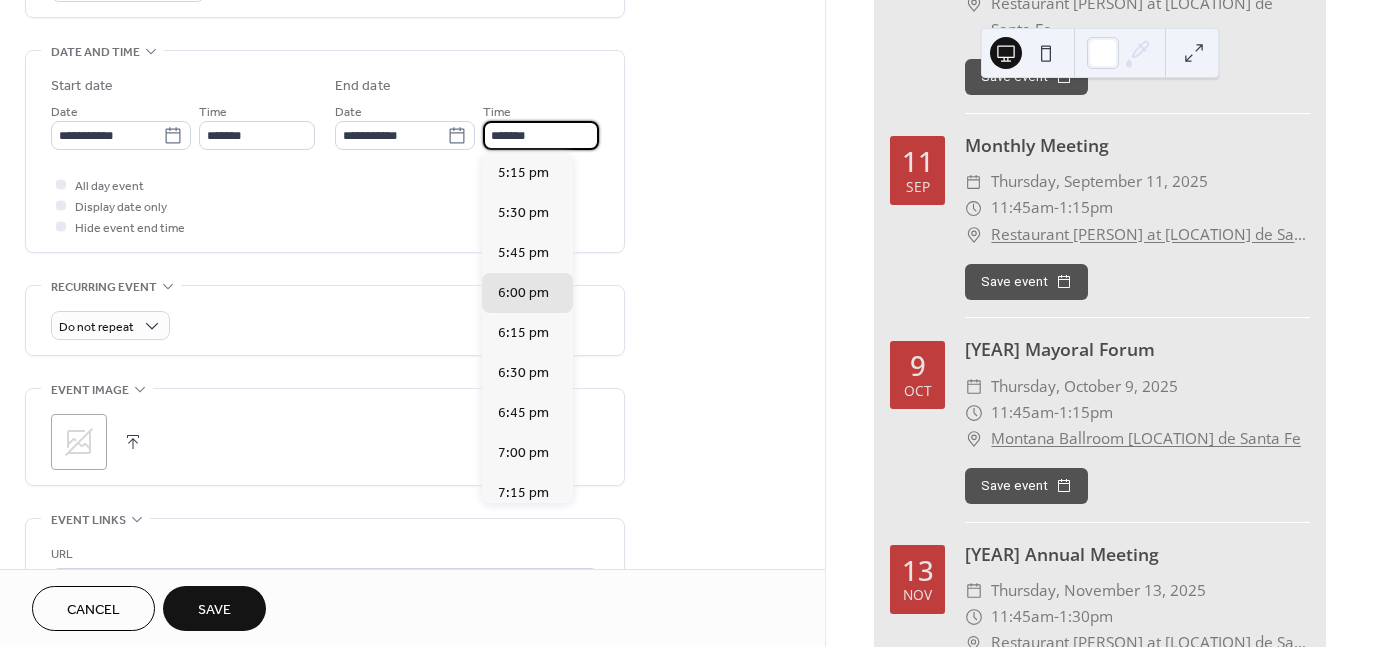 type on "*******" 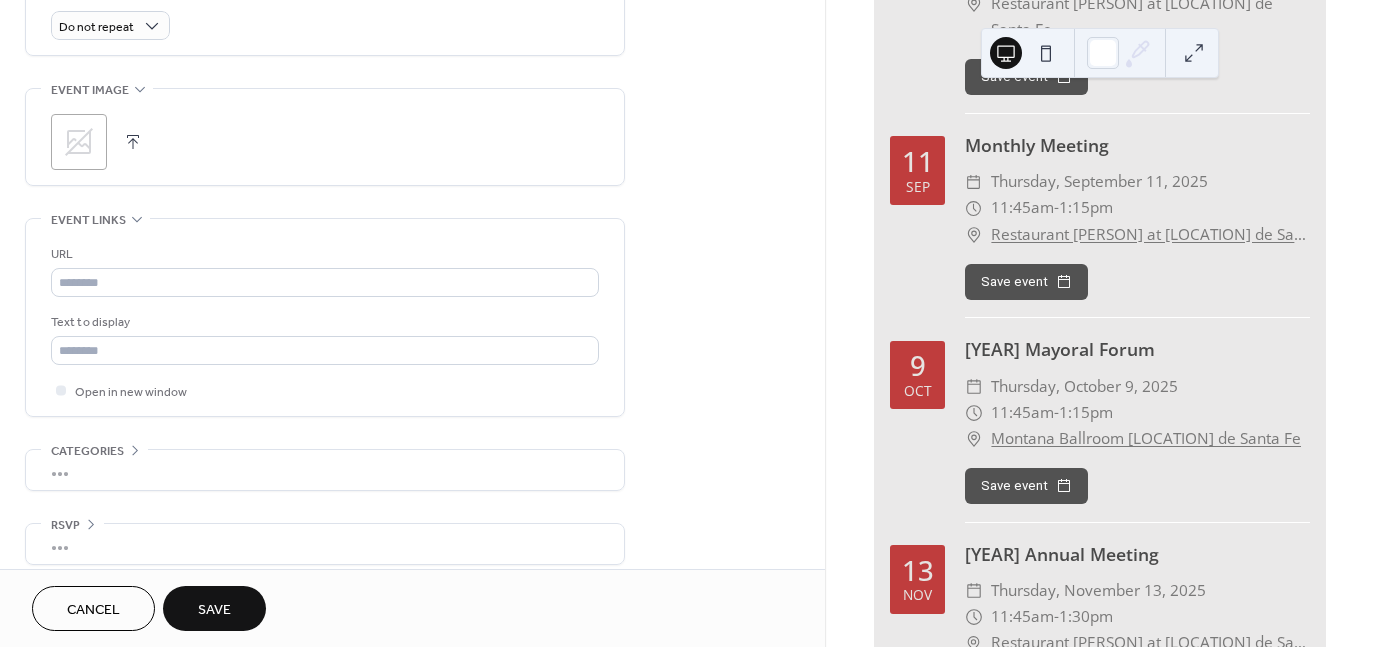 scroll, scrollTop: 913, scrollLeft: 0, axis: vertical 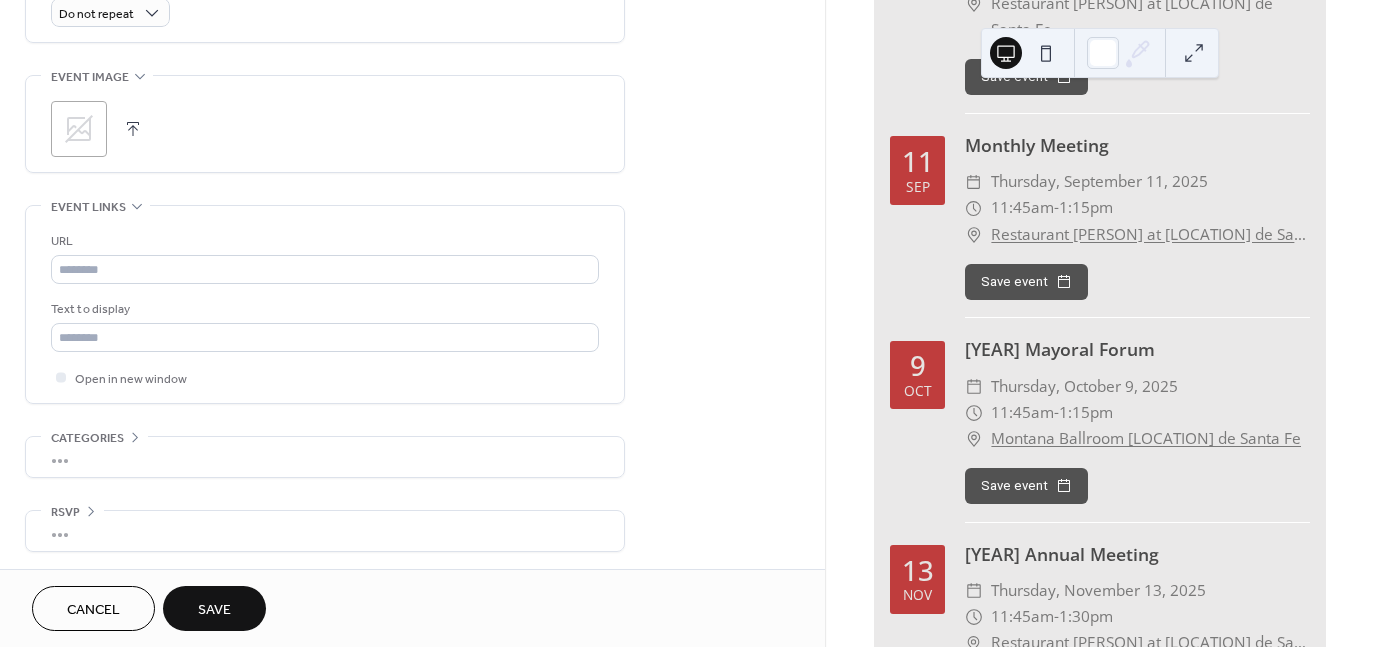click on "Save" at bounding box center (214, 610) 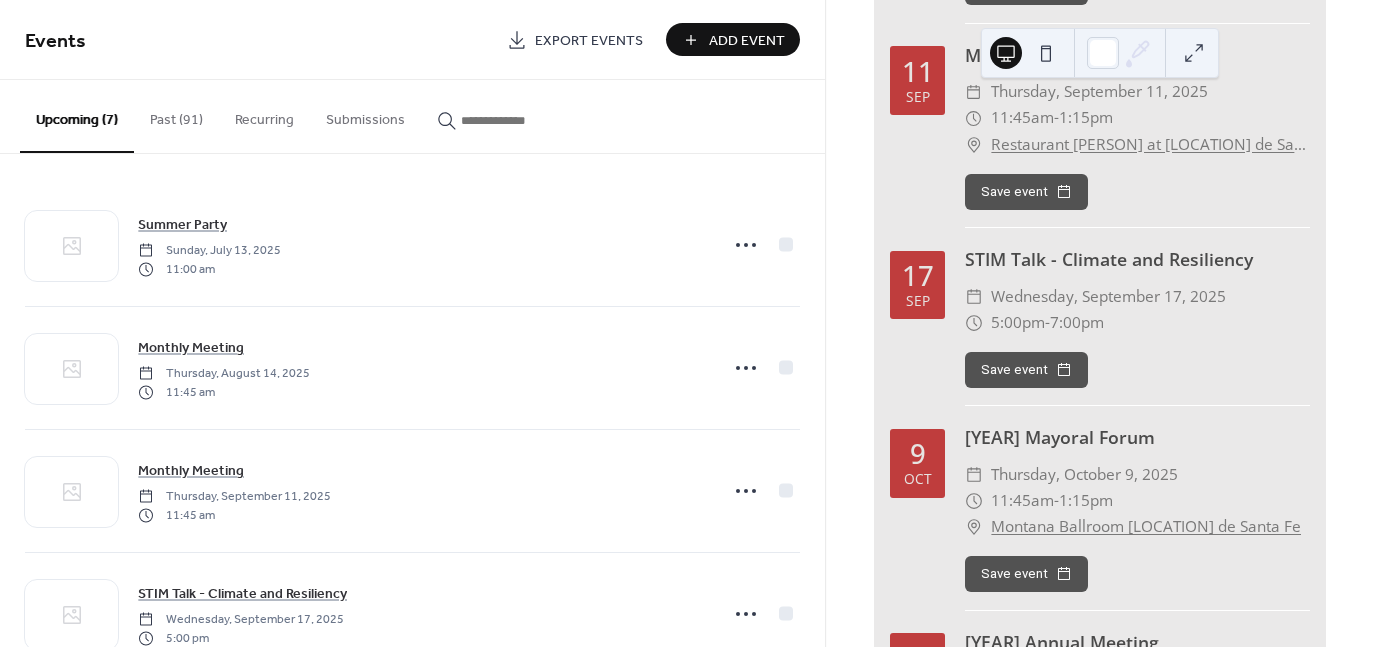 scroll, scrollTop: 522, scrollLeft: 0, axis: vertical 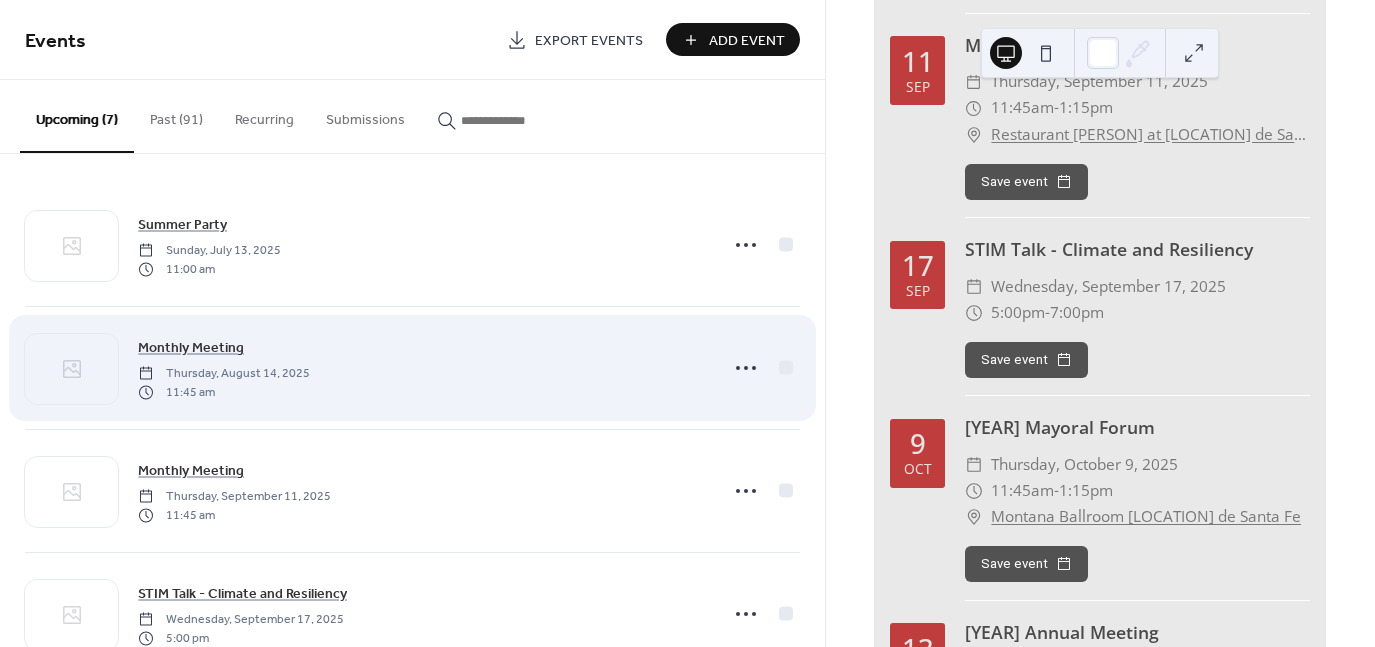 click on "Monthly Meeting Thursday, August 14, 2025 11:45 am" at bounding box center [412, 368] 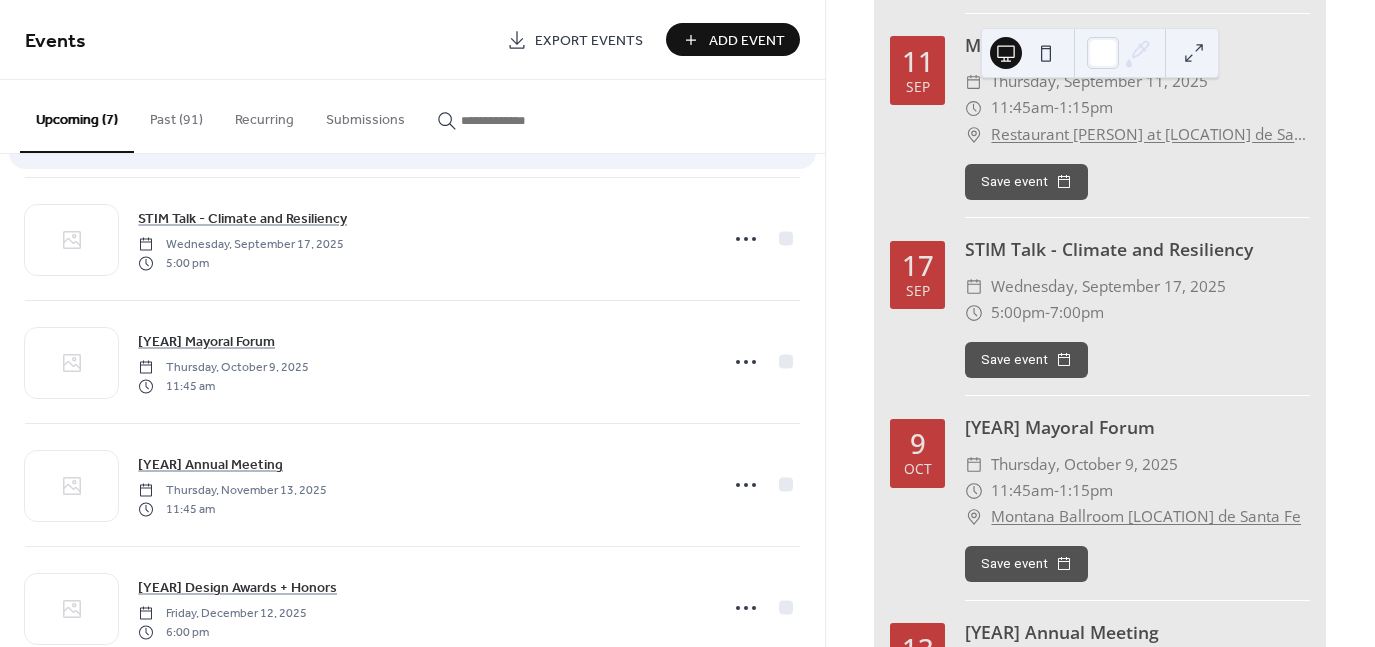 scroll, scrollTop: 400, scrollLeft: 0, axis: vertical 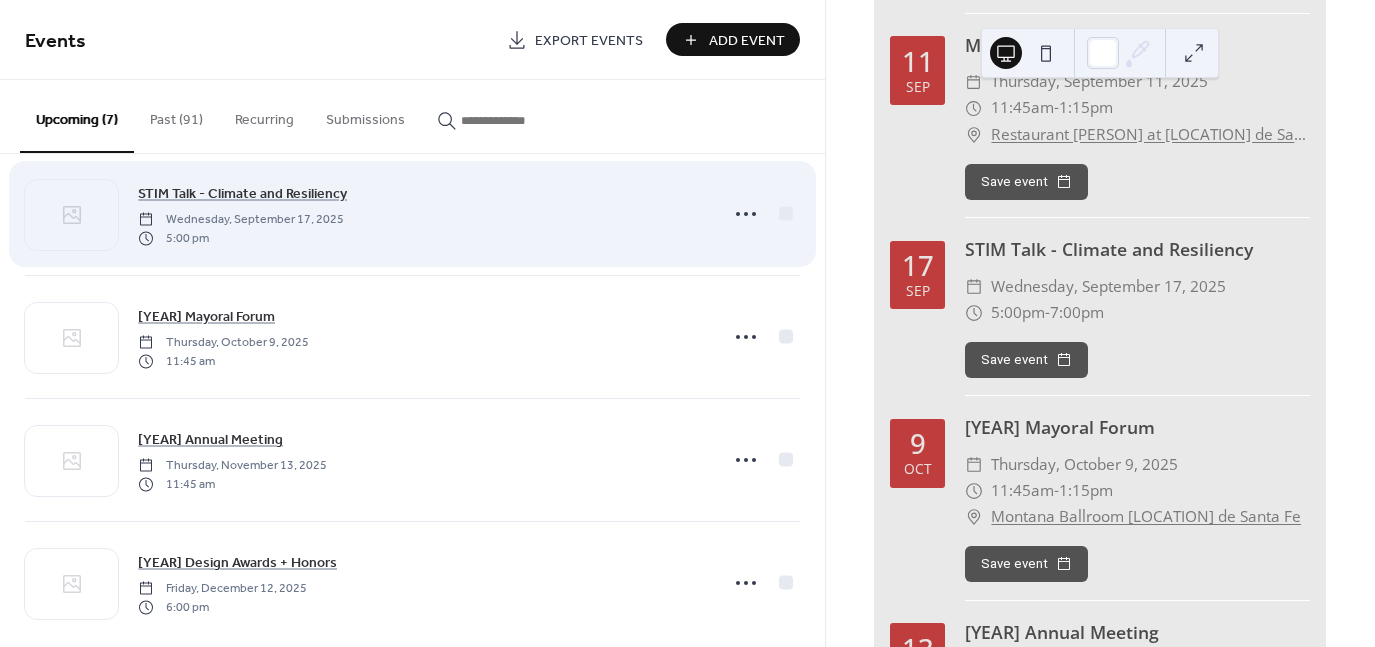 click on "STIM Talk - Climate and Resiliency Wednesday, September 17, 2025 5:00 pm" at bounding box center (422, 214) 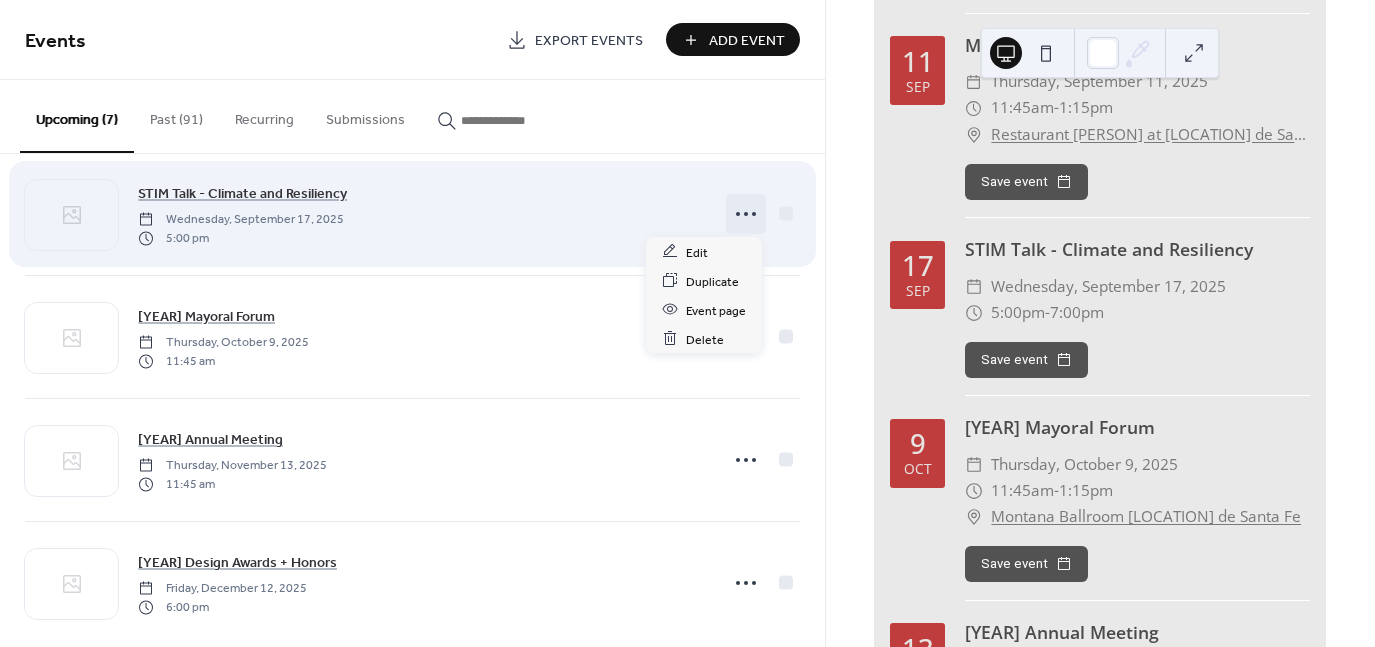click 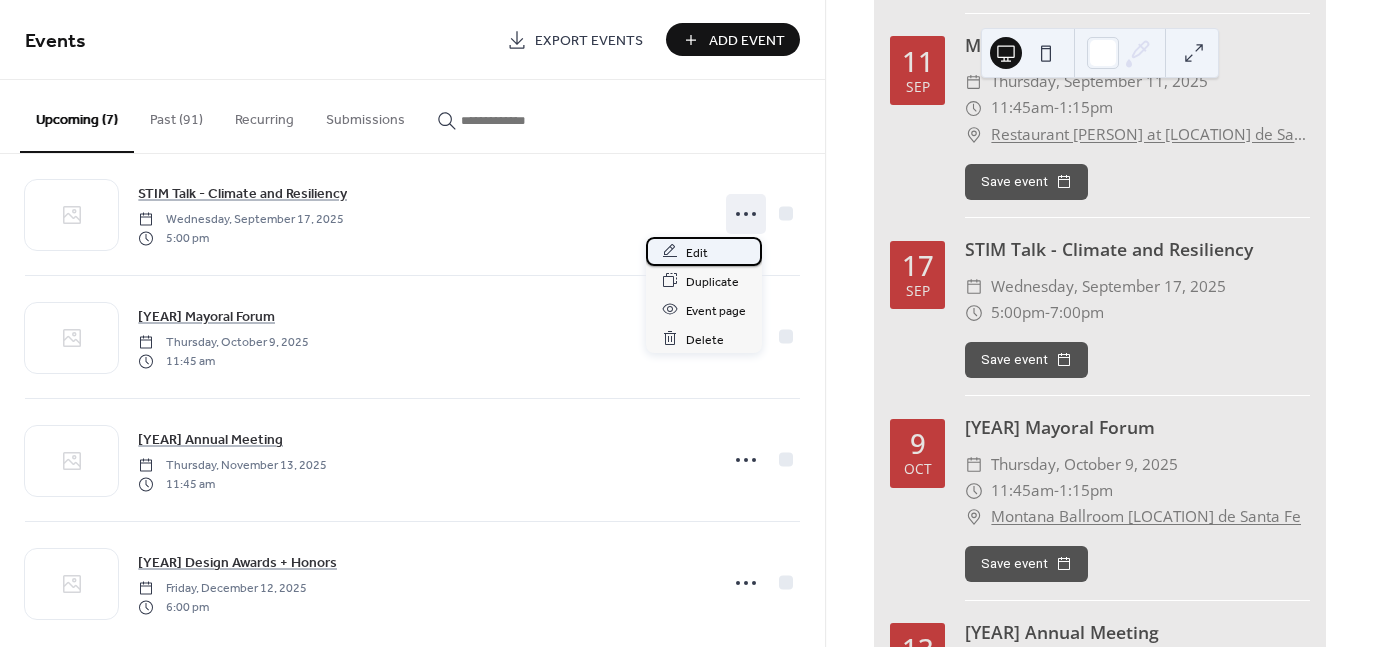click on "Edit" at bounding box center [697, 252] 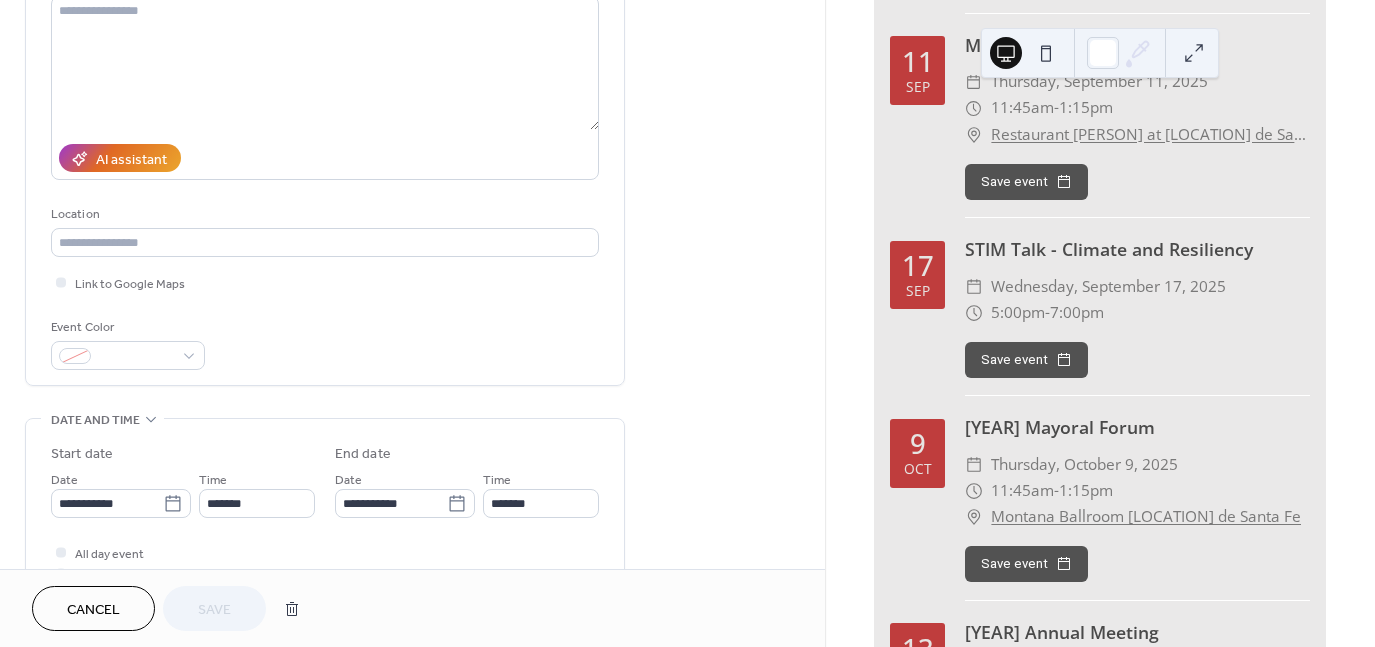 scroll, scrollTop: 213, scrollLeft: 0, axis: vertical 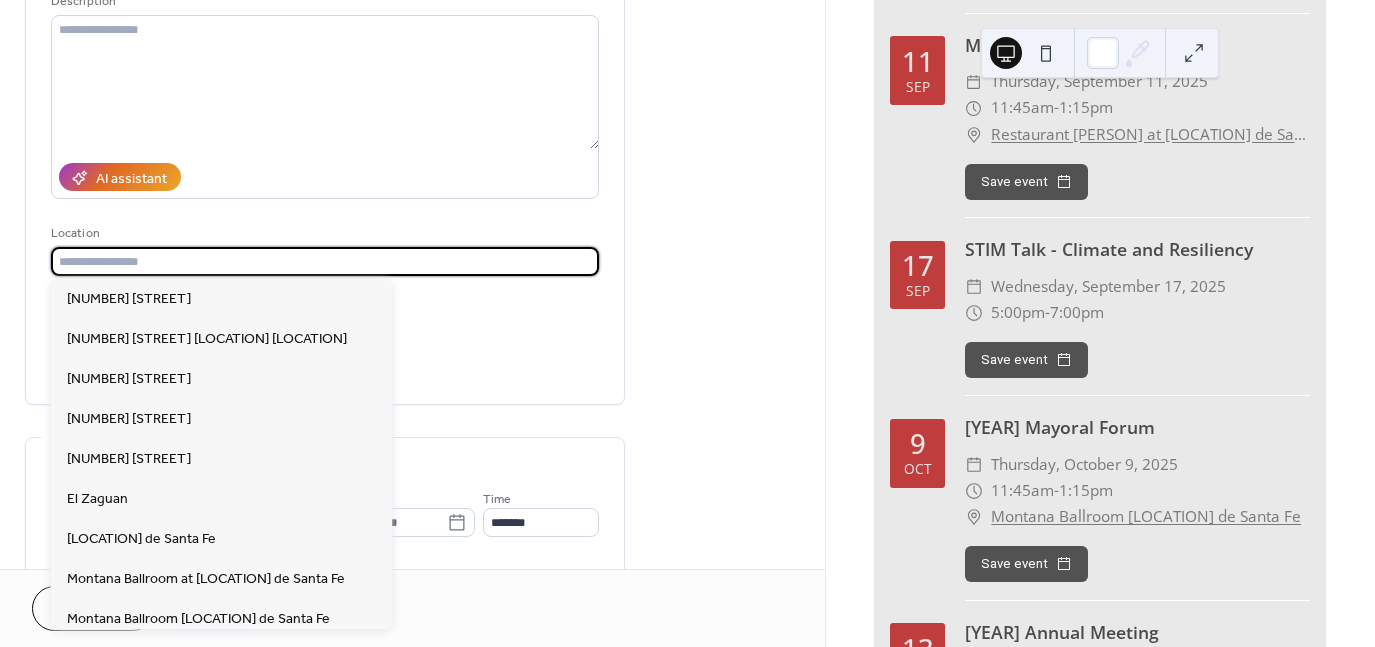 click at bounding box center [325, 261] 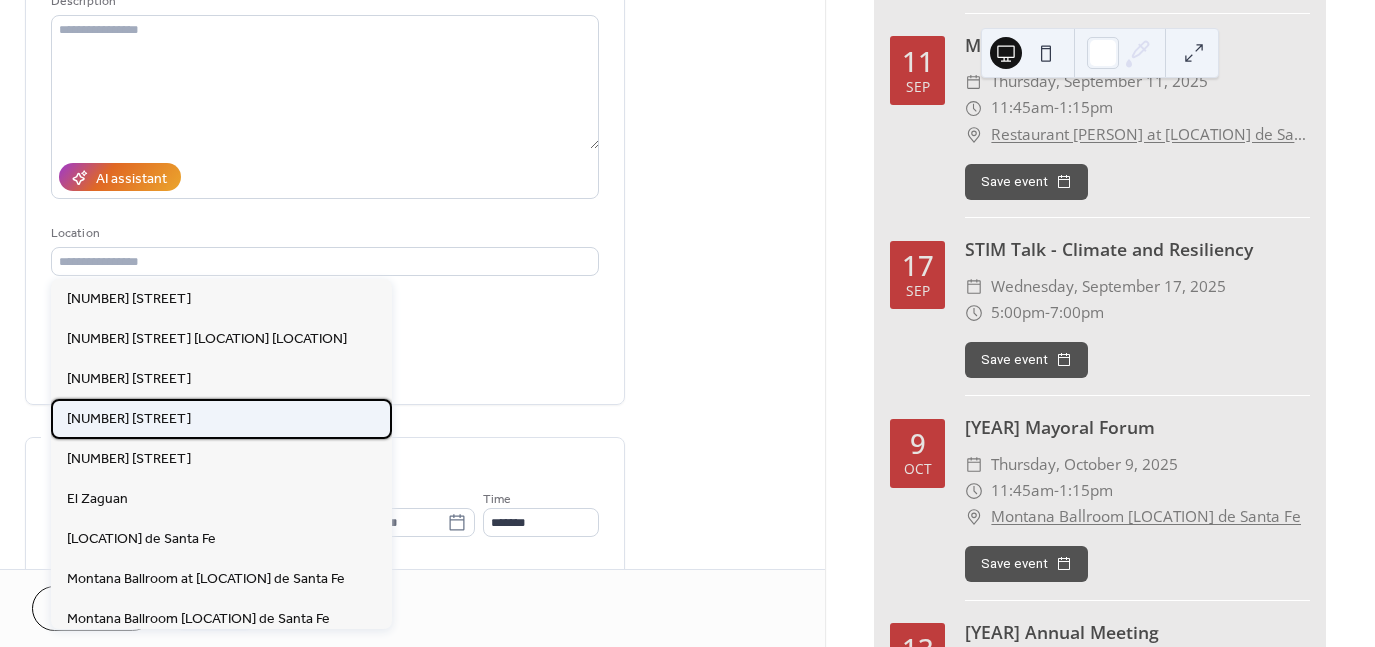 drag, startPoint x: 130, startPoint y: 408, endPoint x: 317, endPoint y: 390, distance: 187.86432 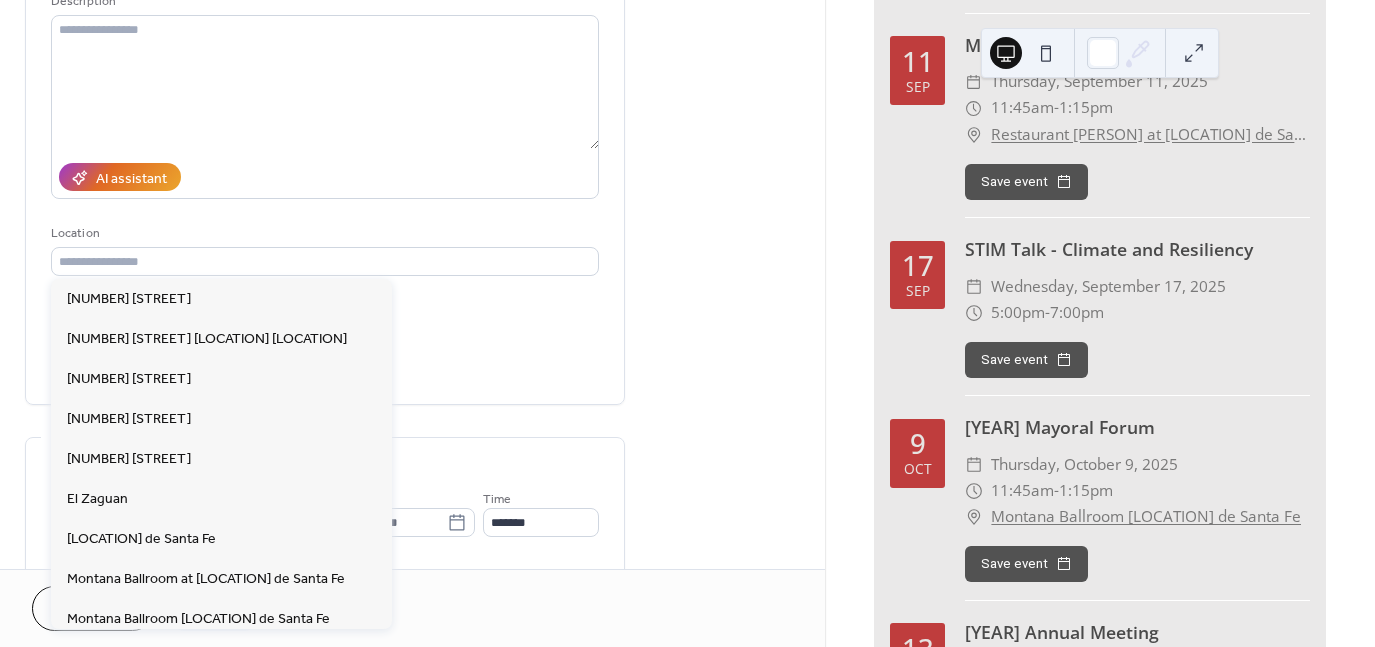 type on "**********" 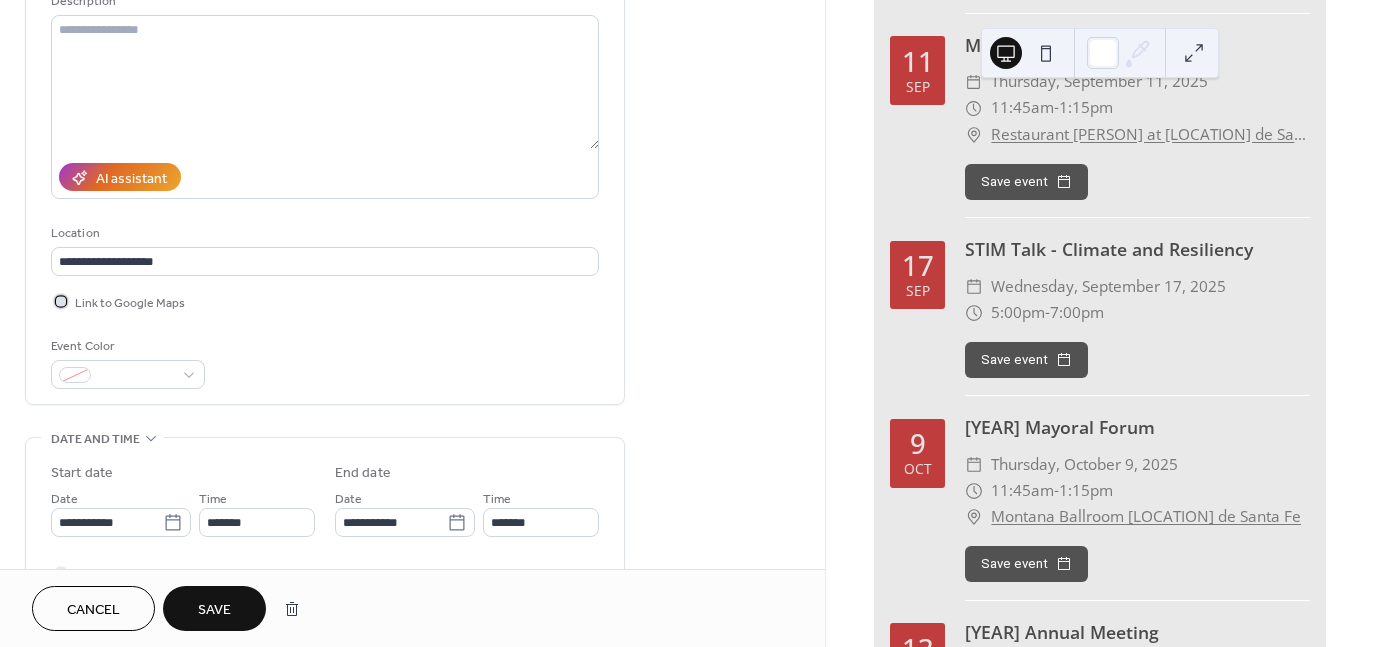 click at bounding box center [61, 301] 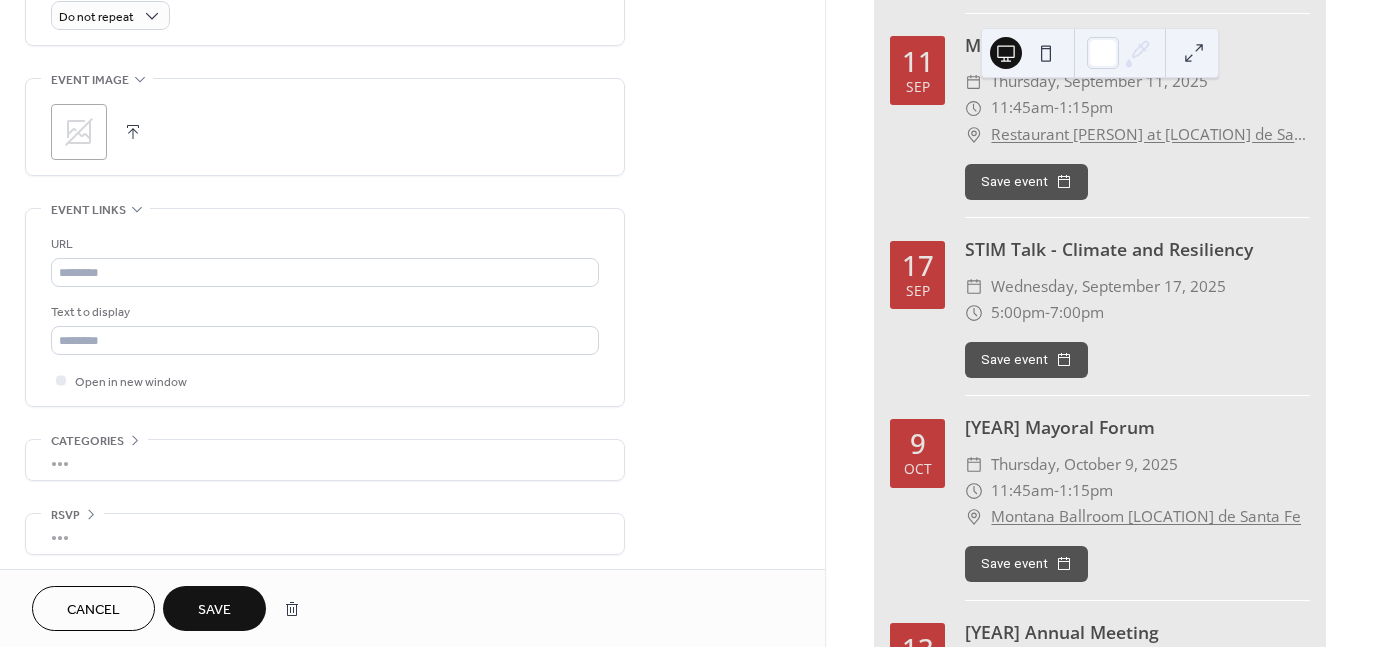 scroll, scrollTop: 913, scrollLeft: 0, axis: vertical 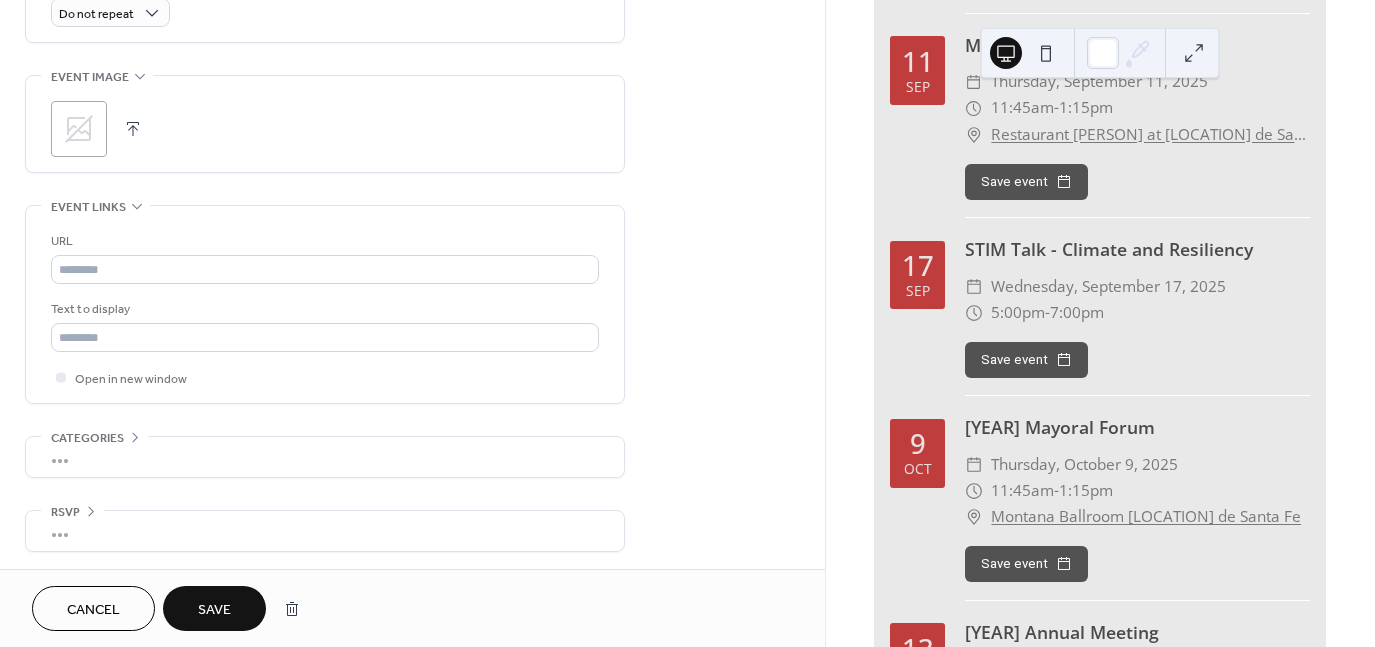 click on "Save" at bounding box center (214, 610) 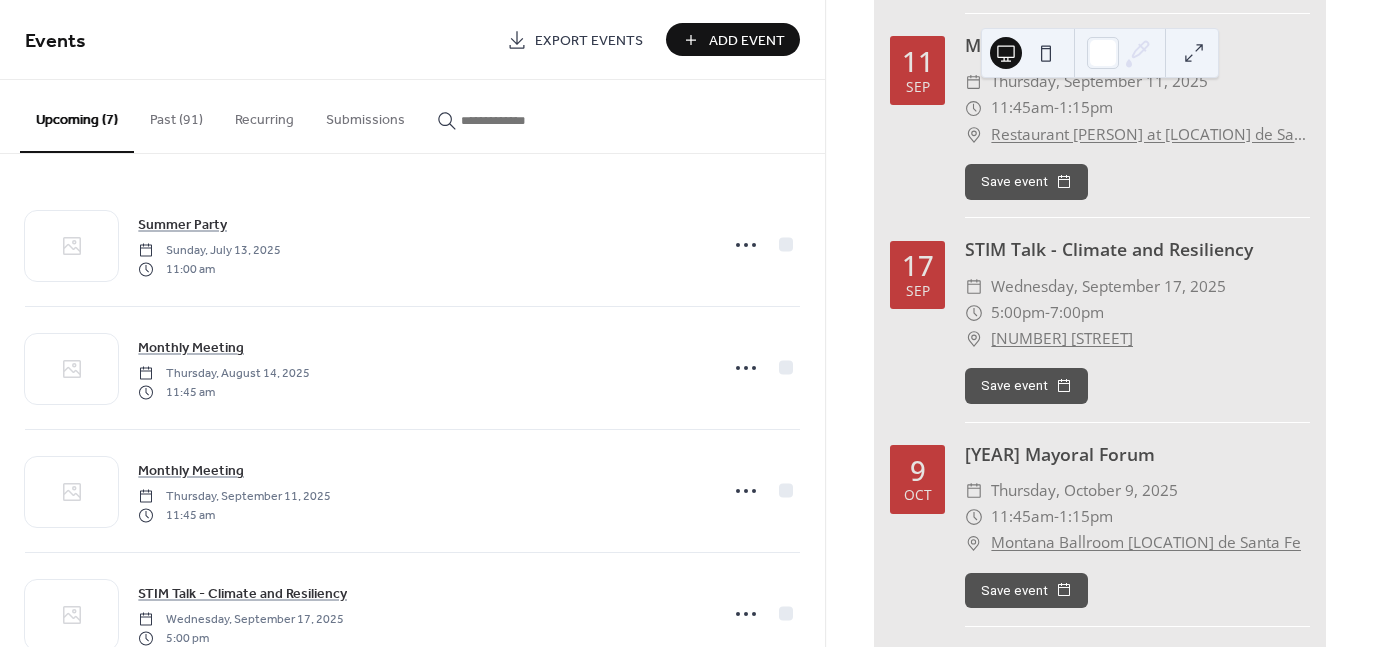 drag, startPoint x: 734, startPoint y: 31, endPoint x: 766, endPoint y: 69, distance: 49.67897 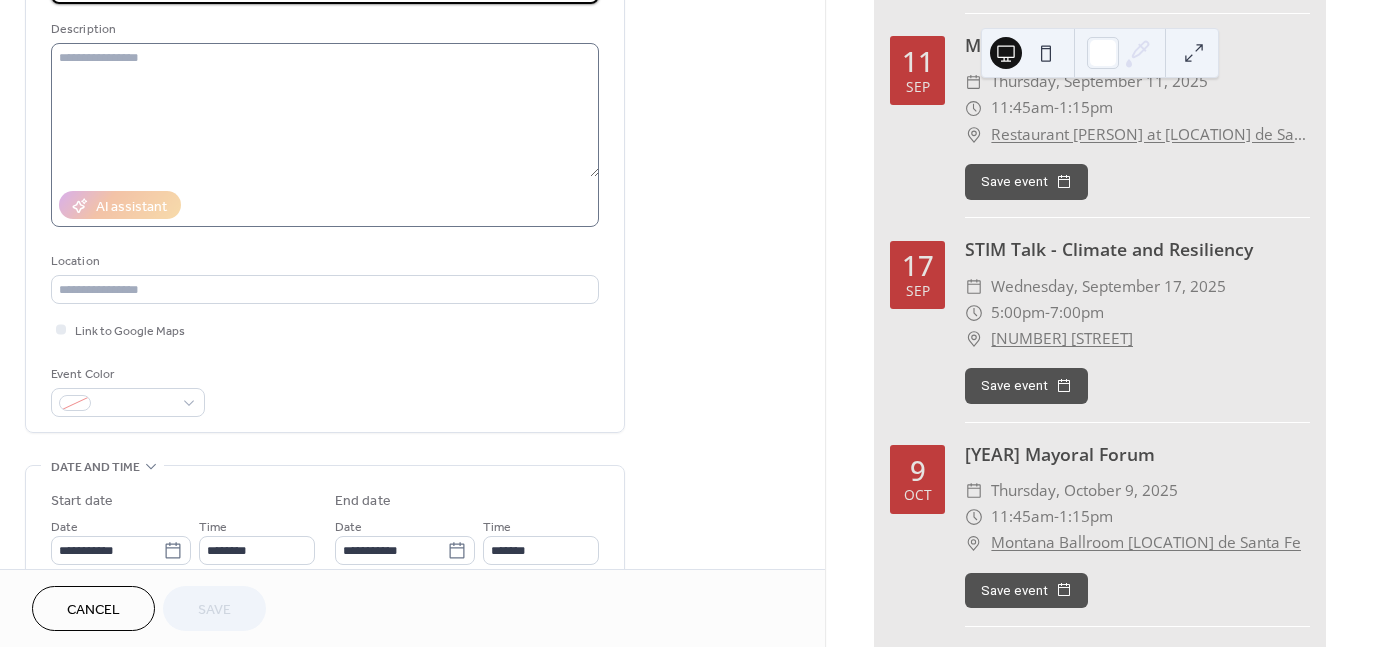 scroll, scrollTop: 200, scrollLeft: 0, axis: vertical 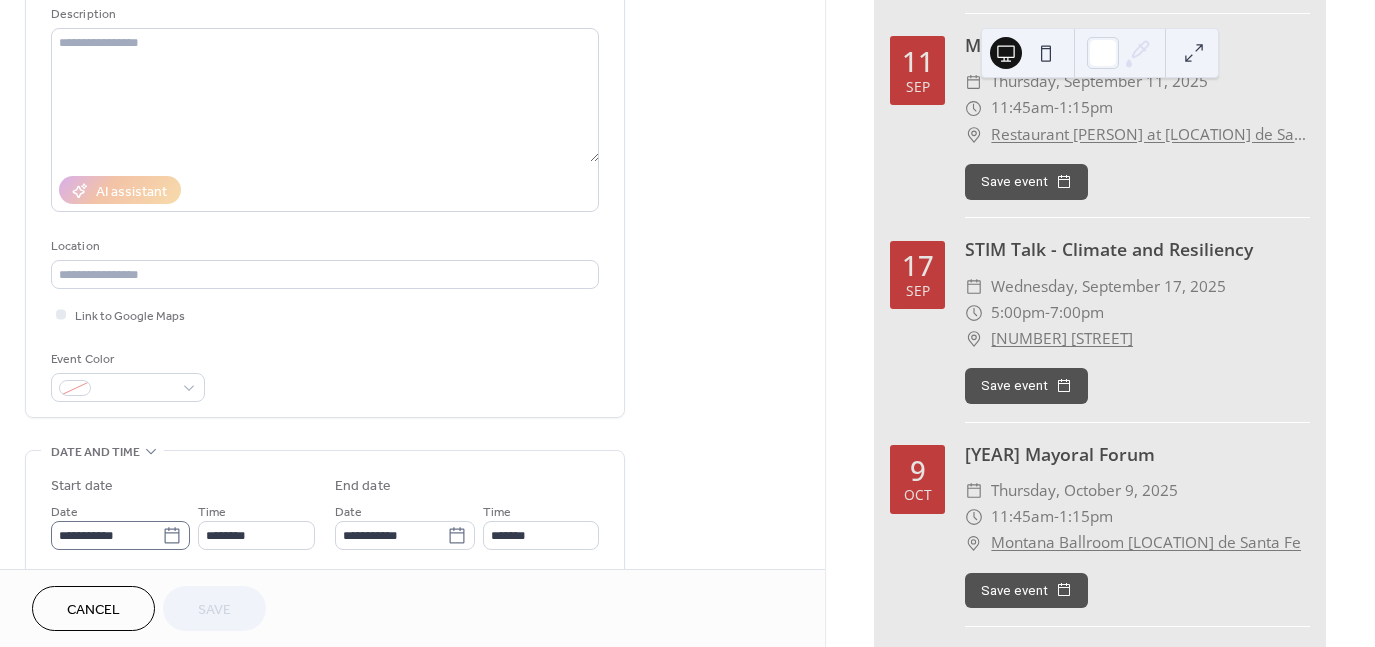 click 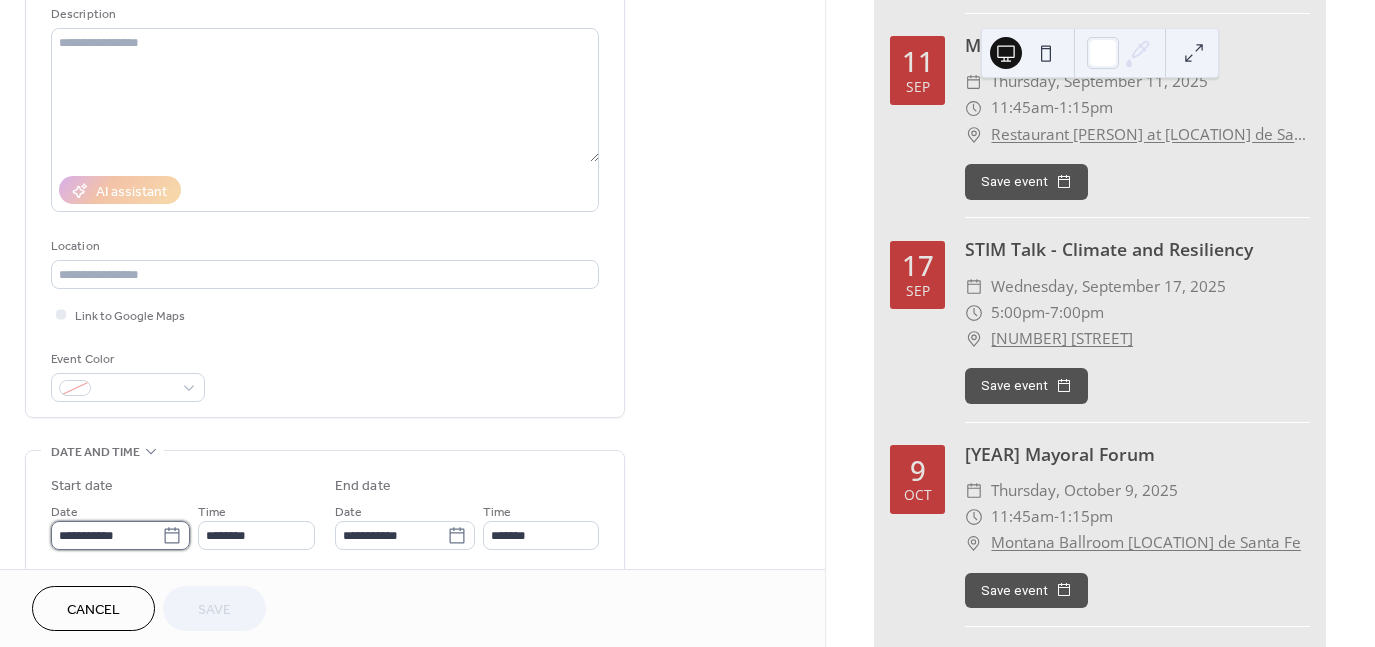 click on "**********" at bounding box center [106, 535] 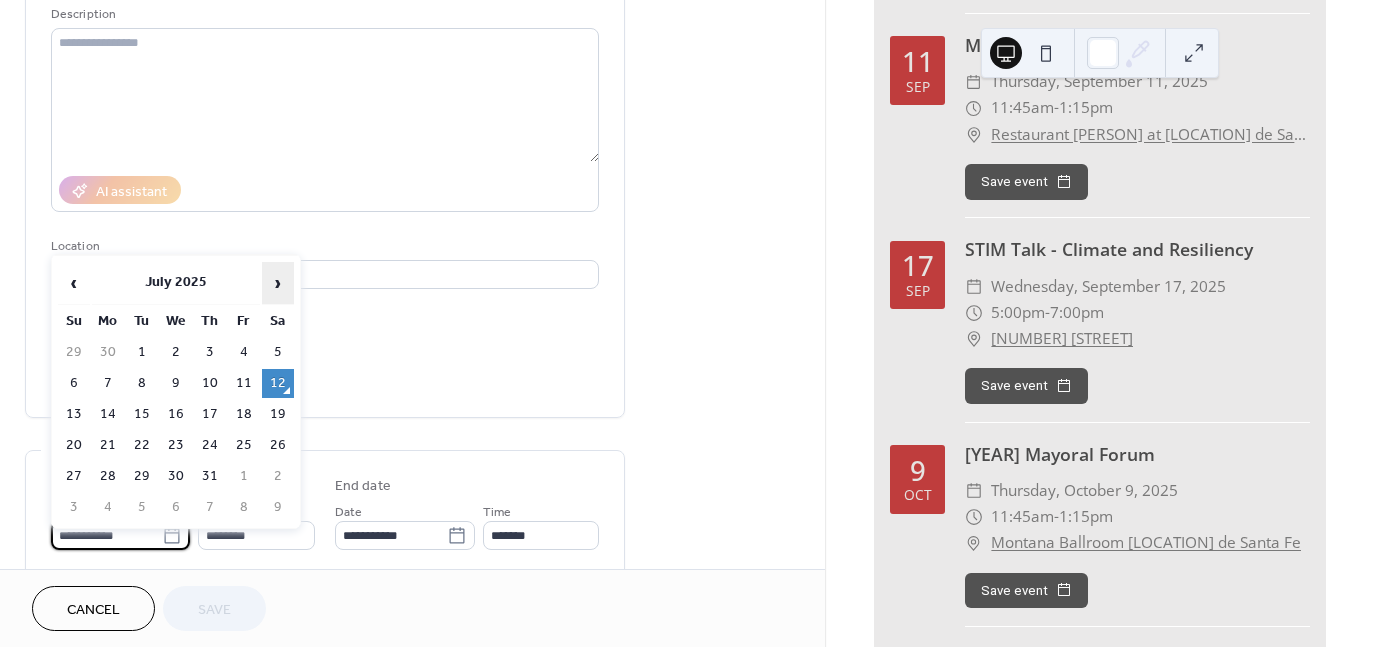 click on "›" at bounding box center [278, 283] 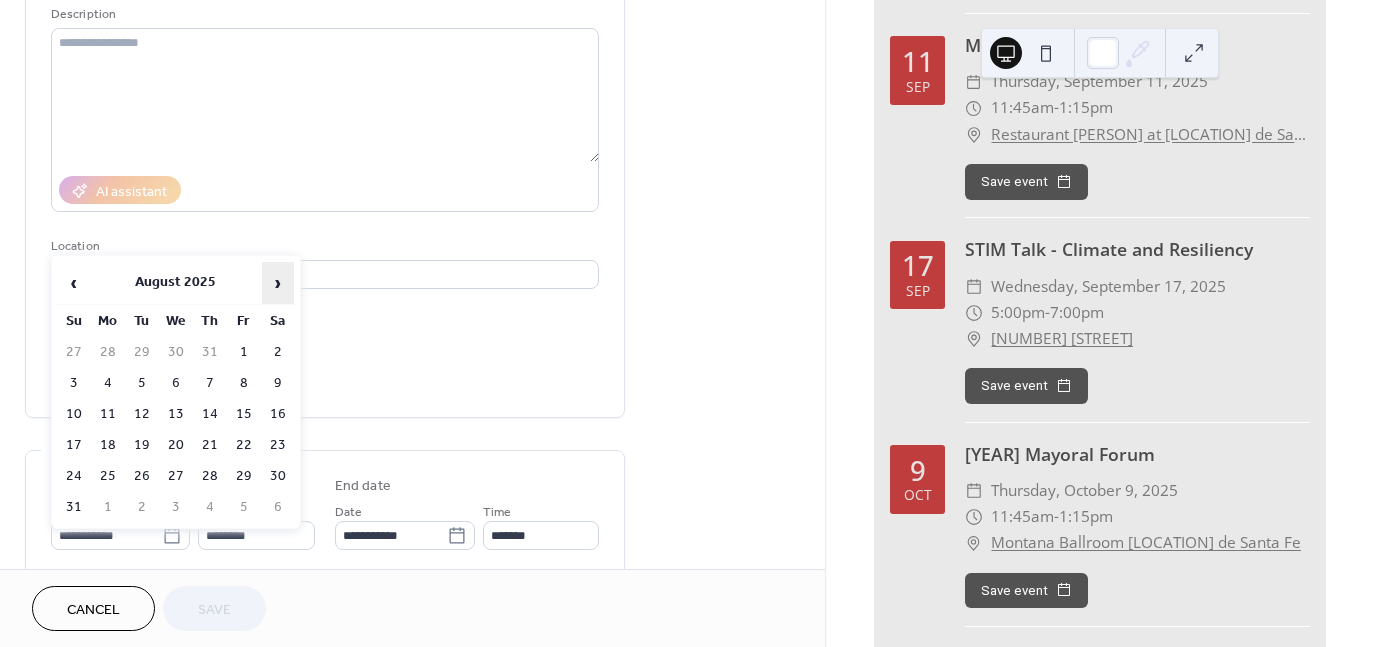 click on "›" at bounding box center [278, 283] 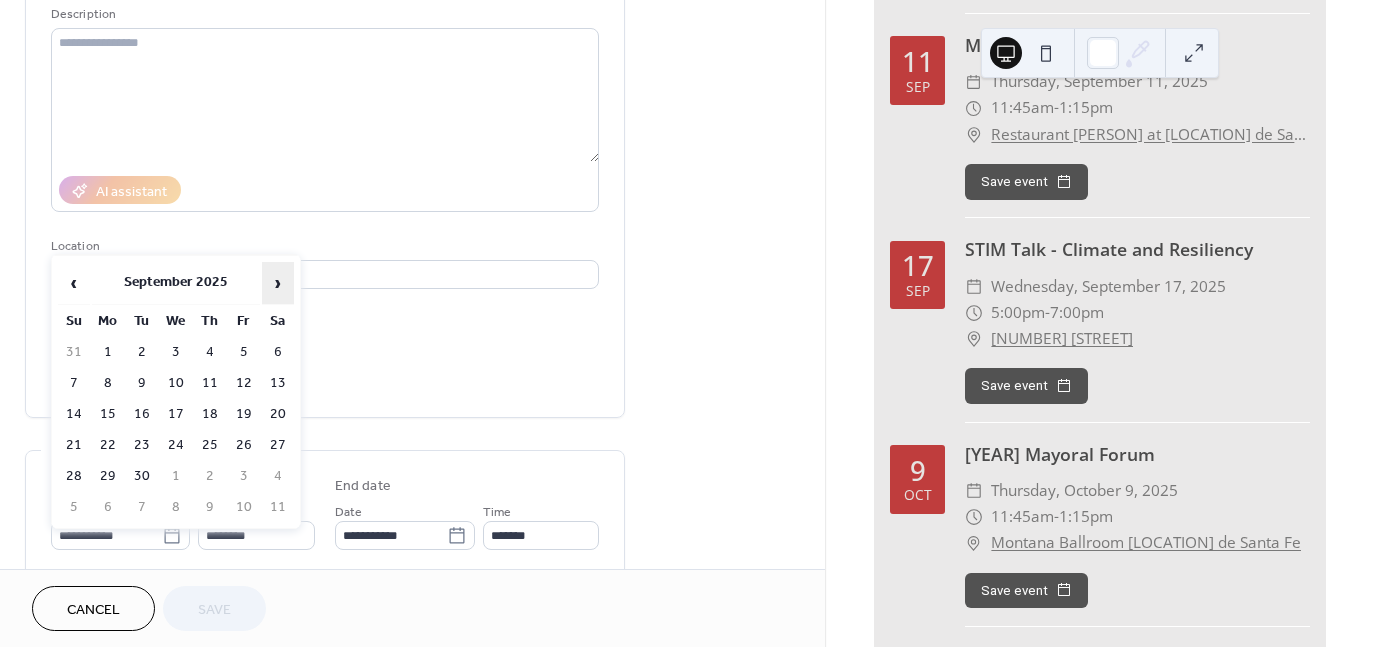click on "›" at bounding box center [278, 283] 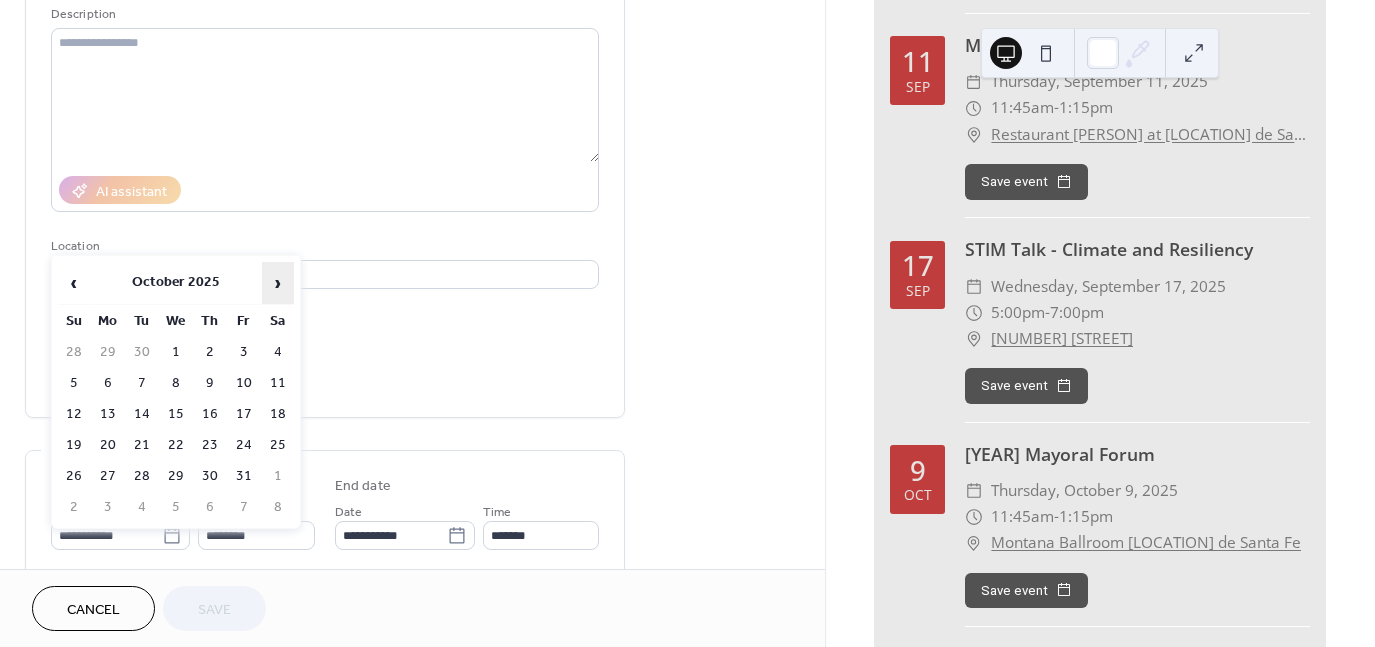 click on "›" at bounding box center [278, 283] 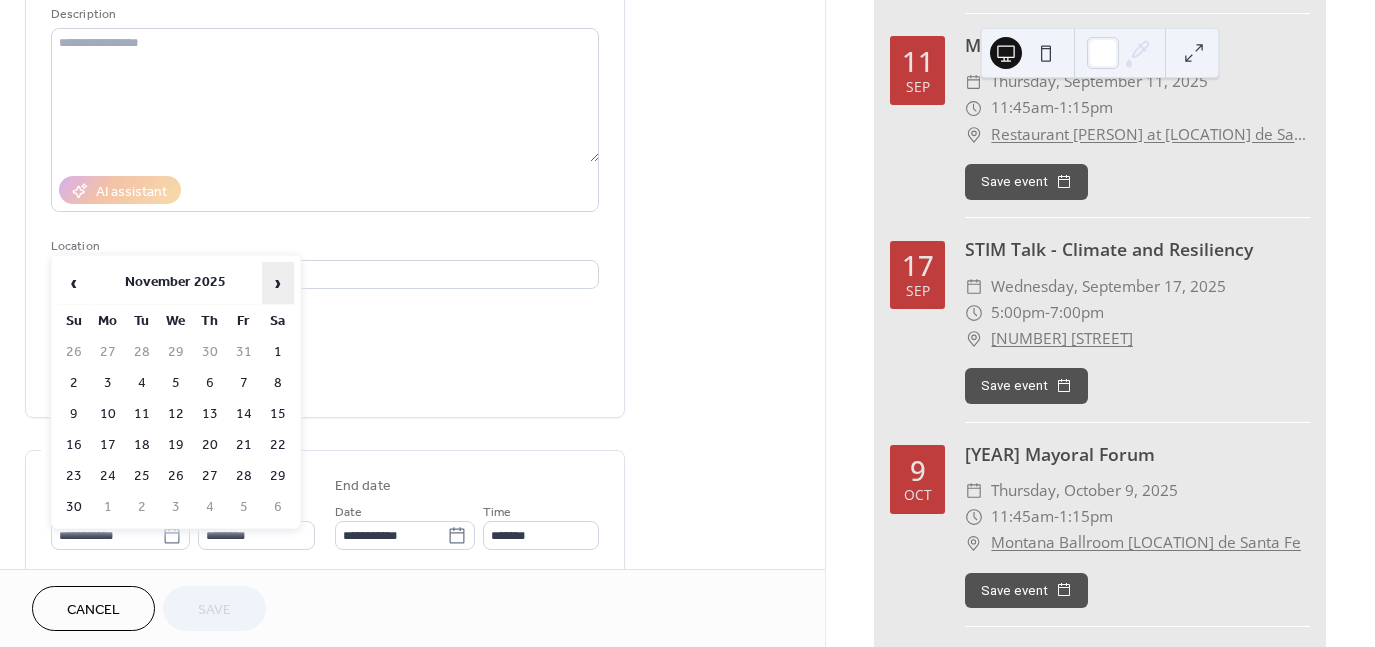click on "›" at bounding box center [278, 283] 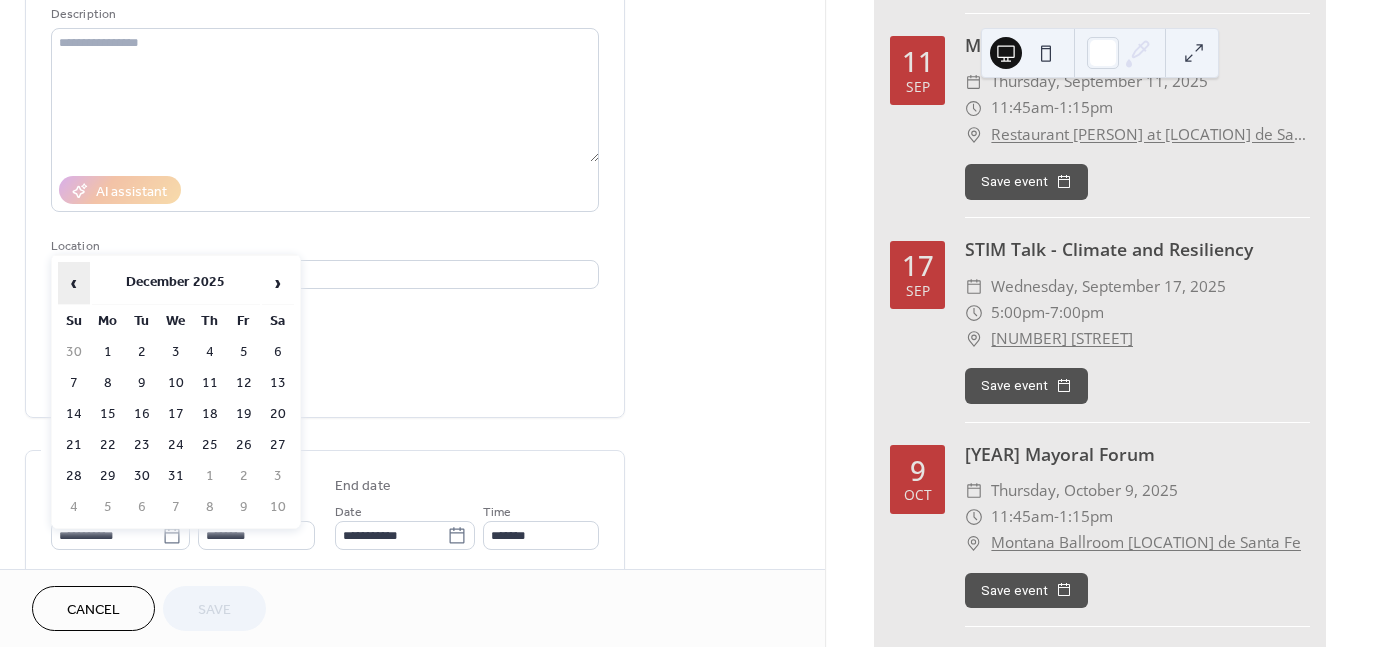 click on "‹" at bounding box center (74, 283) 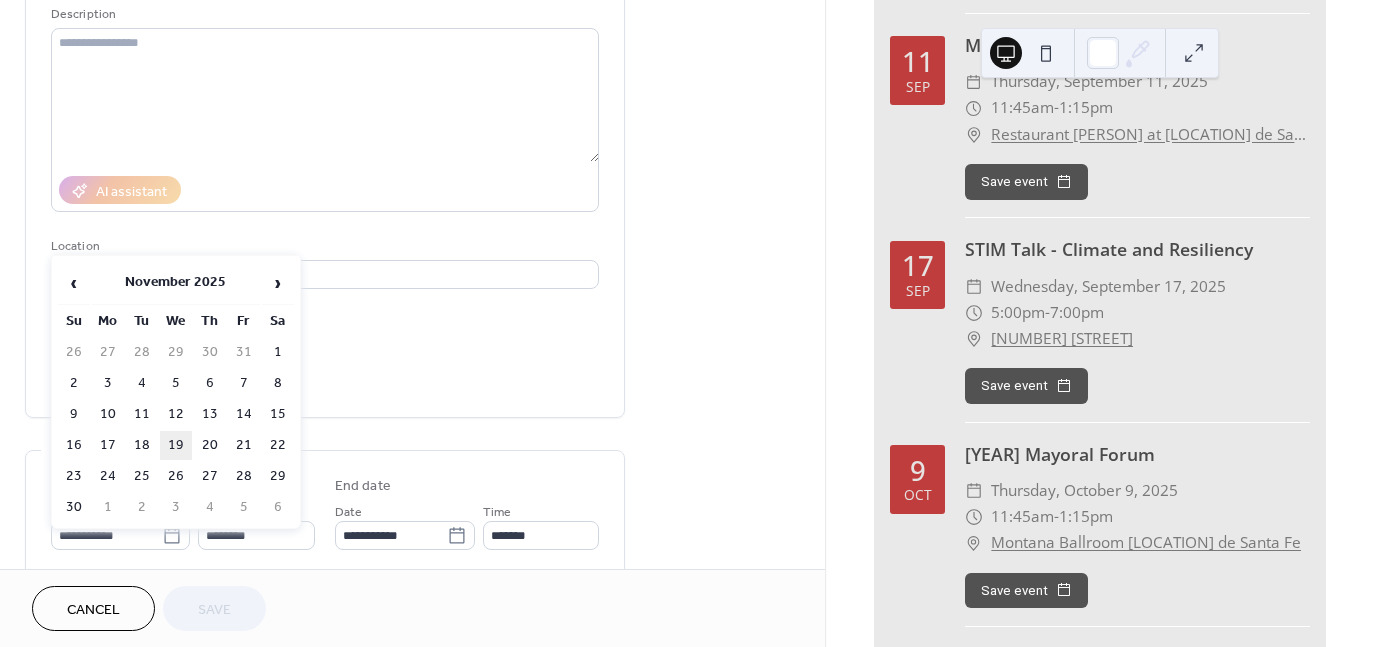click on "19" at bounding box center (176, 445) 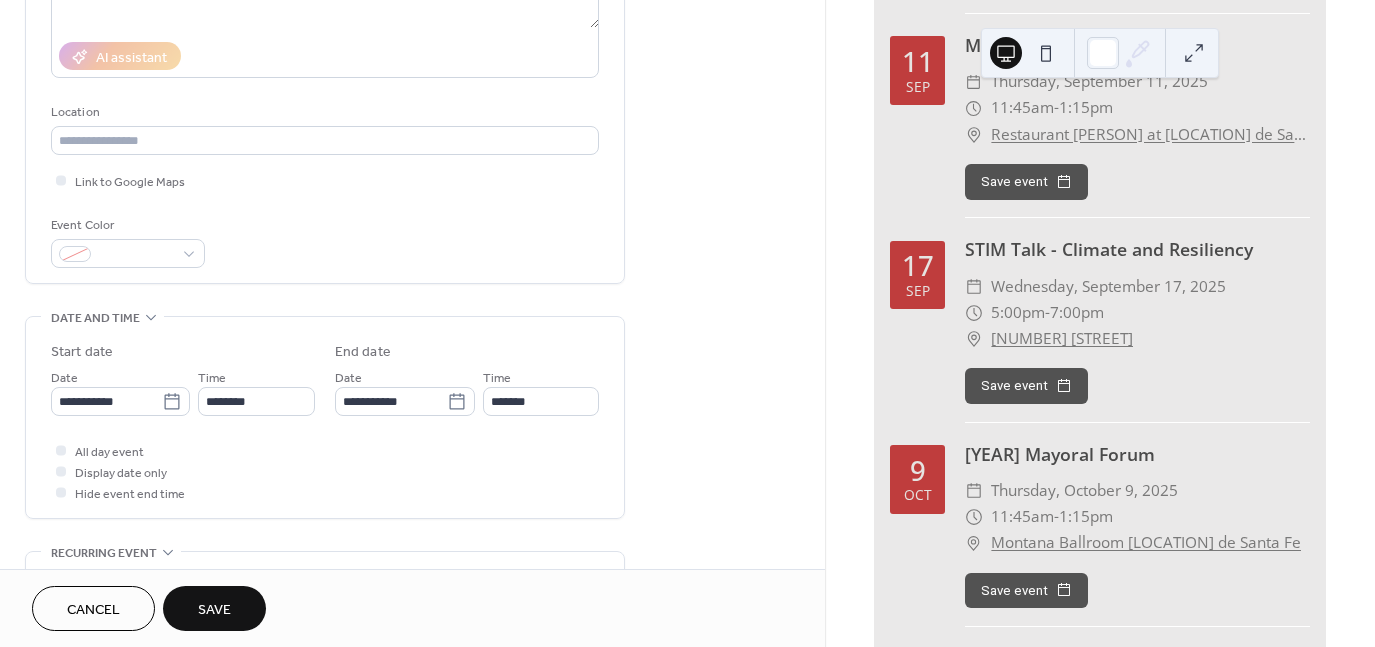 scroll, scrollTop: 400, scrollLeft: 0, axis: vertical 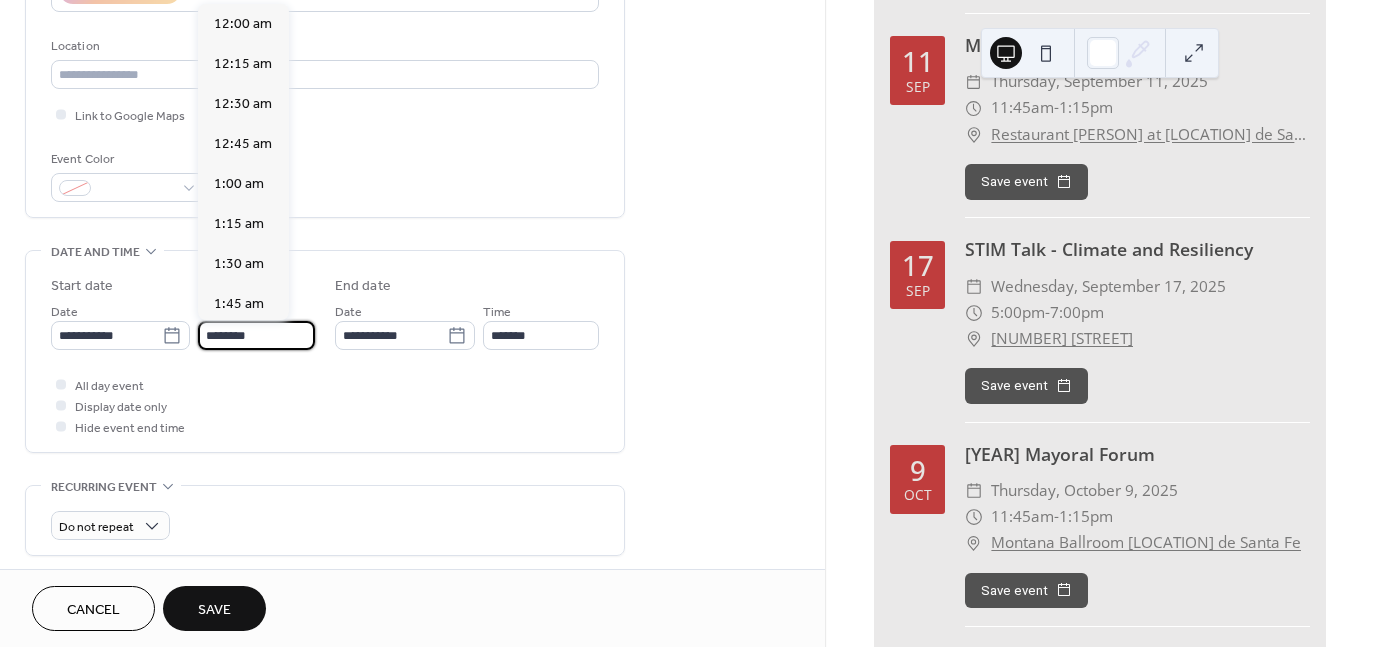 click on "********" at bounding box center [256, 335] 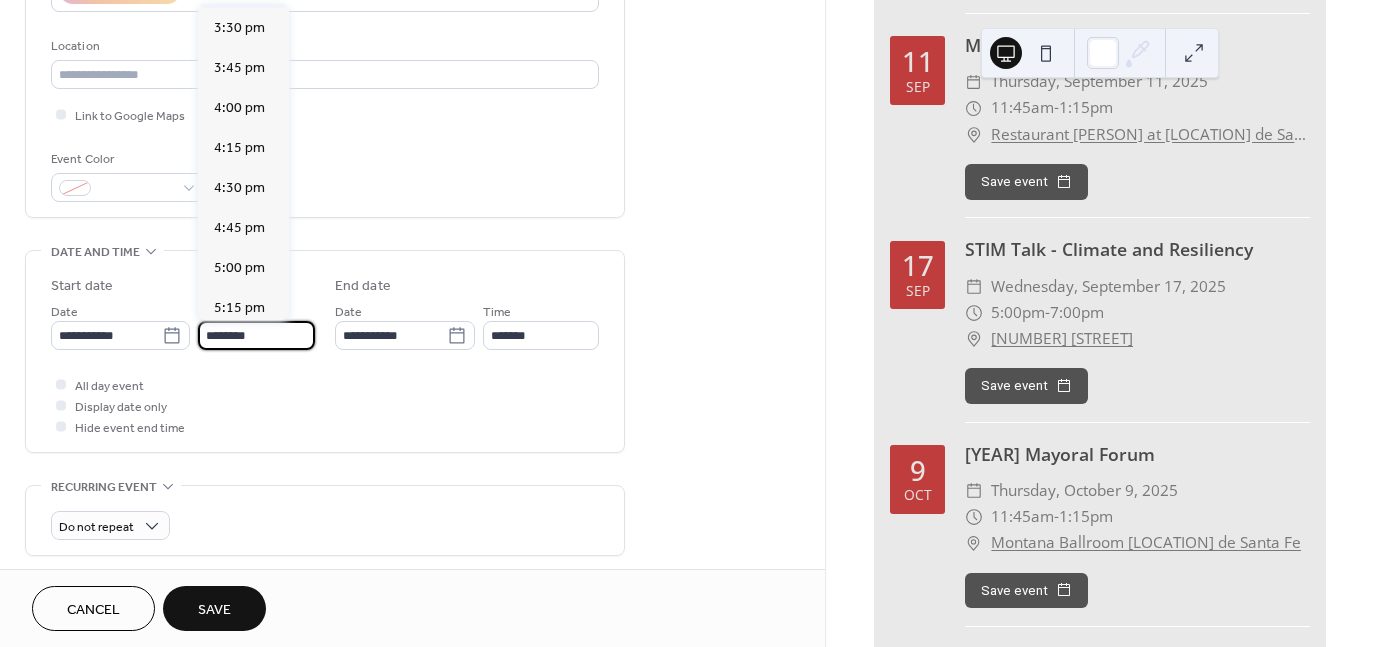 scroll, scrollTop: 2529, scrollLeft: 0, axis: vertical 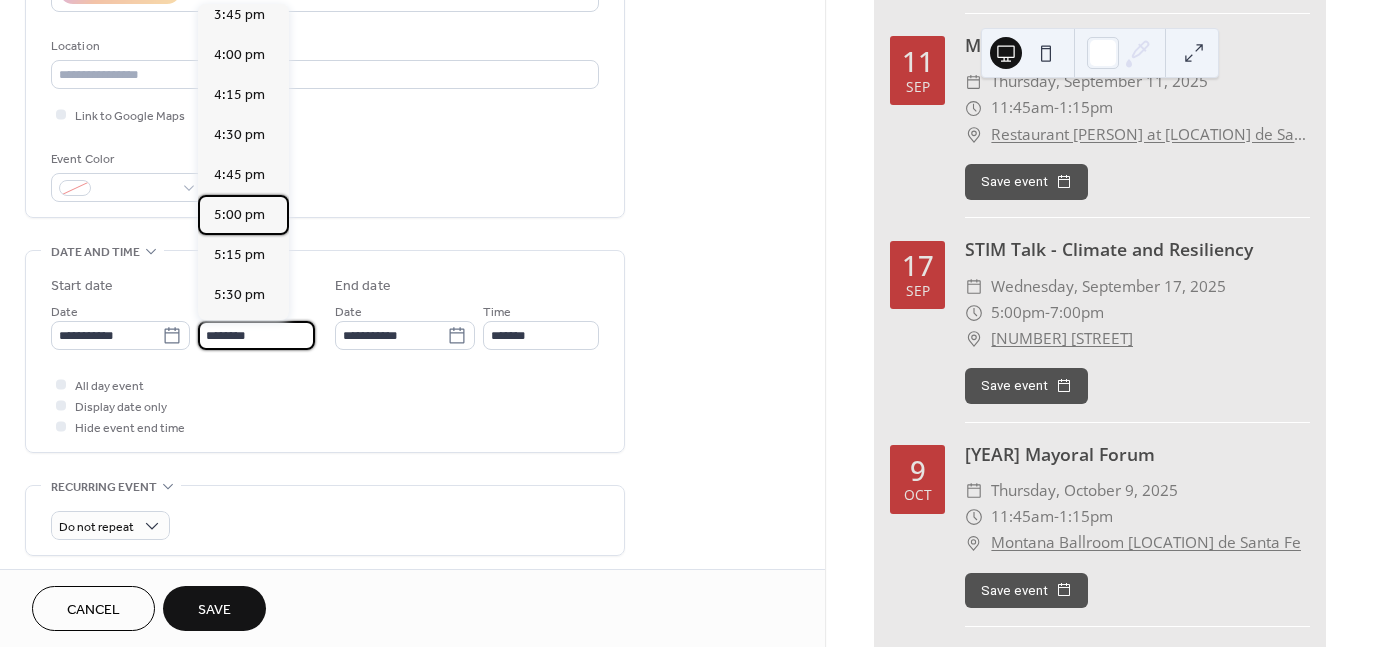 click on "5:00 pm" at bounding box center (239, 215) 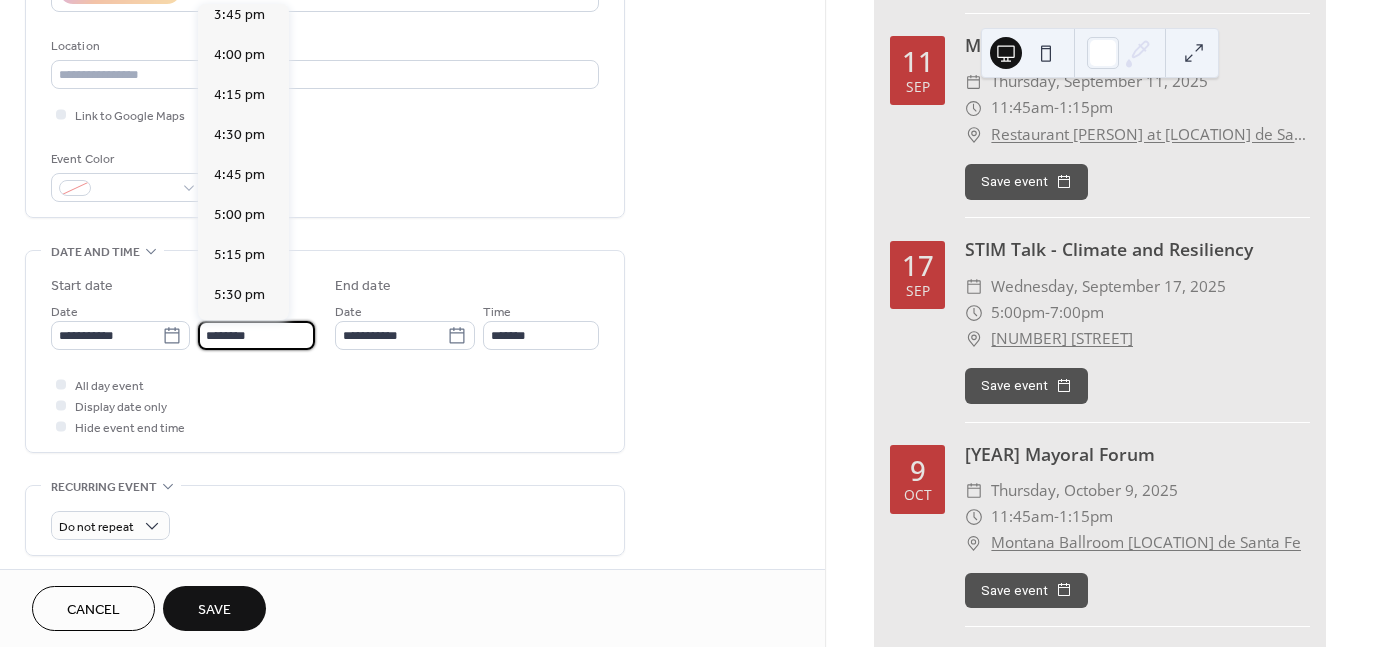 type on "*******" 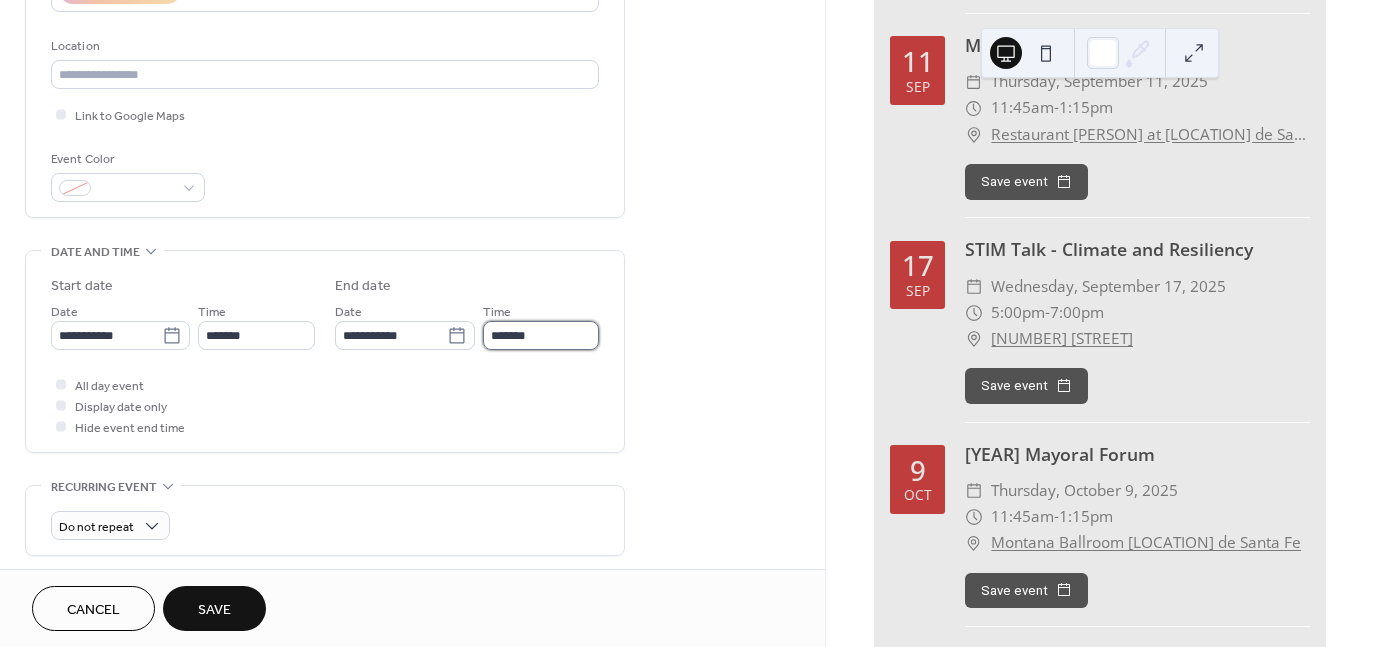 click on "*******" at bounding box center (541, 335) 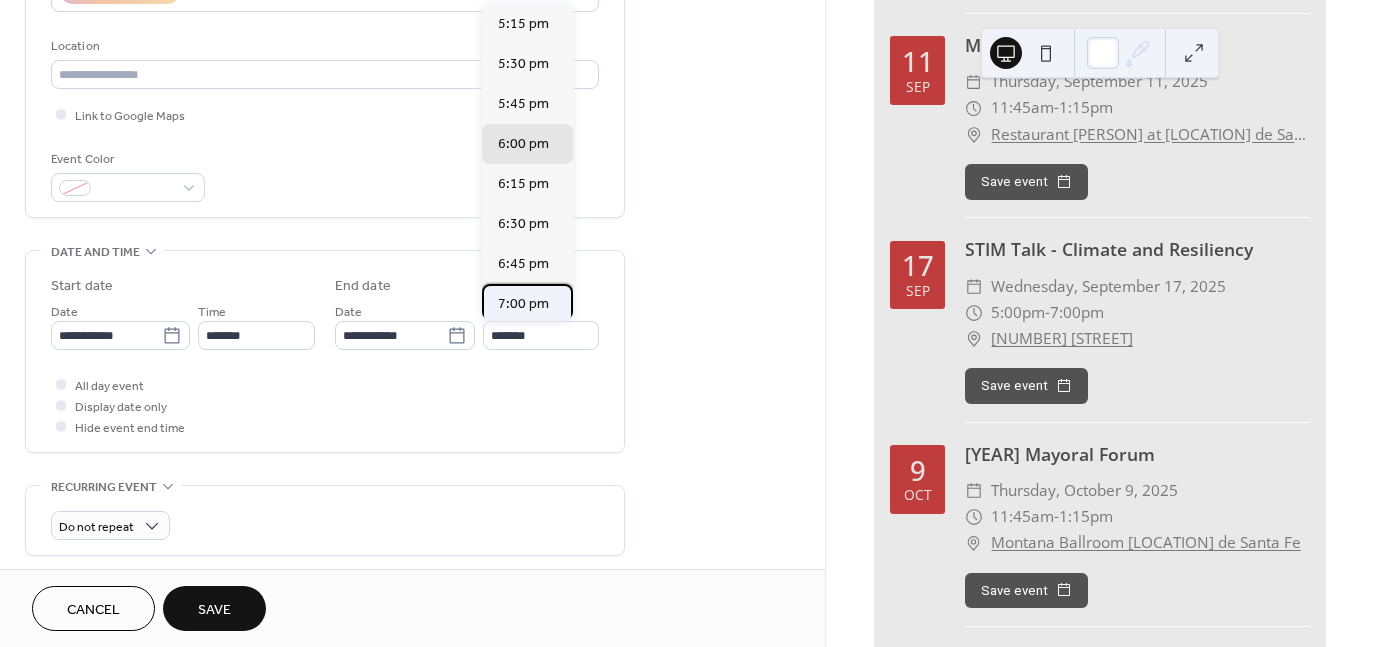 click on "7:00 pm" at bounding box center (523, 304) 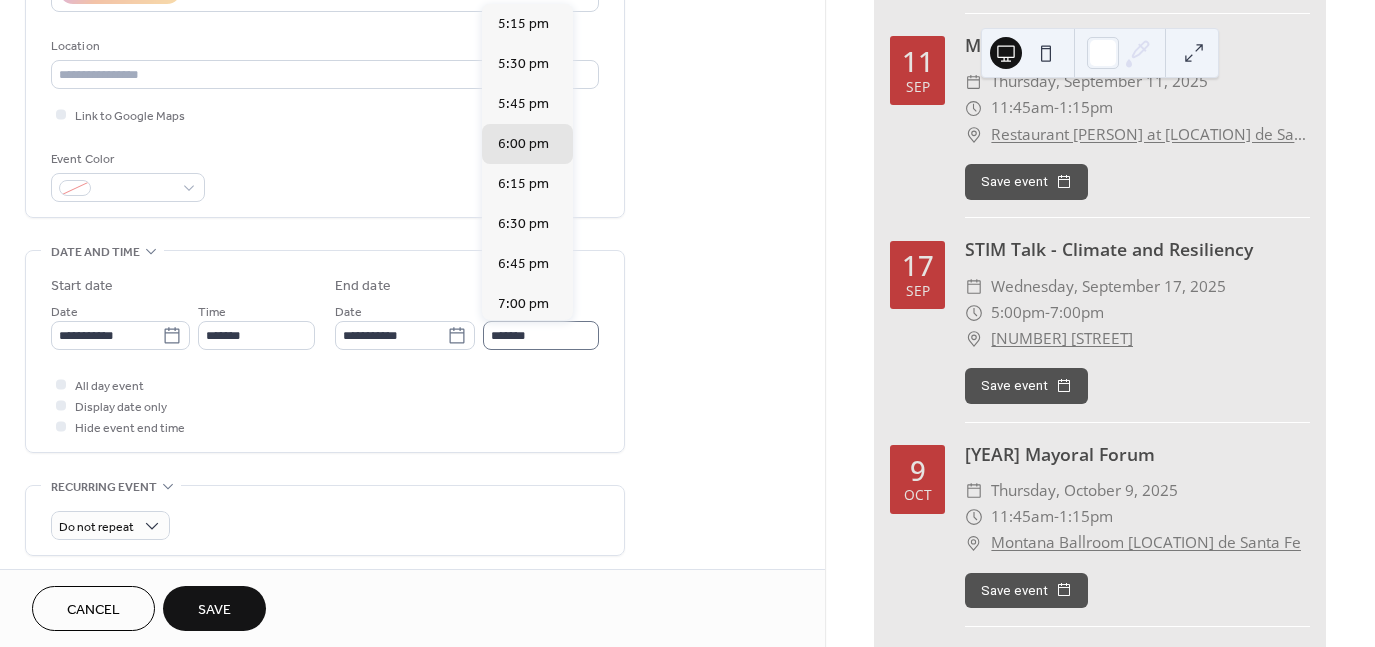 type on "*******" 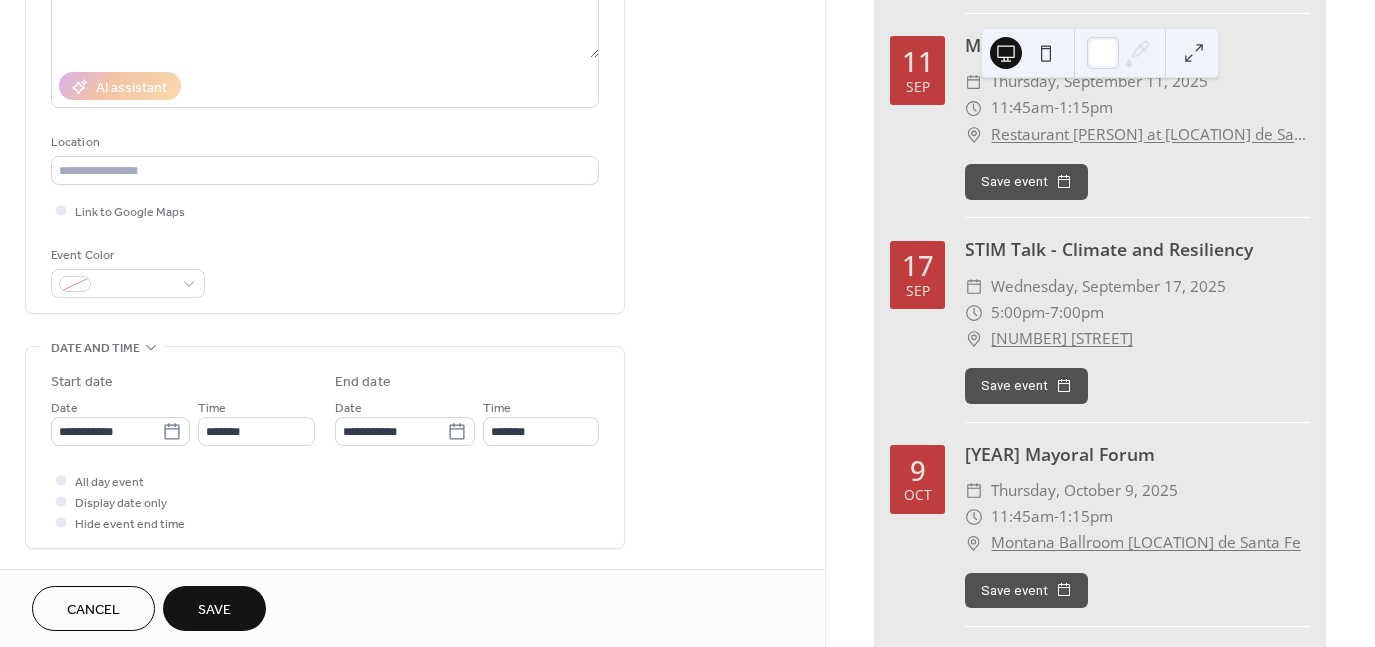 scroll, scrollTop: 300, scrollLeft: 0, axis: vertical 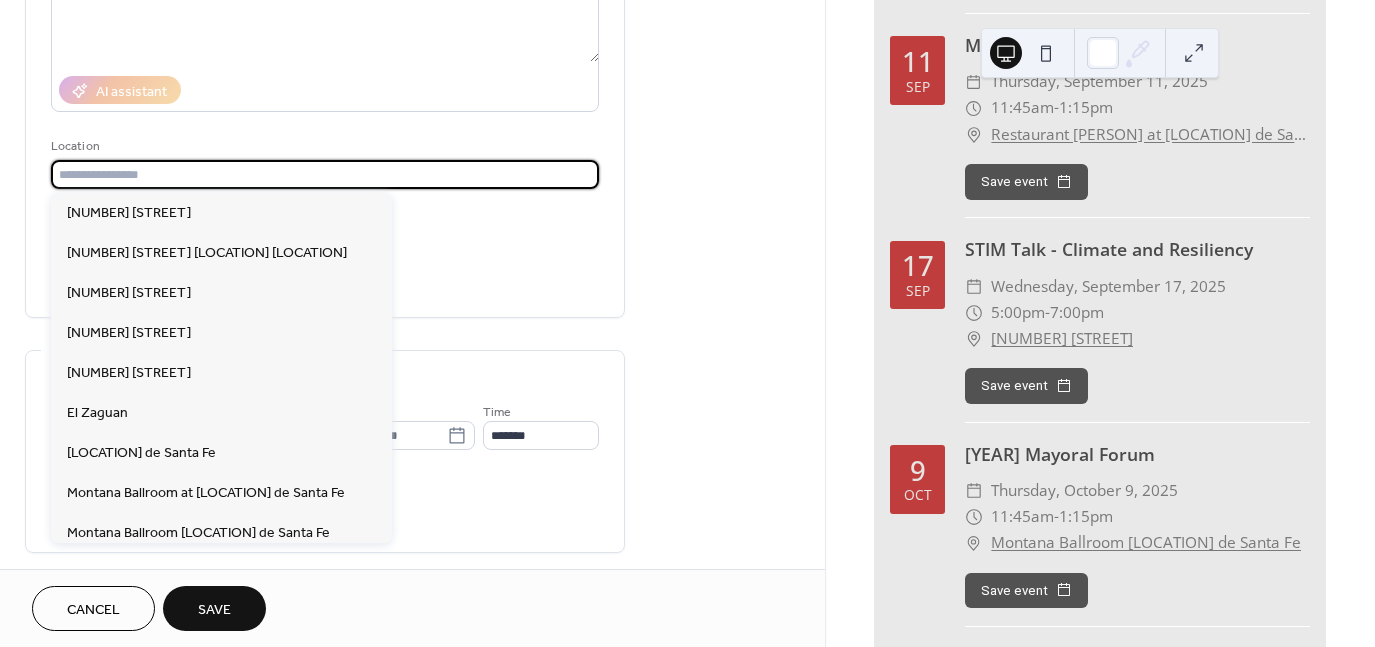 click at bounding box center (325, 174) 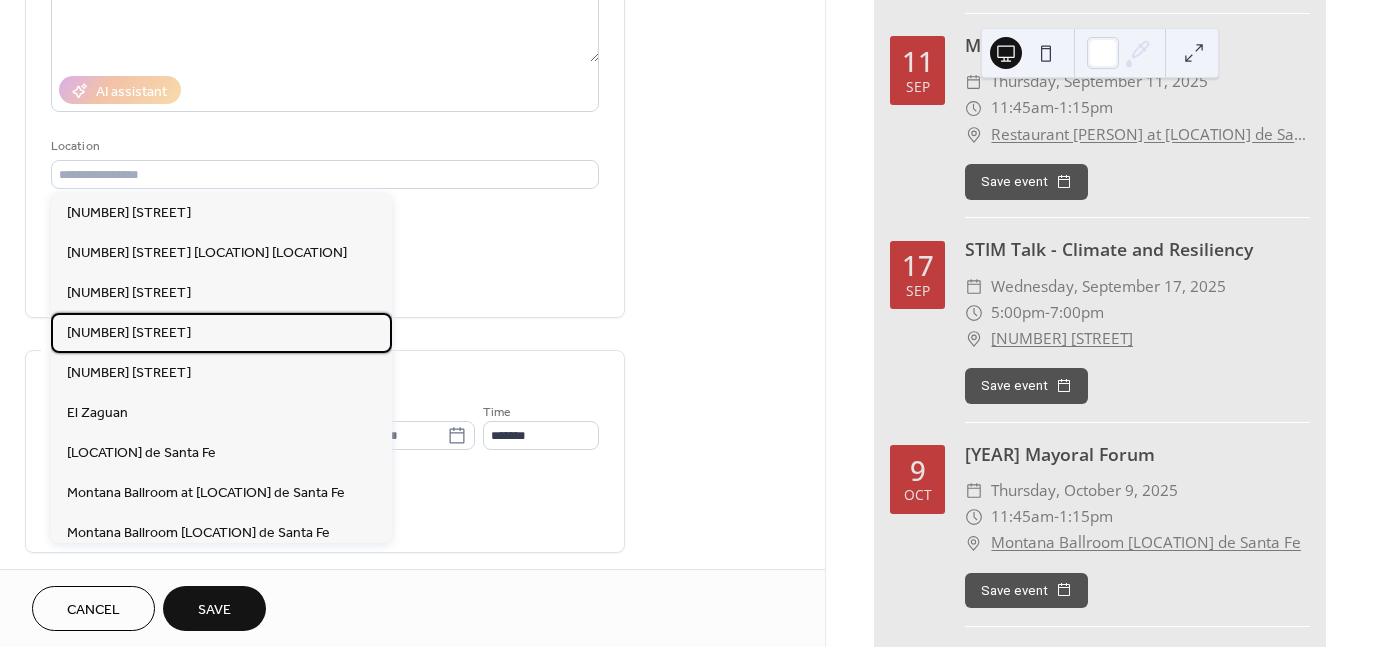drag, startPoint x: 125, startPoint y: 329, endPoint x: 246, endPoint y: 289, distance: 127.440186 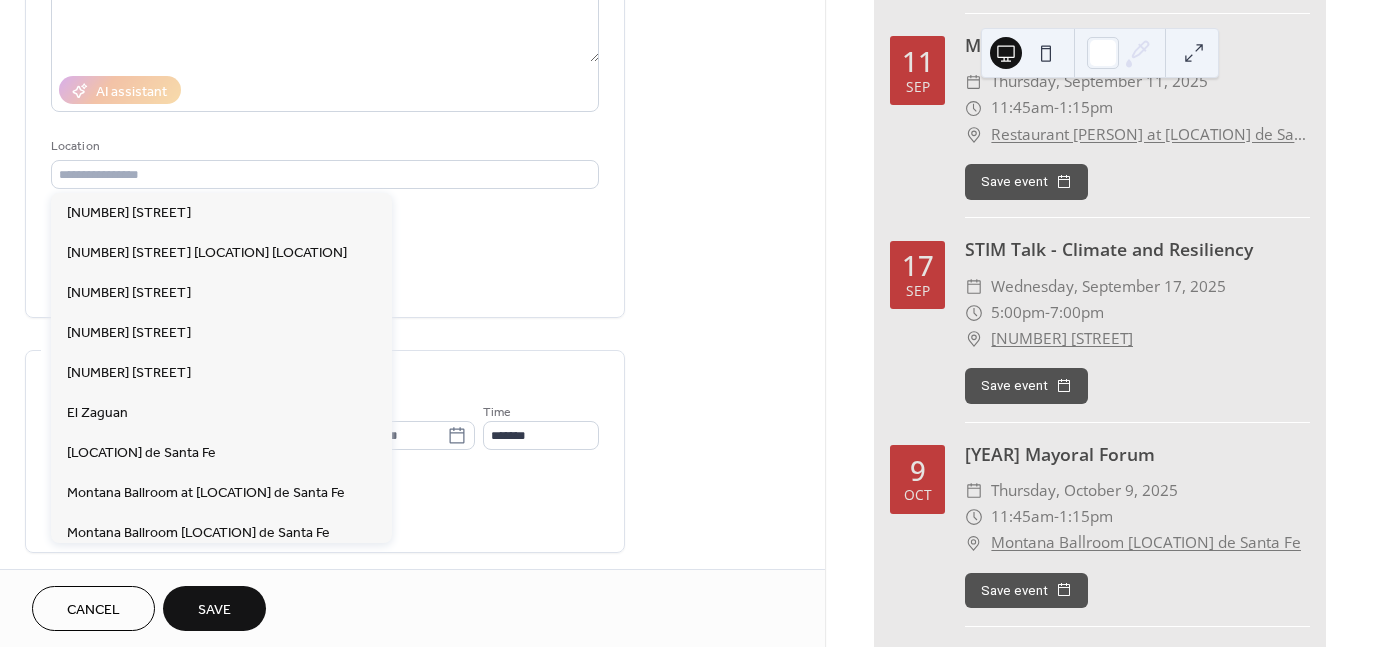 type on "**********" 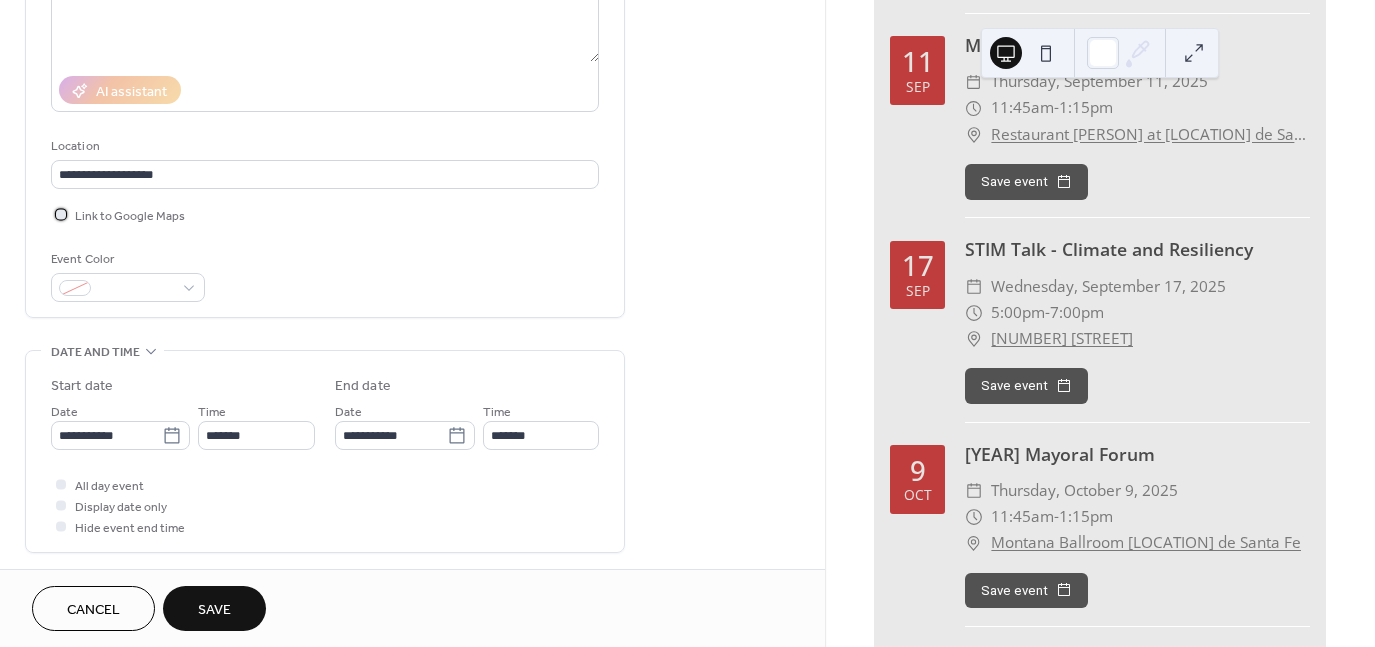 drag, startPoint x: 61, startPoint y: 213, endPoint x: 222, endPoint y: 222, distance: 161.25136 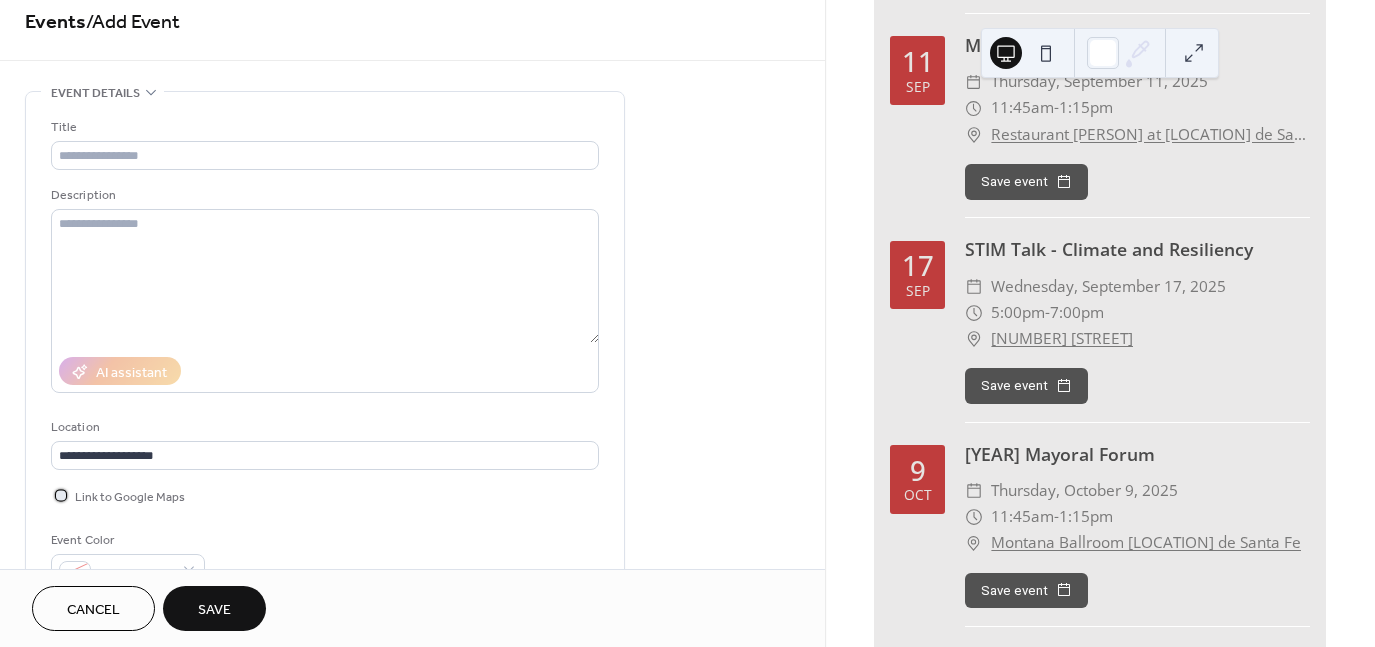 scroll, scrollTop: 0, scrollLeft: 0, axis: both 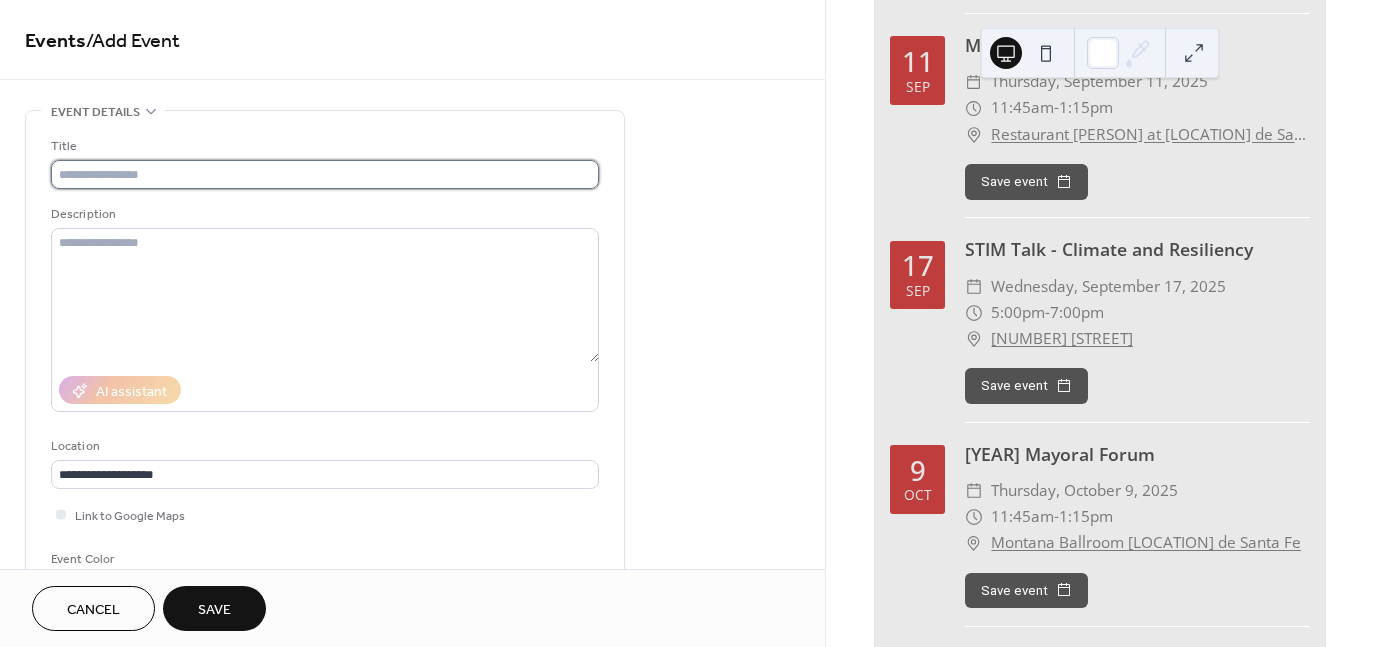 click at bounding box center (325, 174) 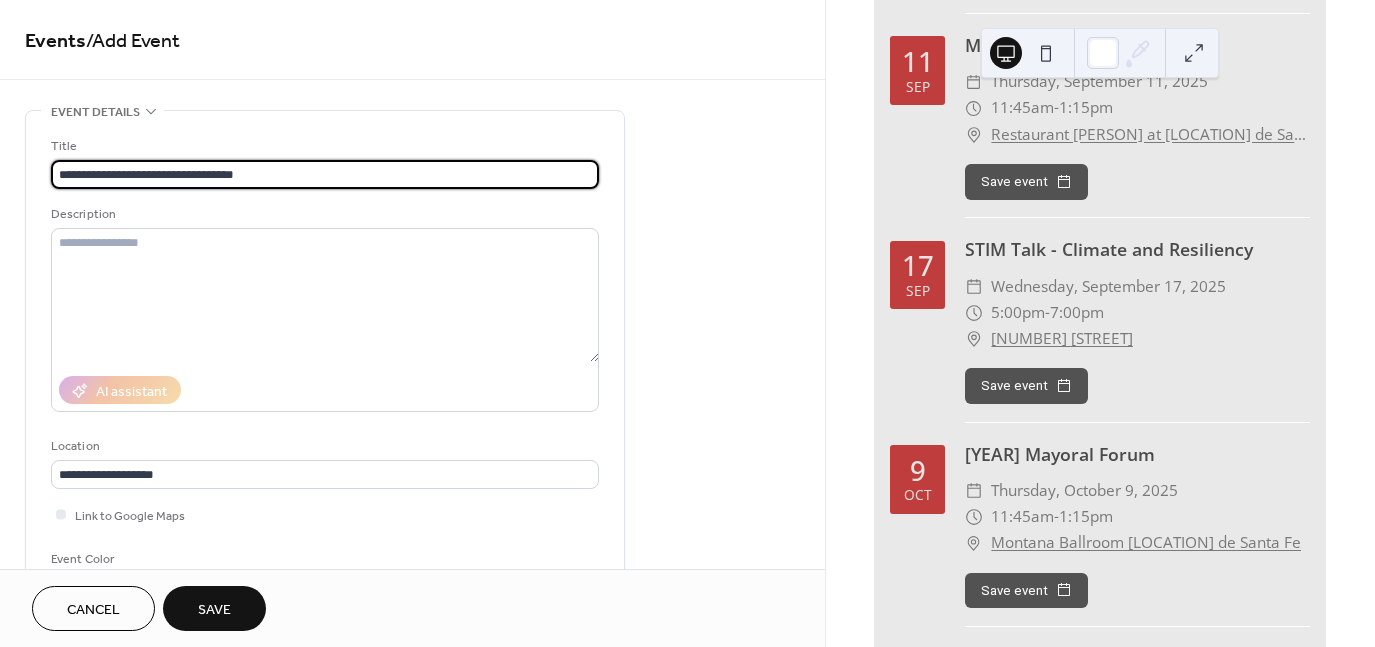 type on "**********" 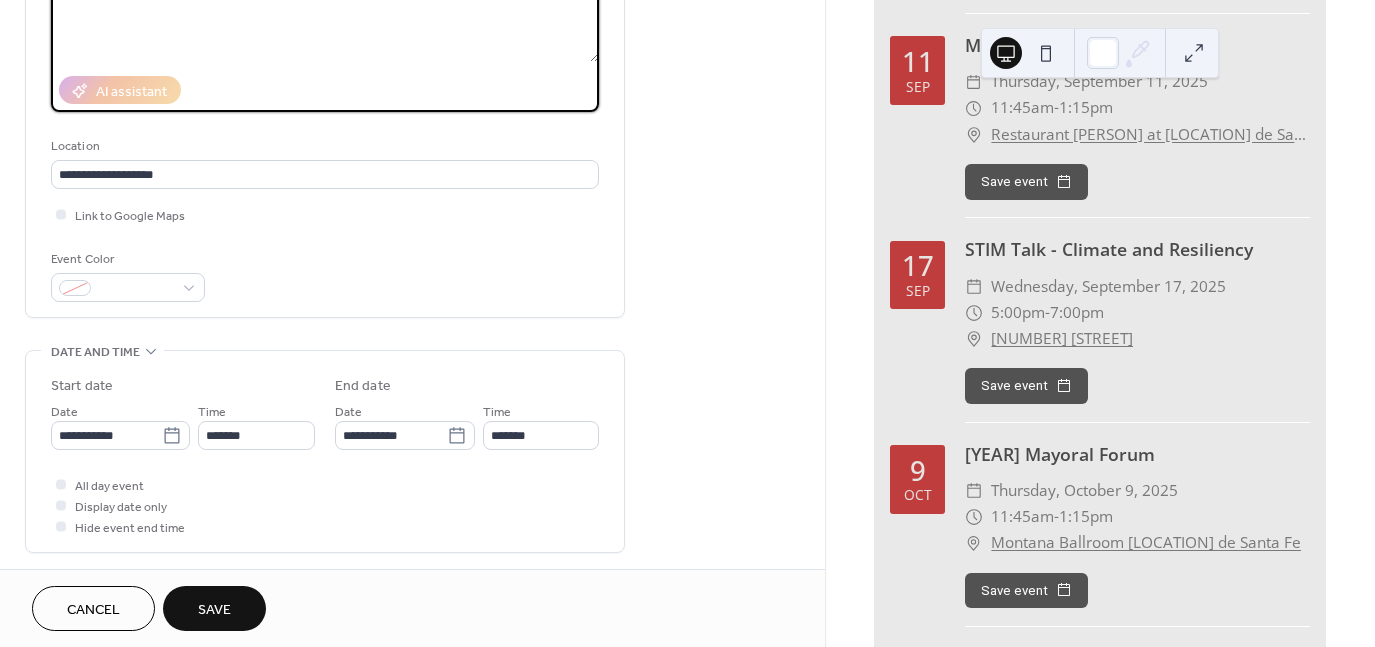 scroll, scrollTop: 800, scrollLeft: 0, axis: vertical 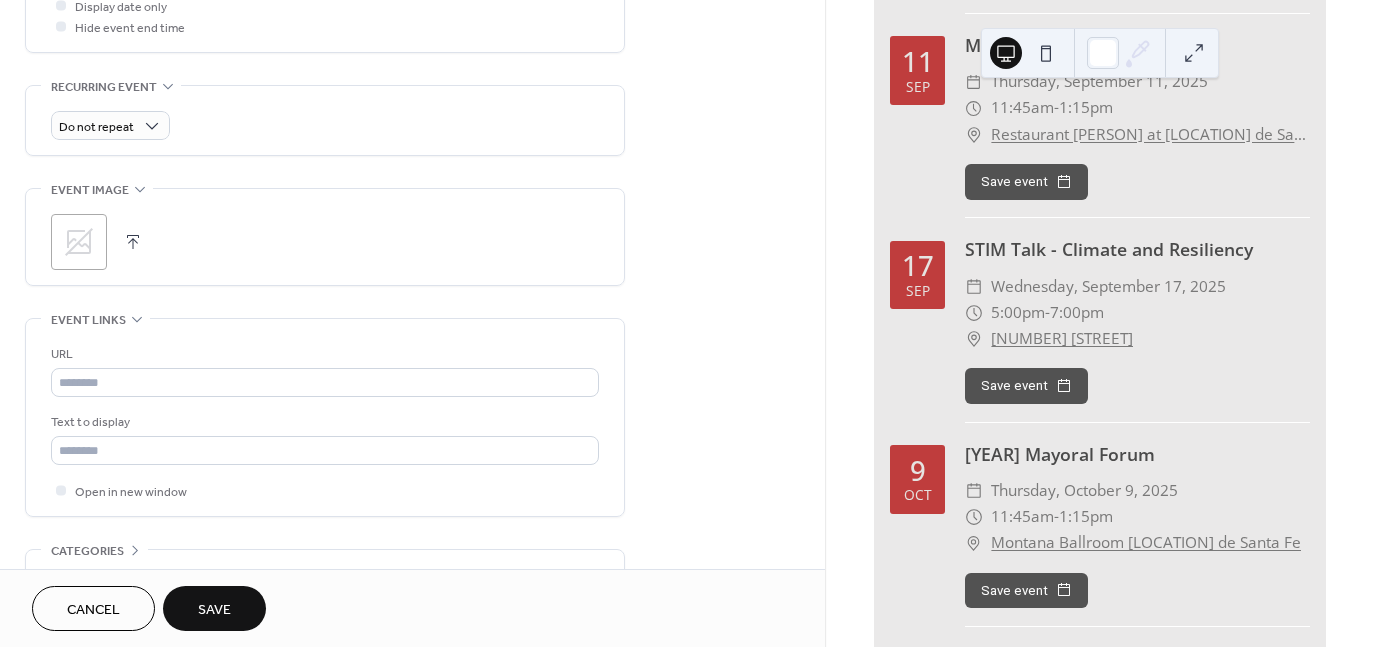 click on "Save" at bounding box center [214, 610] 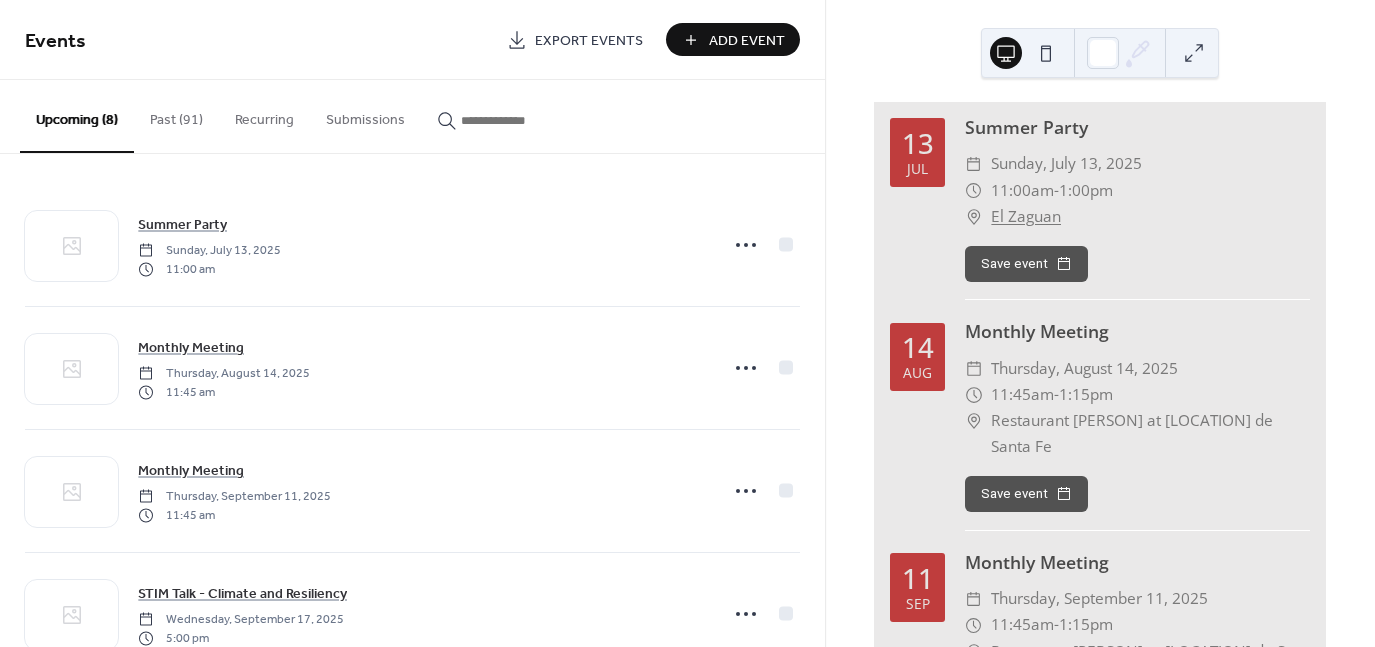 scroll, scrollTop: 0, scrollLeft: 0, axis: both 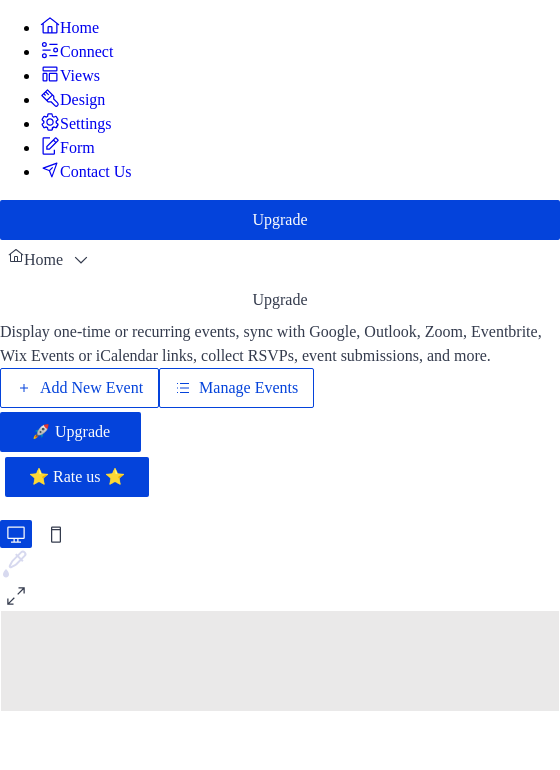 click on "Add New Event" at bounding box center [91, 388] 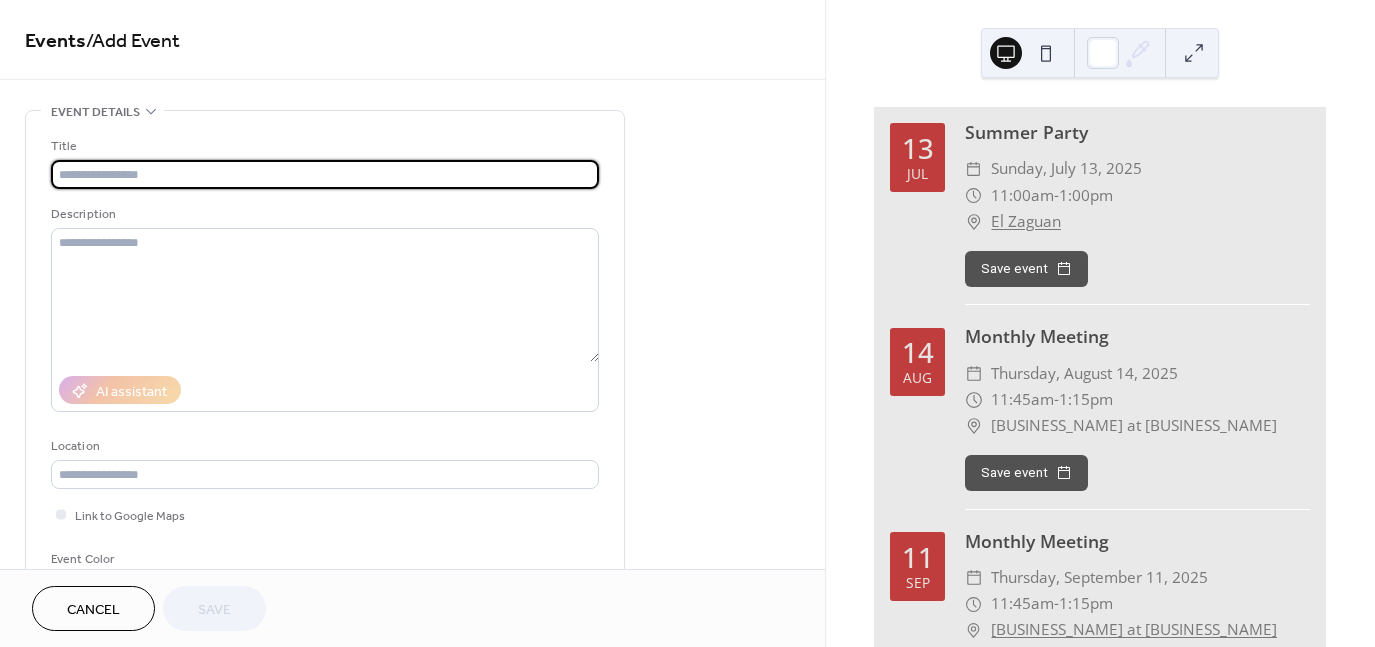 scroll, scrollTop: 0, scrollLeft: 0, axis: both 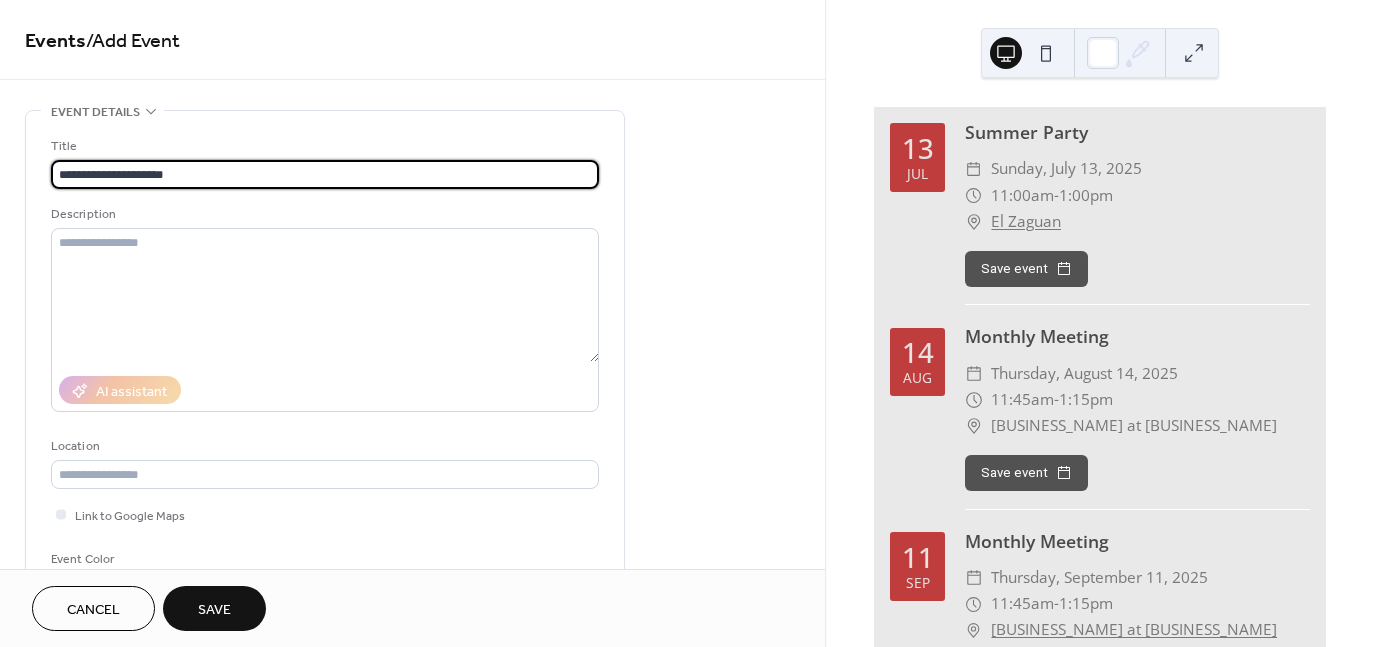 type on "**********" 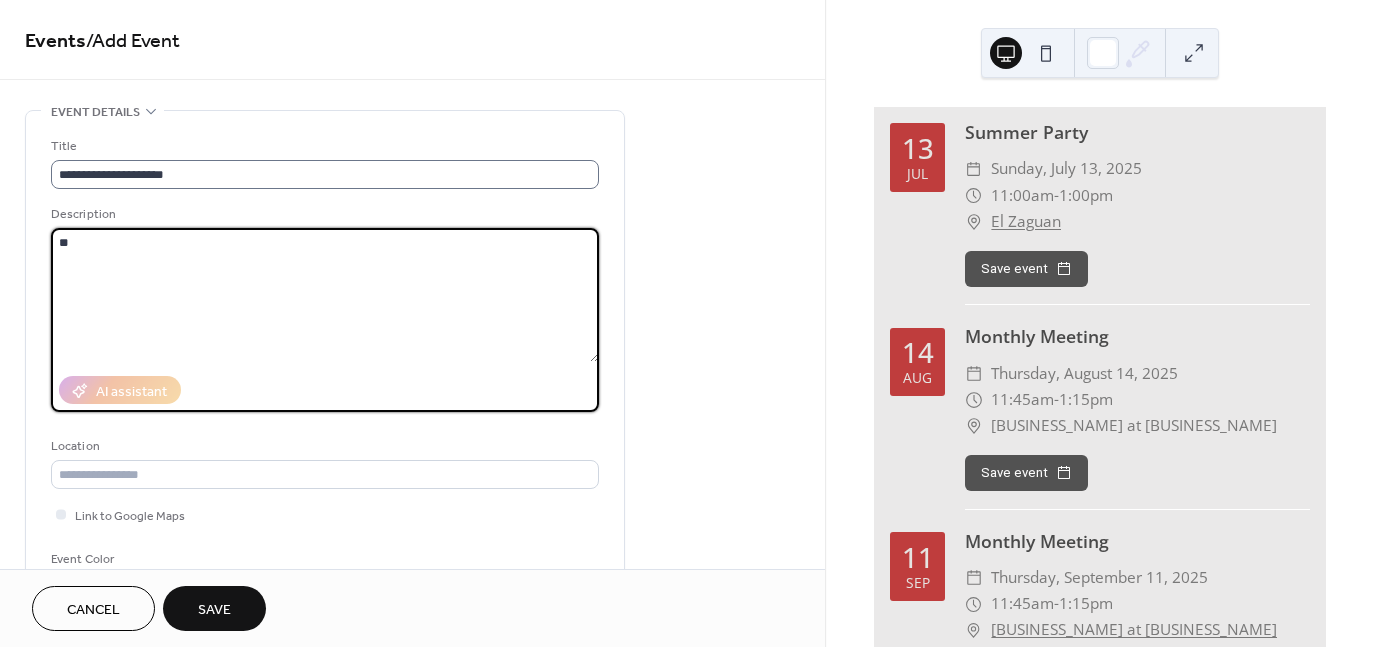 type on "*" 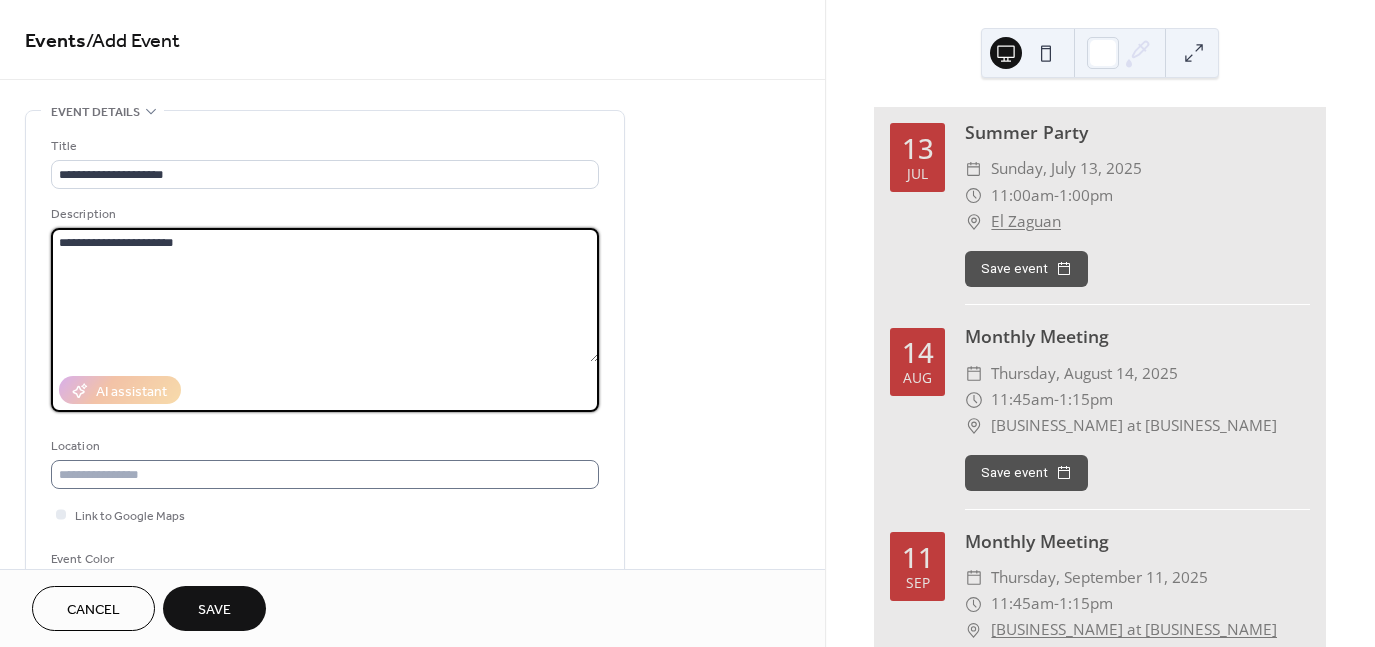 type on "**********" 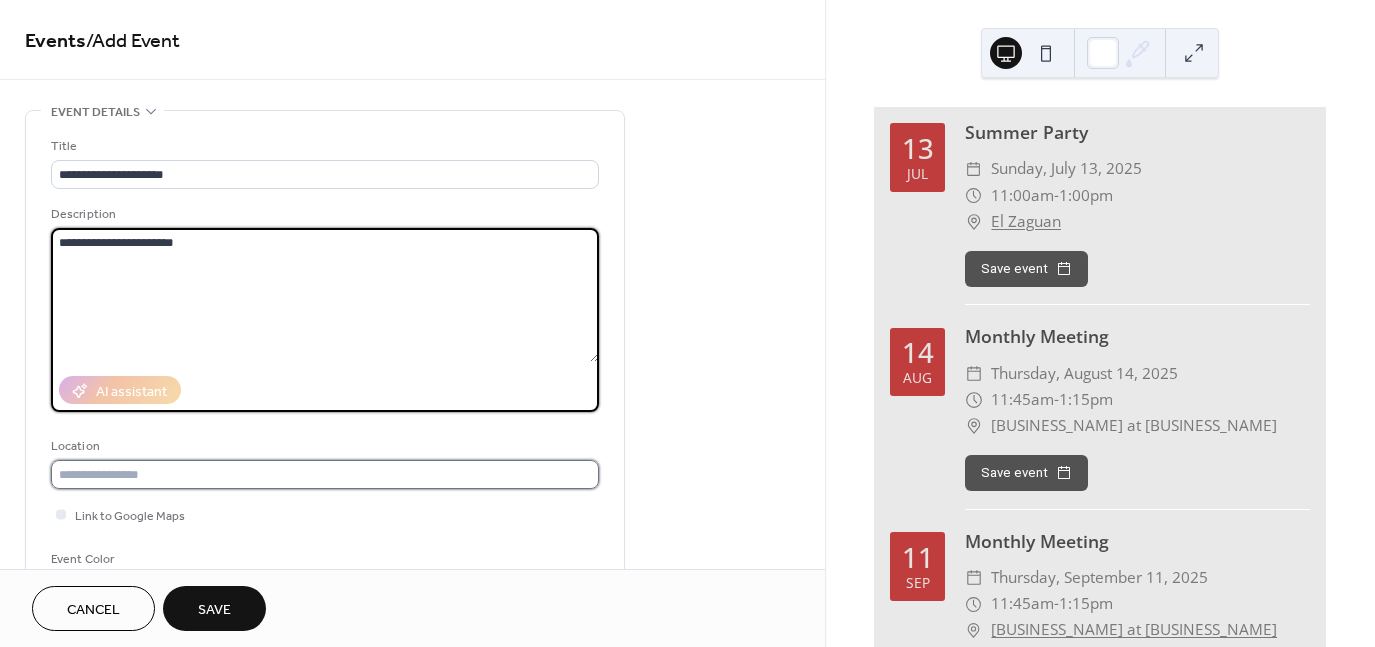 click at bounding box center [325, 474] 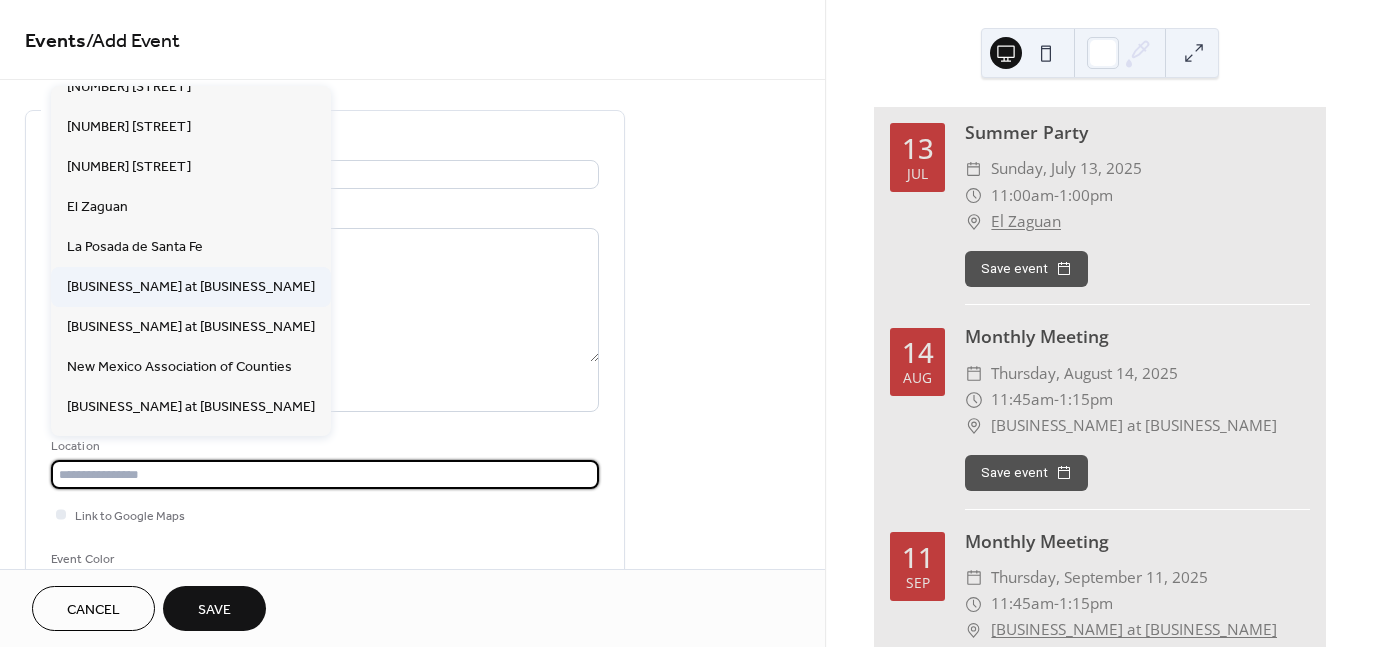 scroll, scrollTop: 100, scrollLeft: 0, axis: vertical 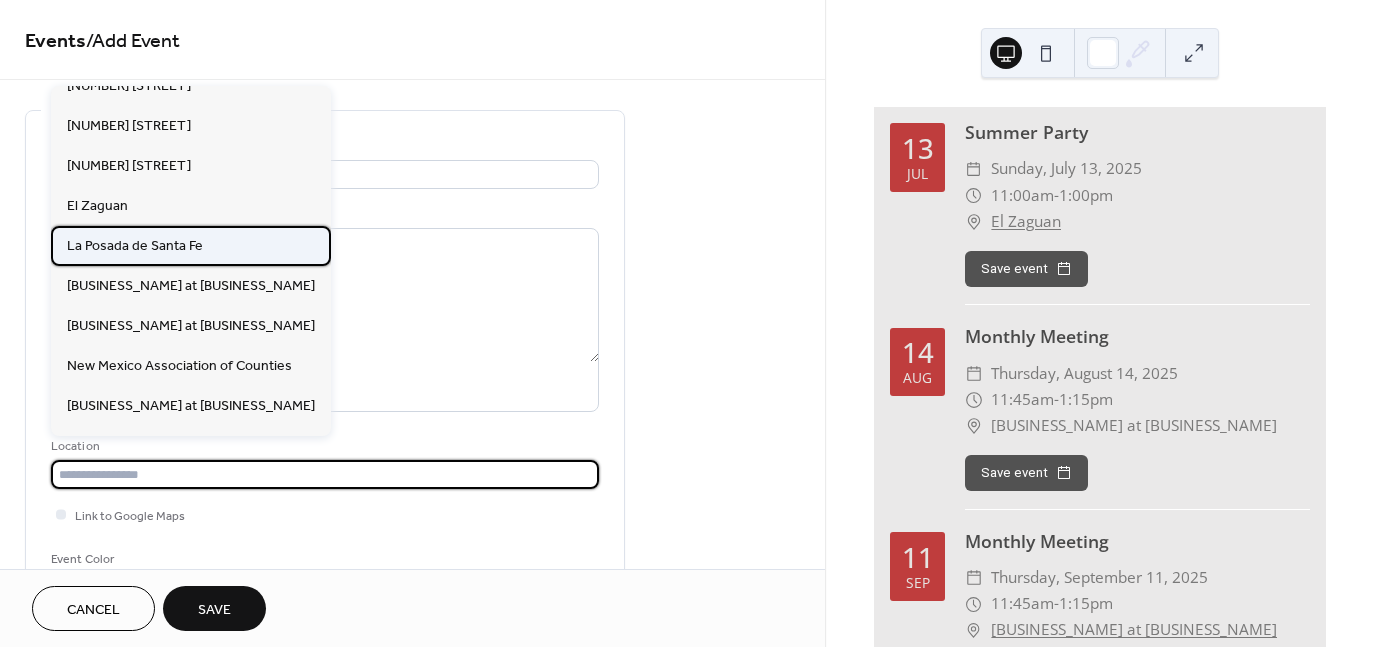 click on "La Posada de Santa Fe" at bounding box center (135, 245) 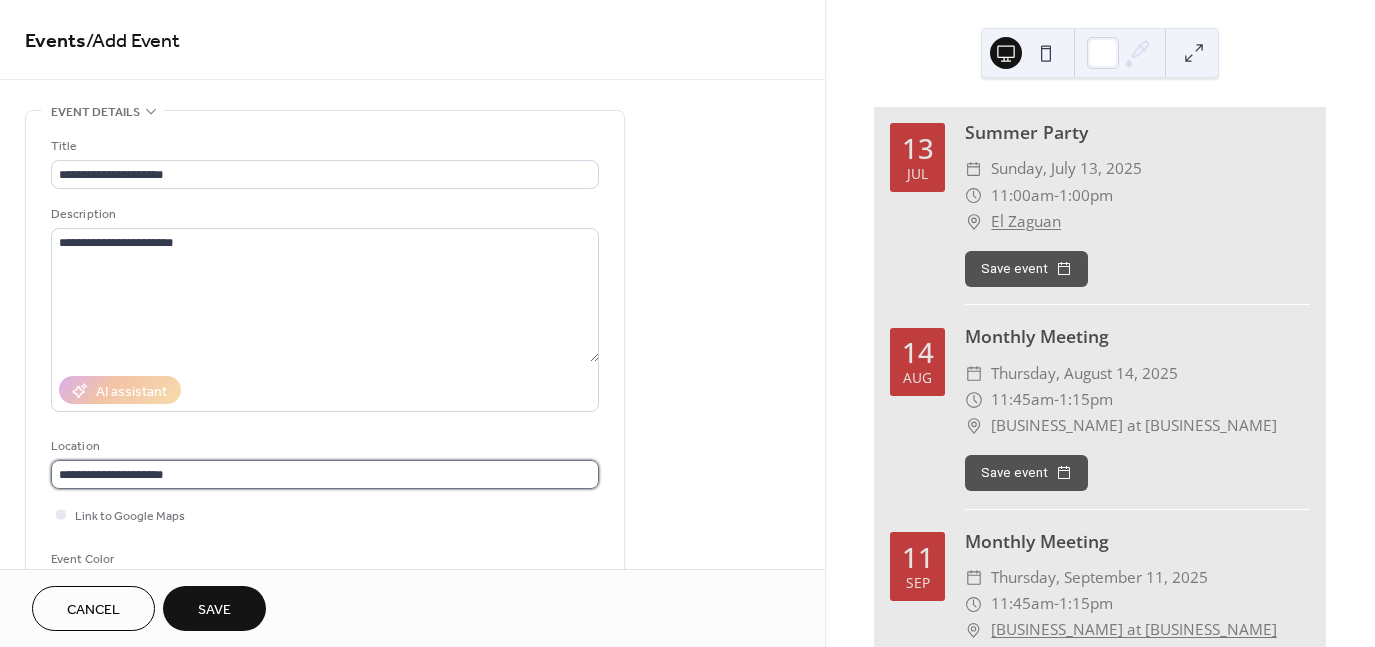 click on "**********" at bounding box center (325, 474) 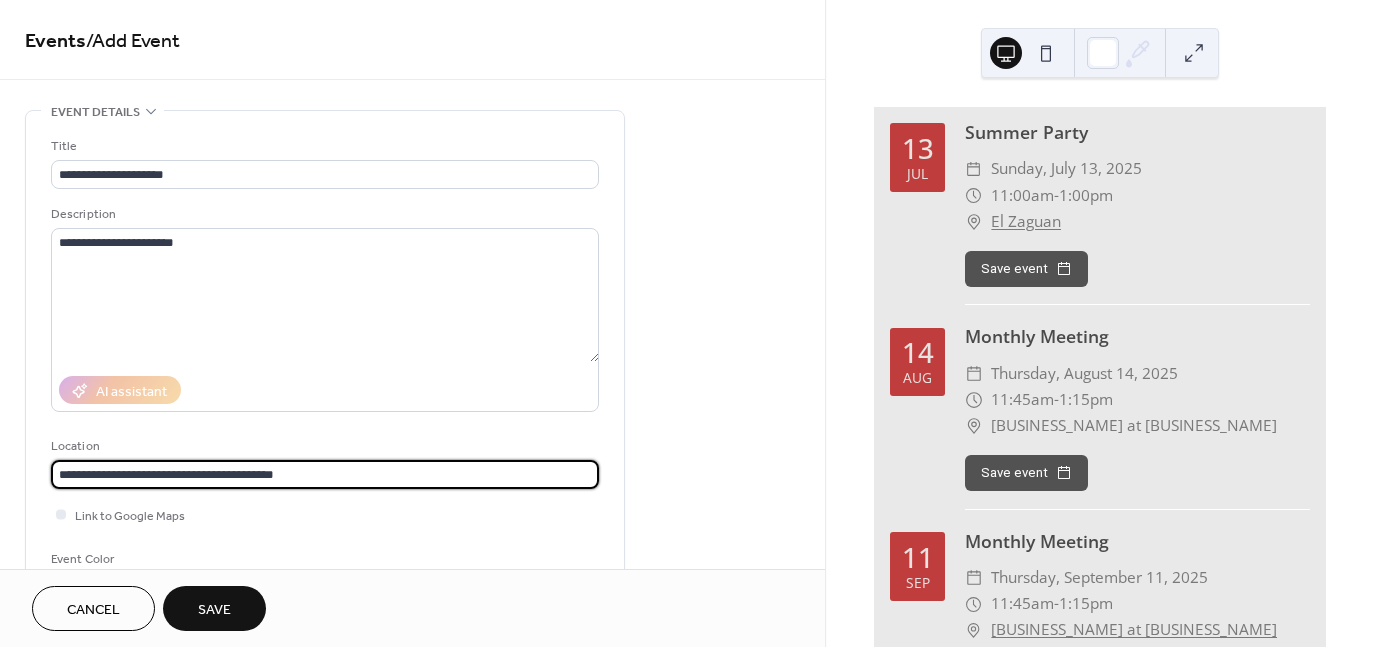 type on "**********" 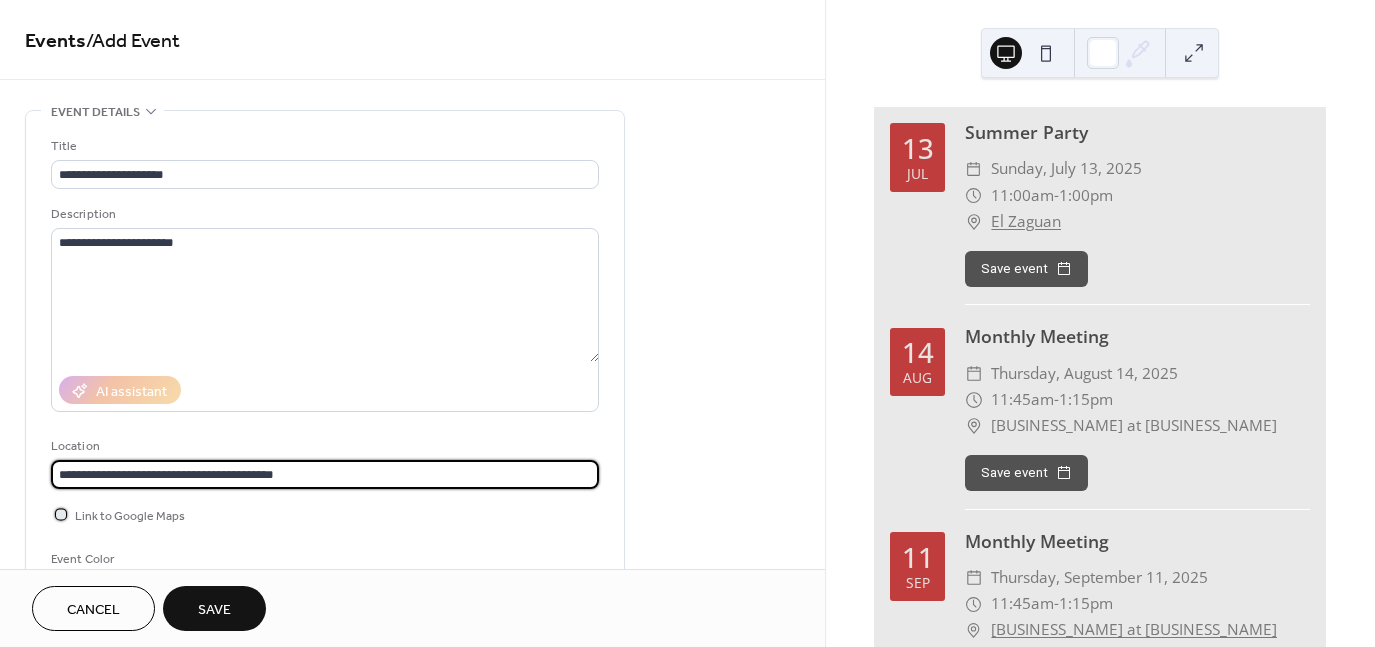 click at bounding box center (61, 514) 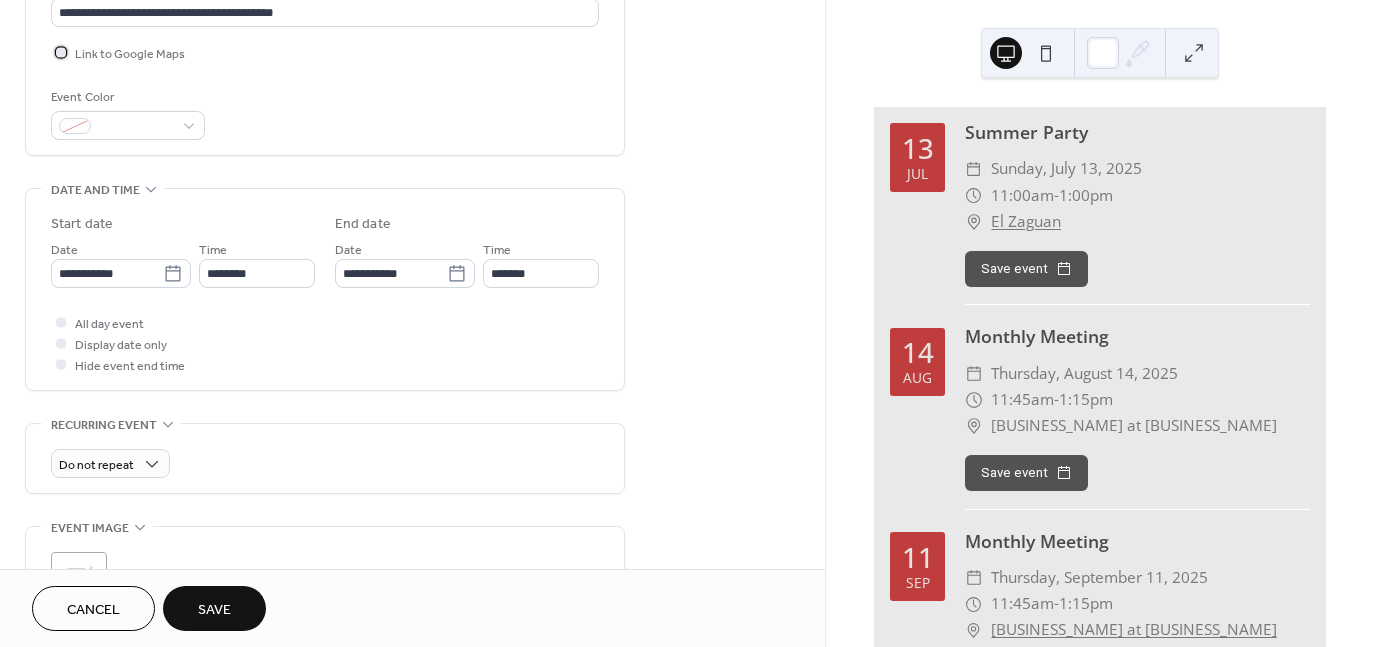 scroll, scrollTop: 500, scrollLeft: 0, axis: vertical 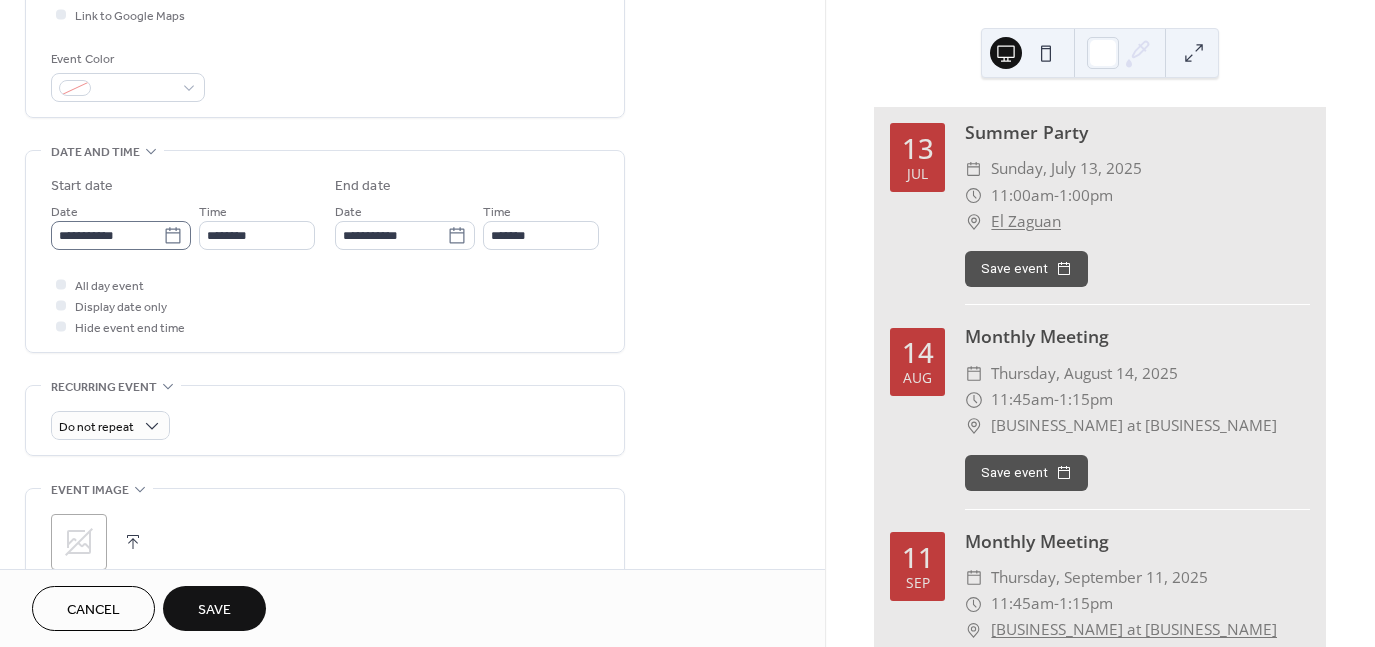 click 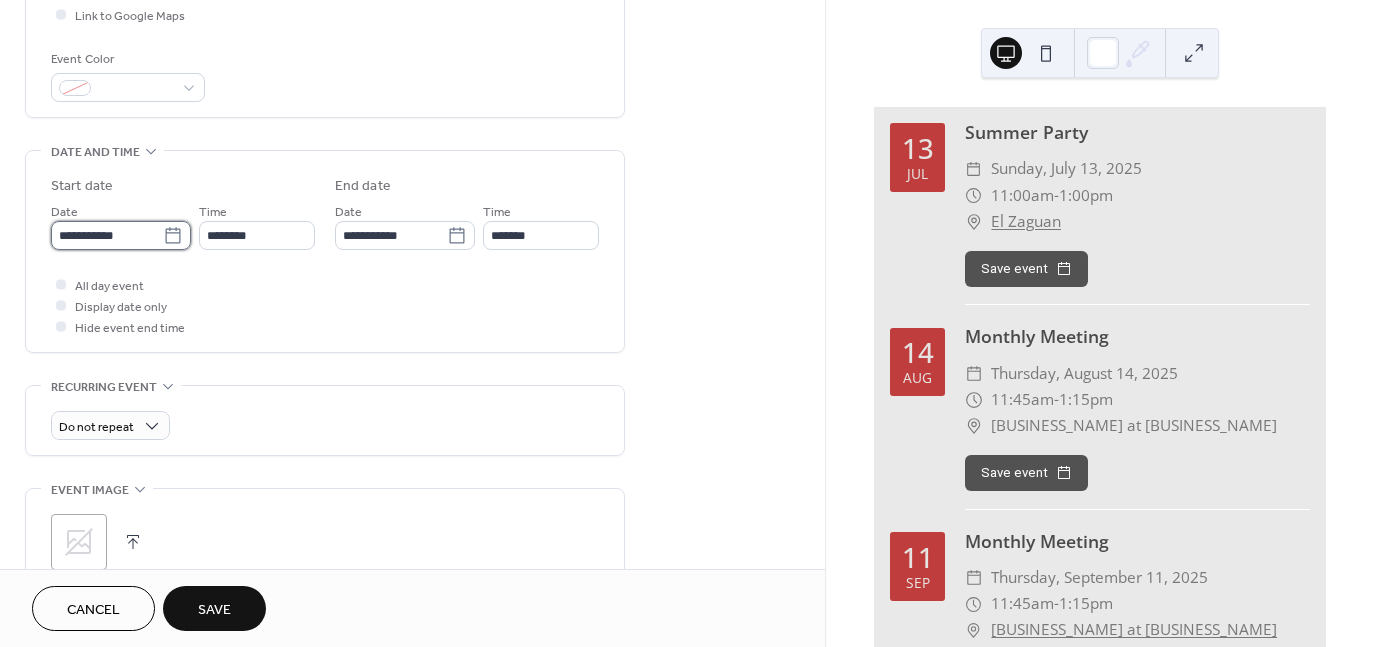 click on "**********" at bounding box center [107, 235] 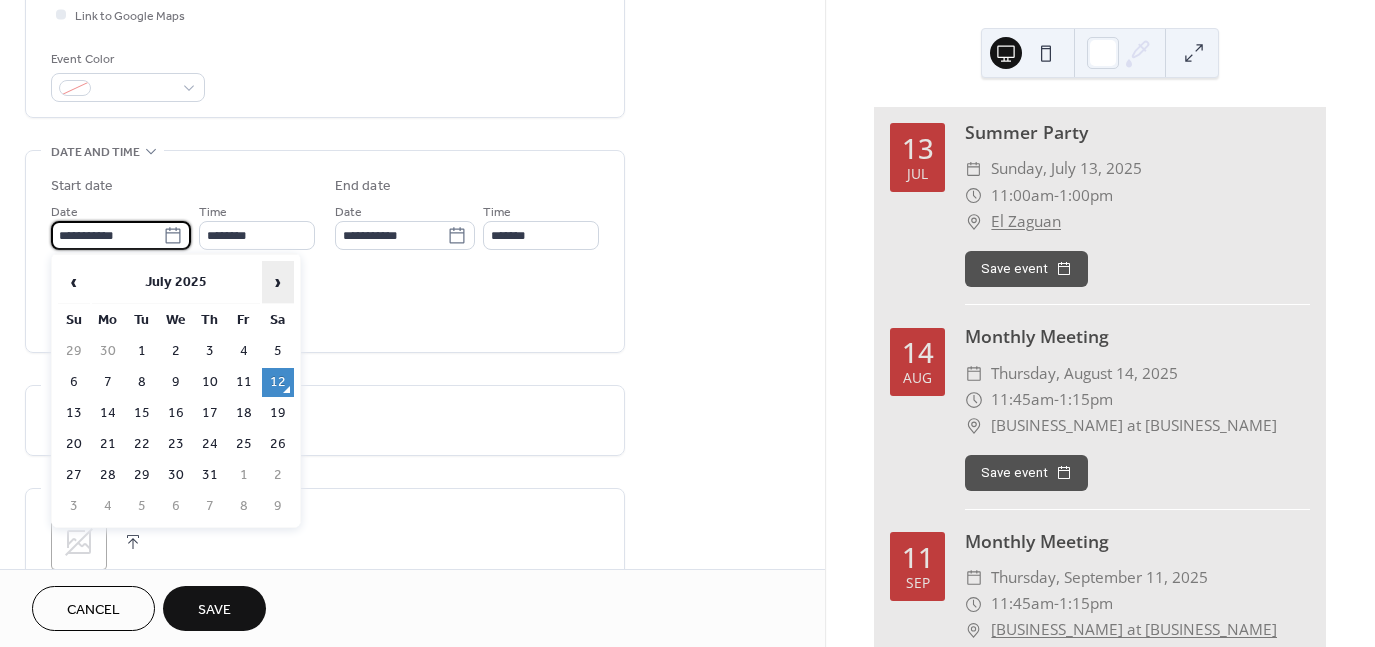 click on "›" at bounding box center [278, 282] 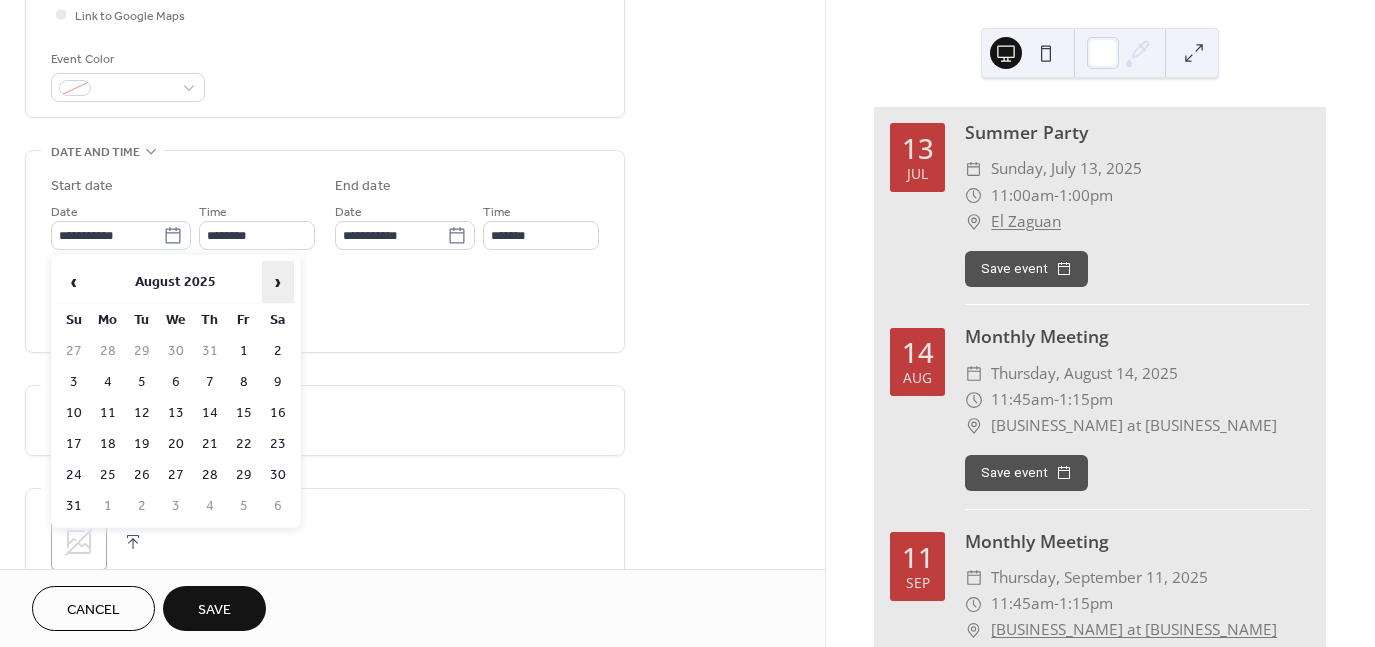 click on "›" at bounding box center [278, 282] 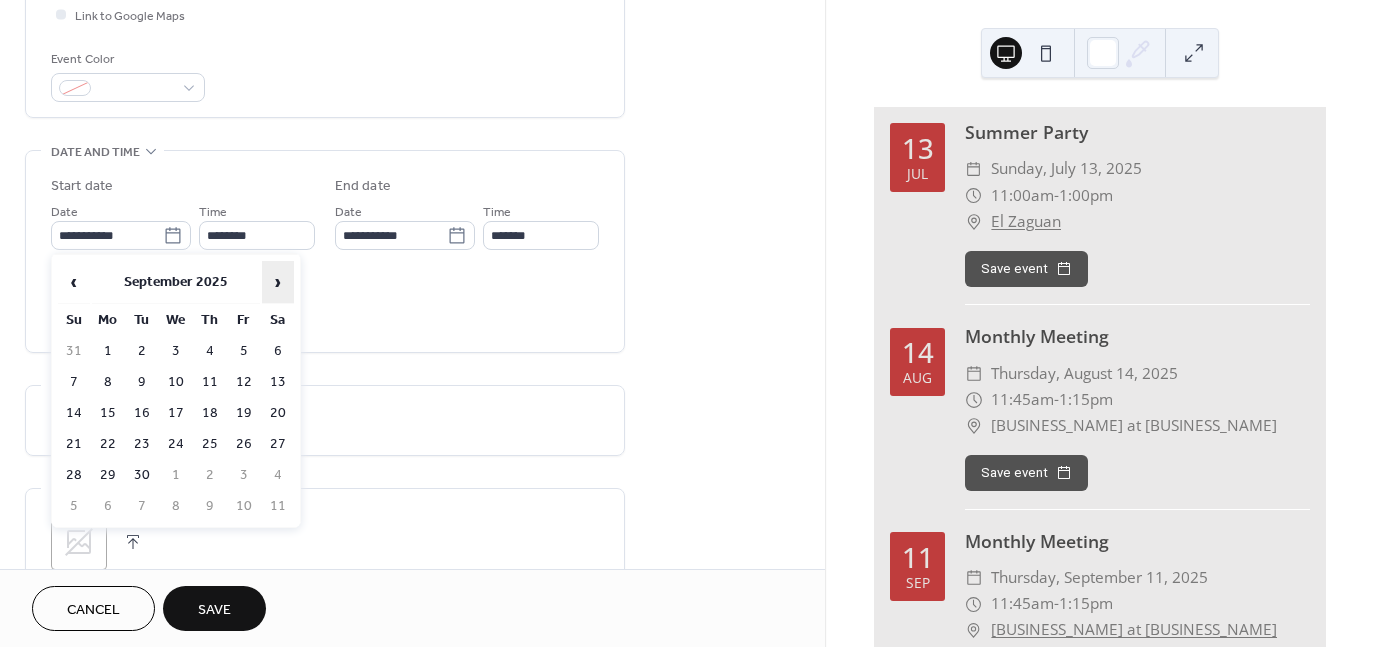 click on "›" at bounding box center [278, 282] 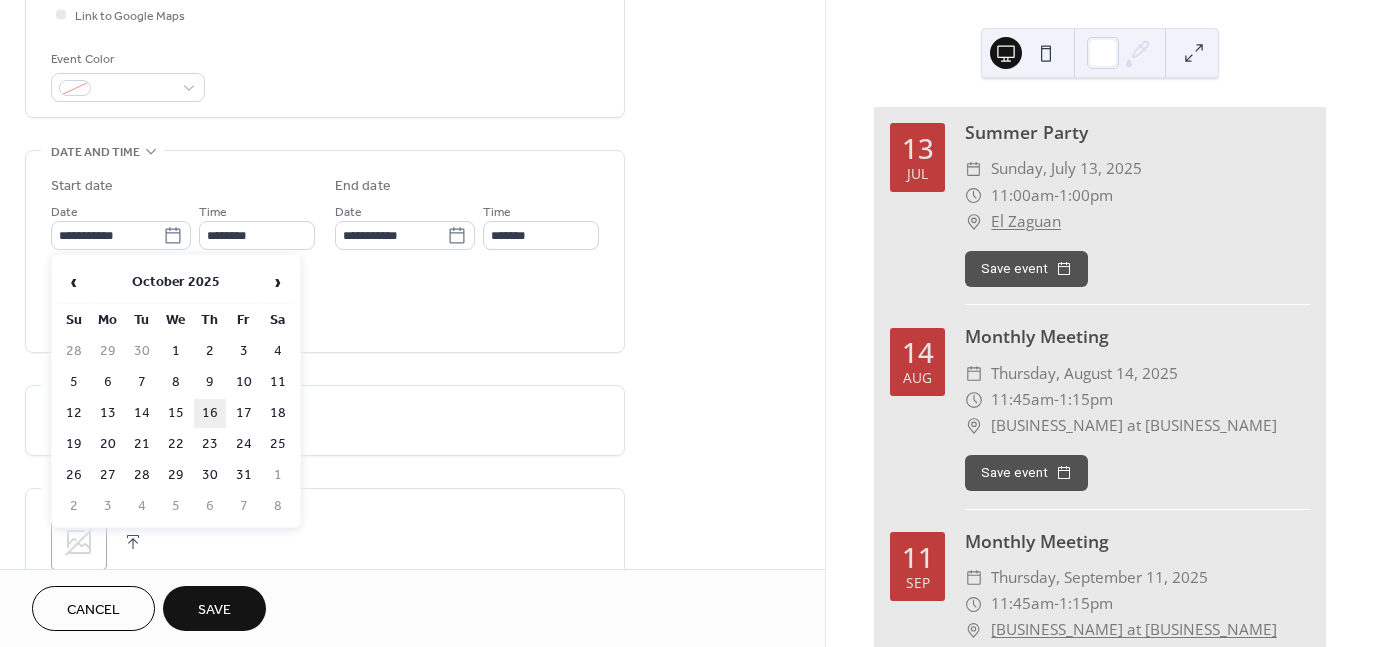 click on "16" at bounding box center [210, 413] 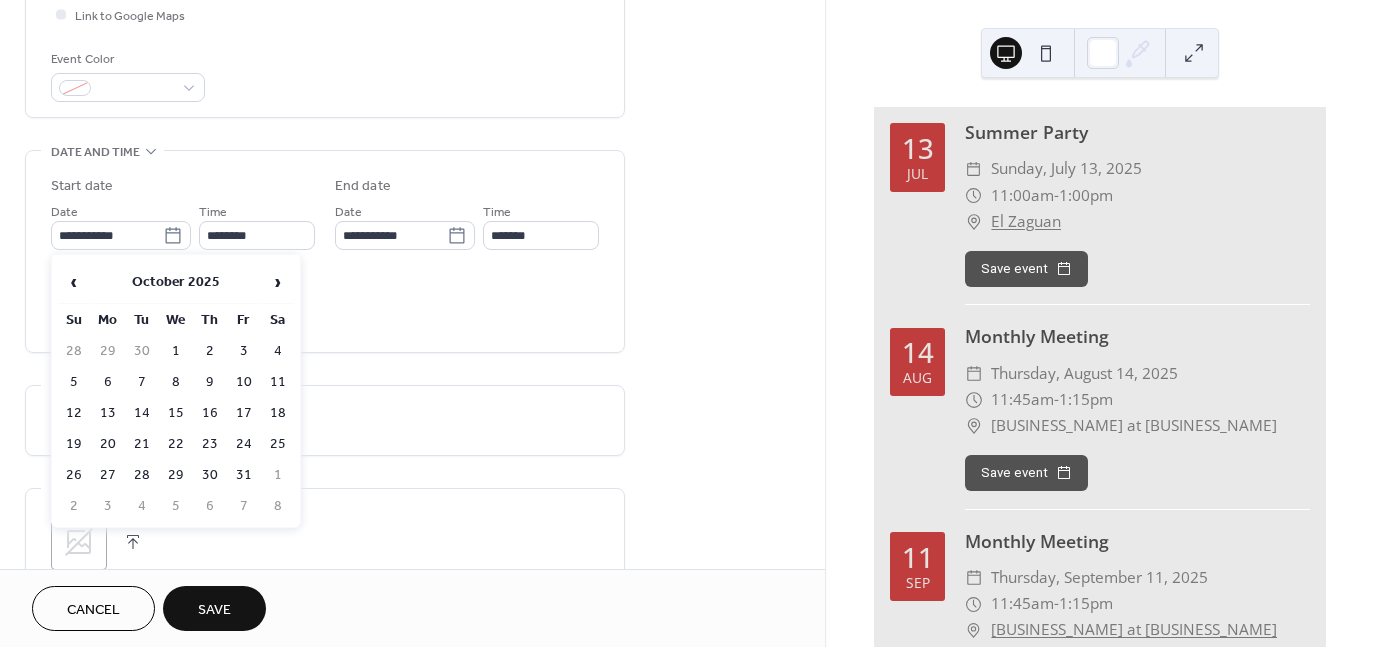 type on "**********" 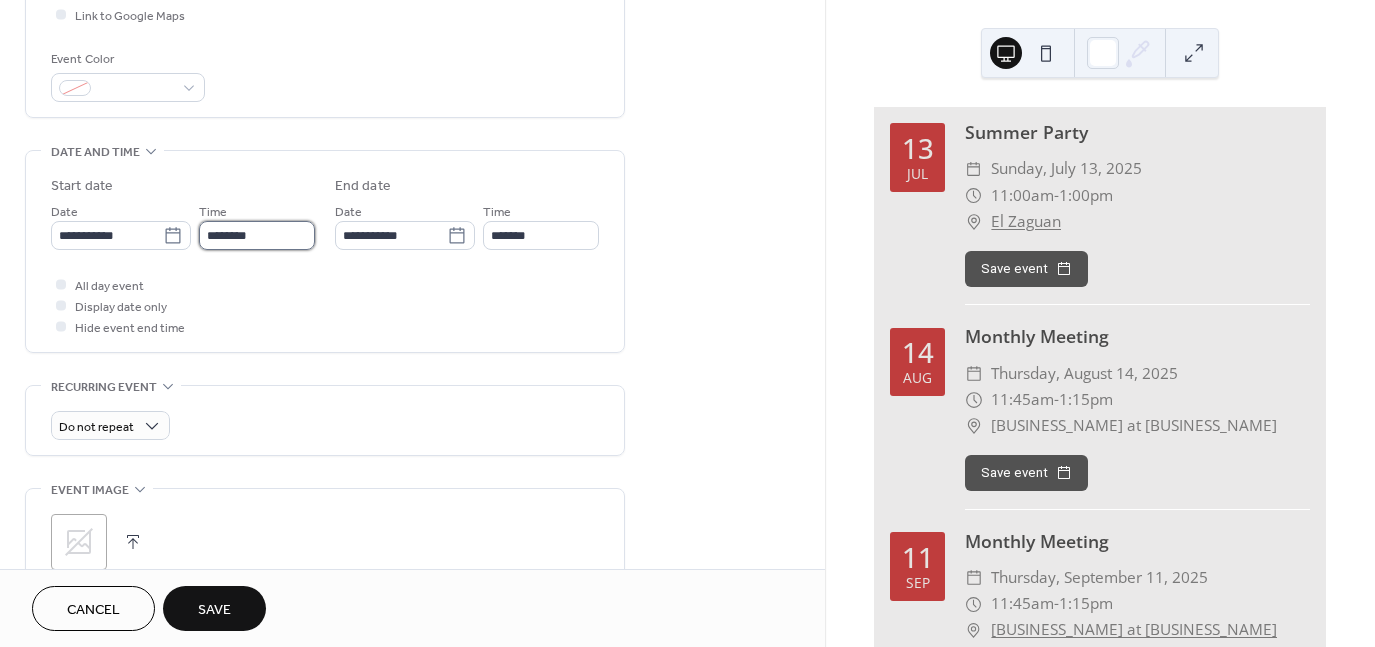 click on "********" at bounding box center [257, 235] 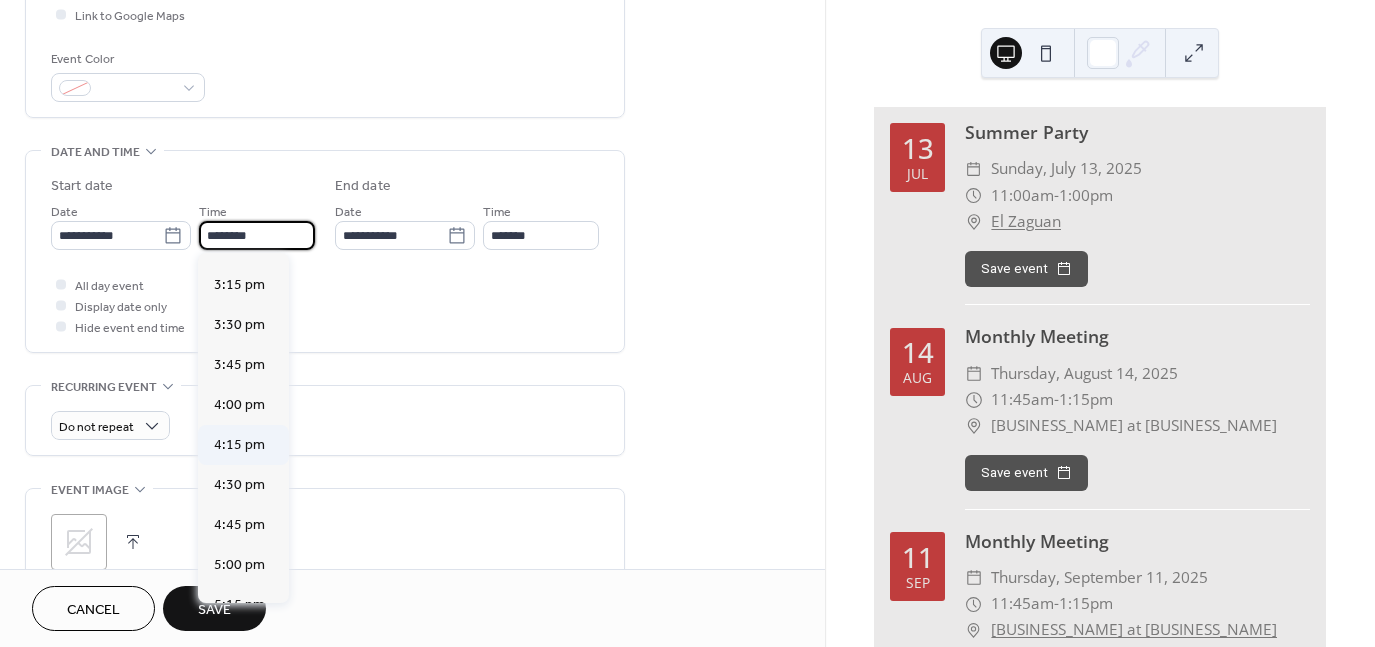 scroll, scrollTop: 2429, scrollLeft: 0, axis: vertical 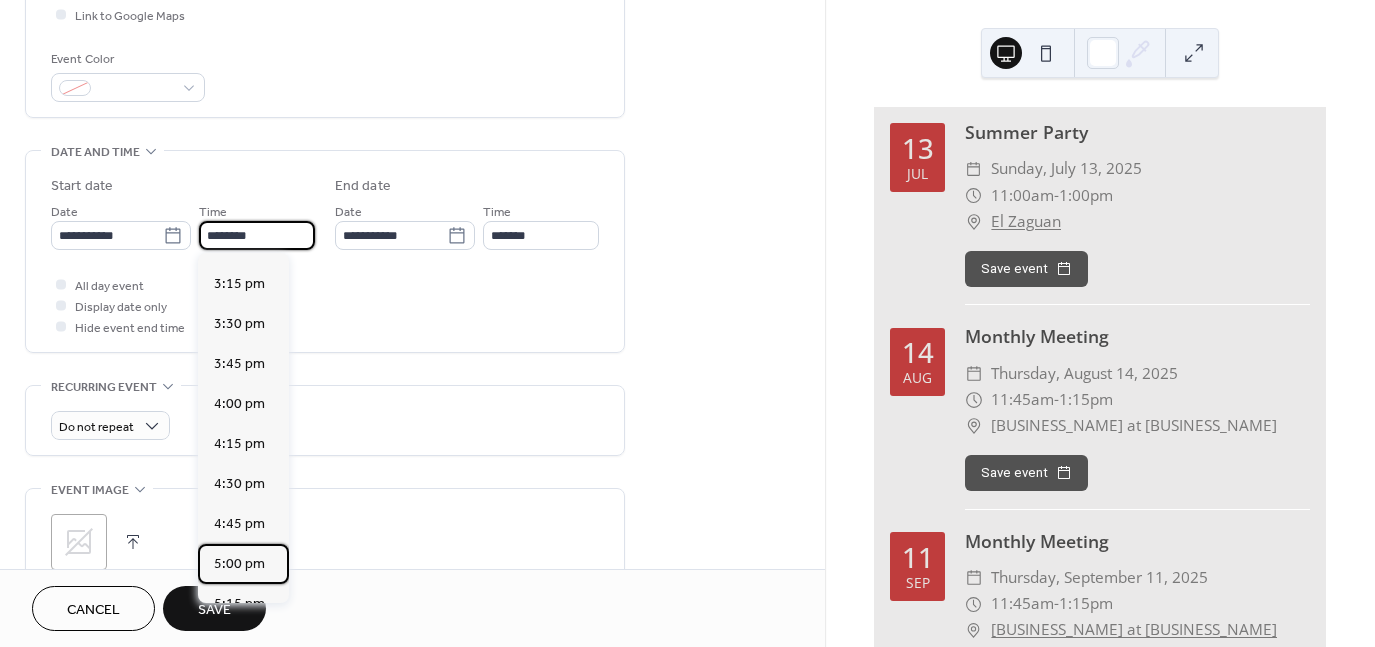 drag, startPoint x: 245, startPoint y: 578, endPoint x: 417, endPoint y: 285, distance: 339.75433 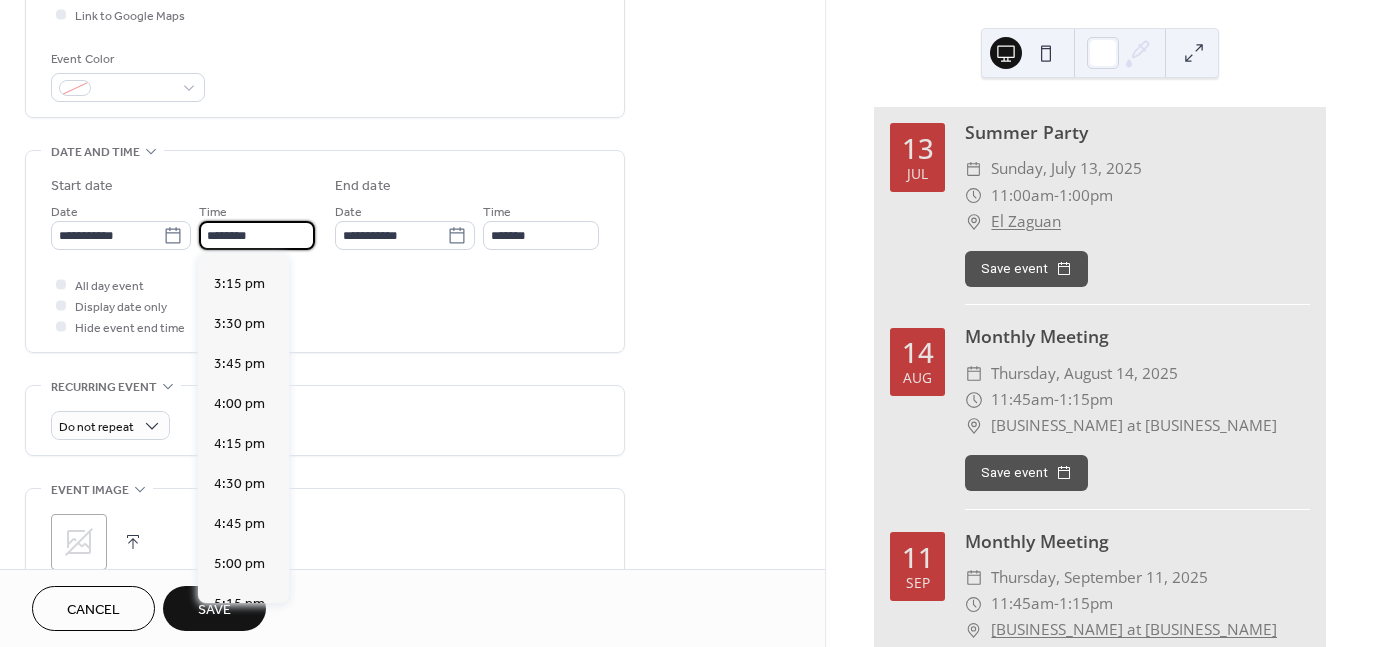 type on "*******" 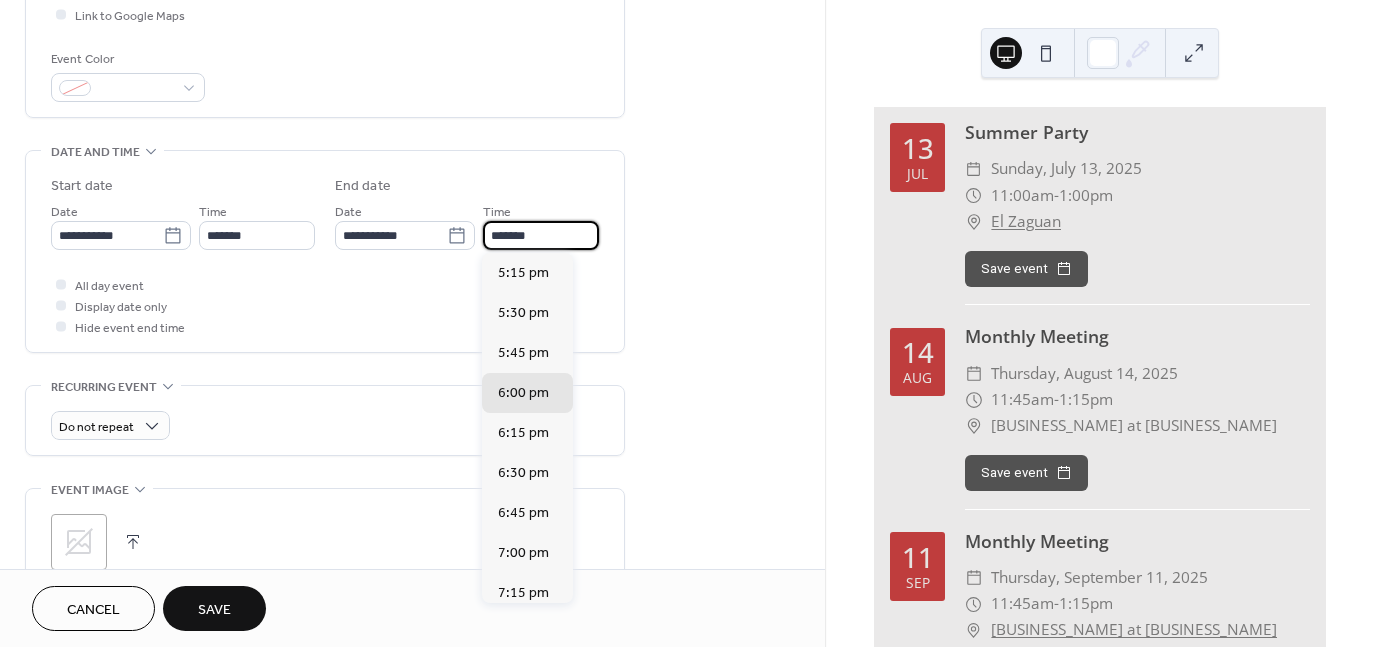 click on "*******" at bounding box center [541, 235] 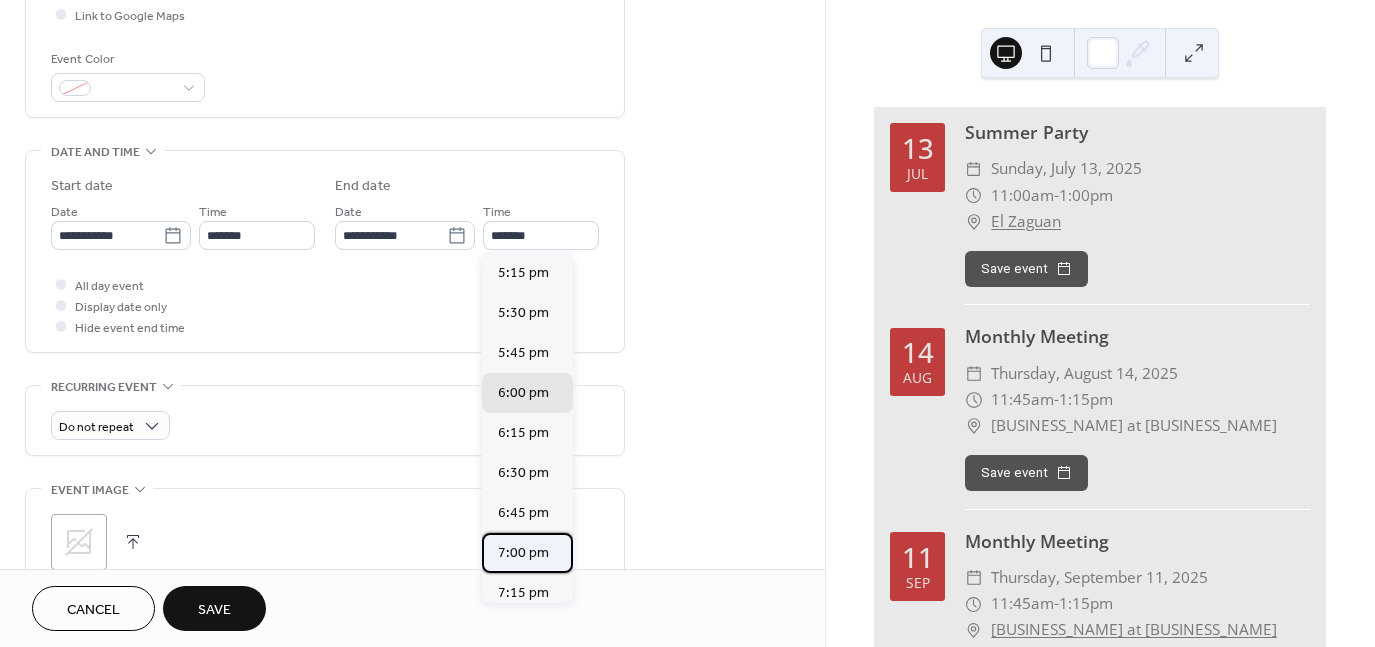 click on "7:00 pm" at bounding box center [523, 553] 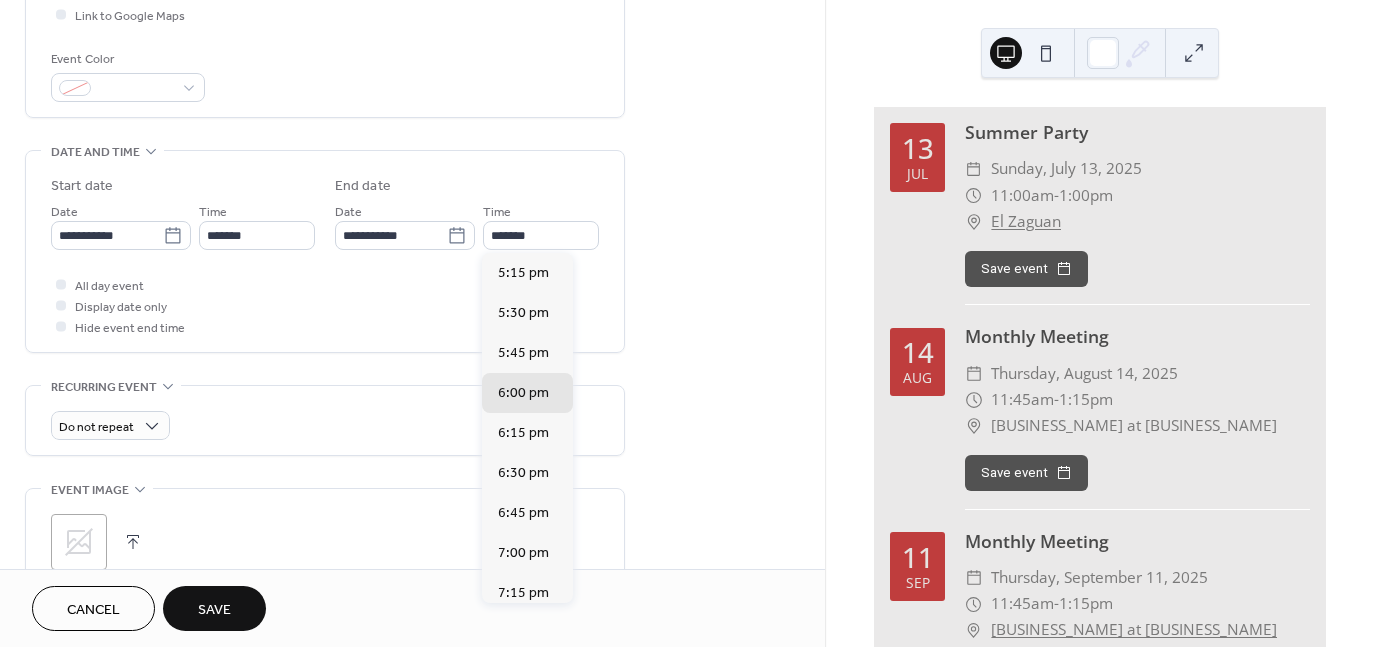 type on "*******" 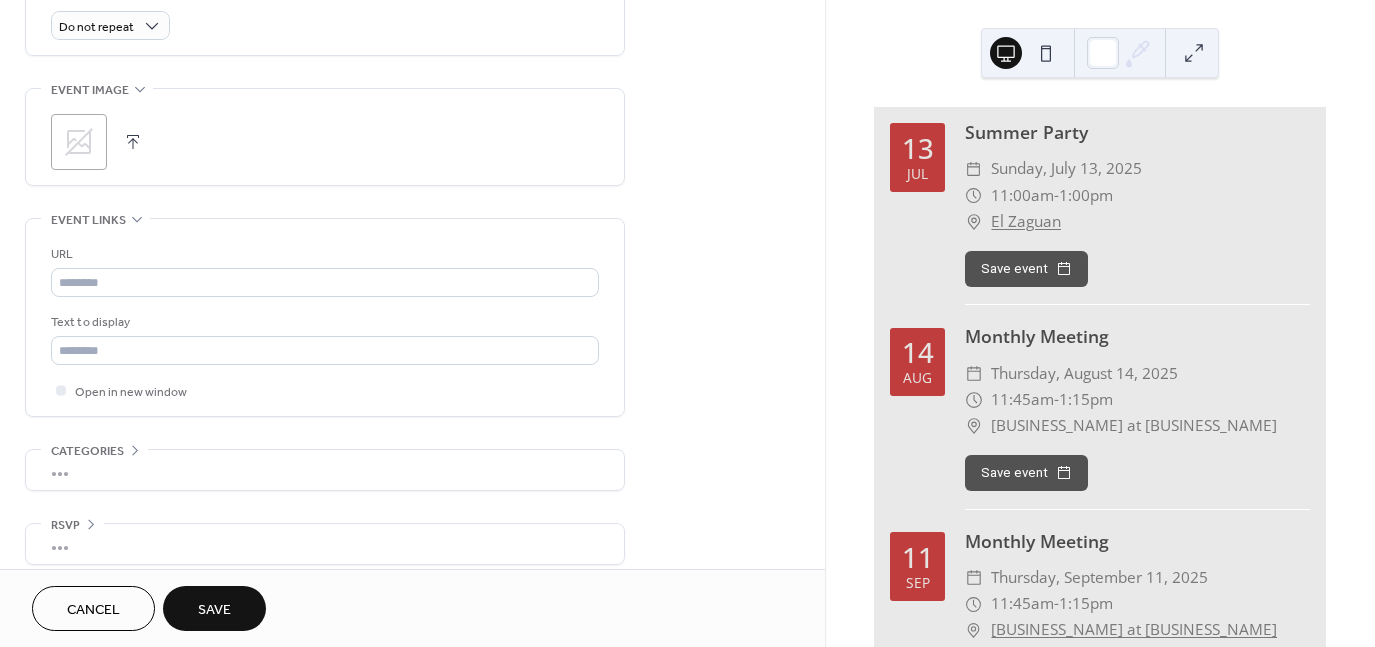 scroll, scrollTop: 913, scrollLeft: 0, axis: vertical 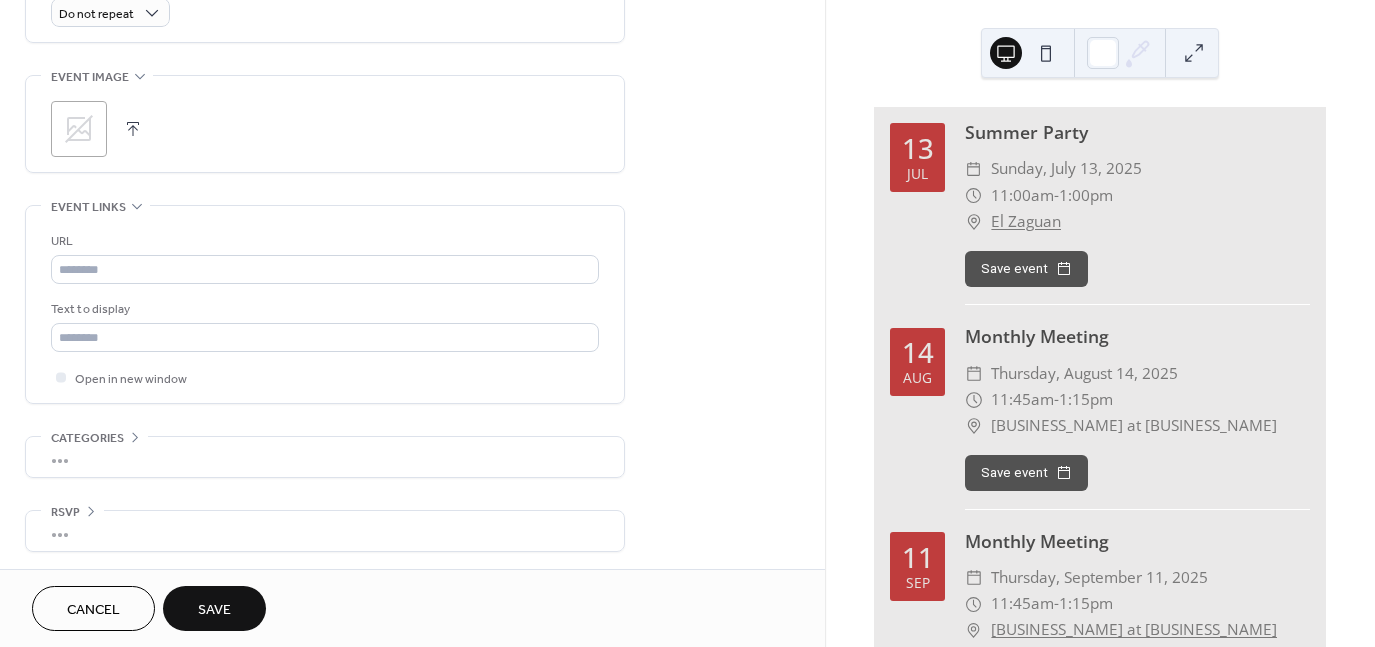 click on "Save" at bounding box center (214, 610) 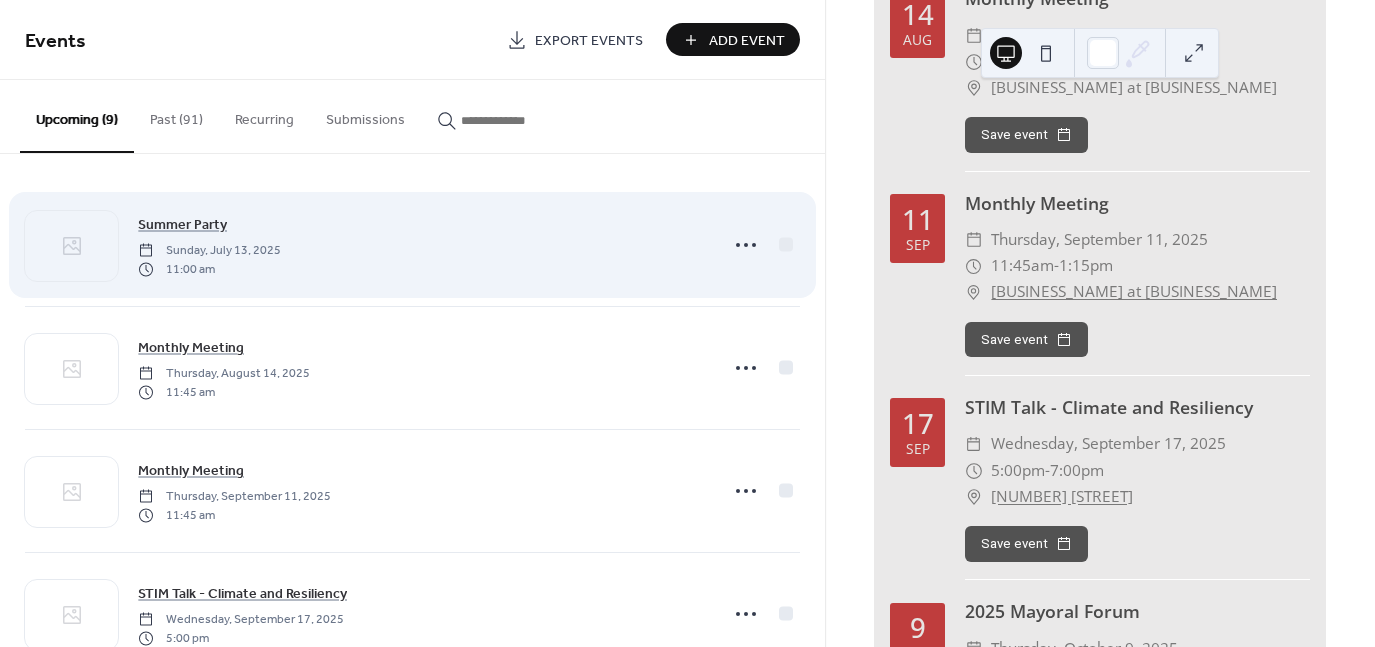 scroll, scrollTop: 300, scrollLeft: 0, axis: vertical 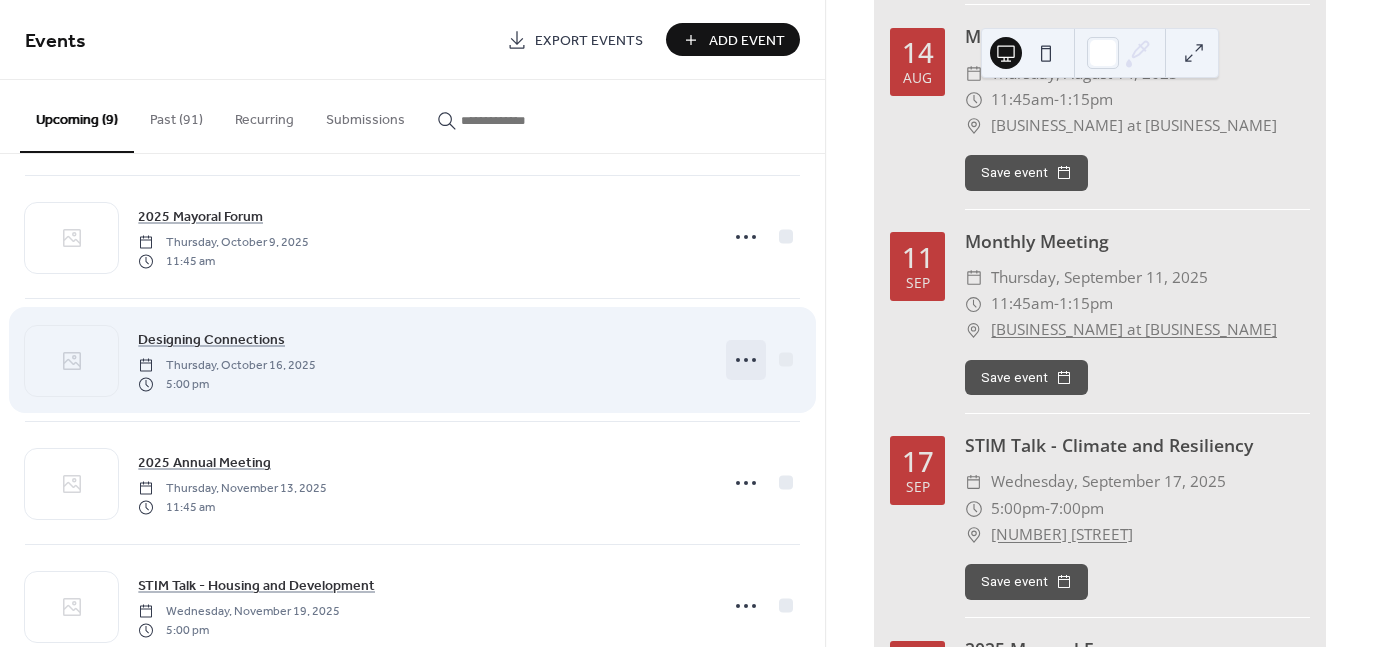 click 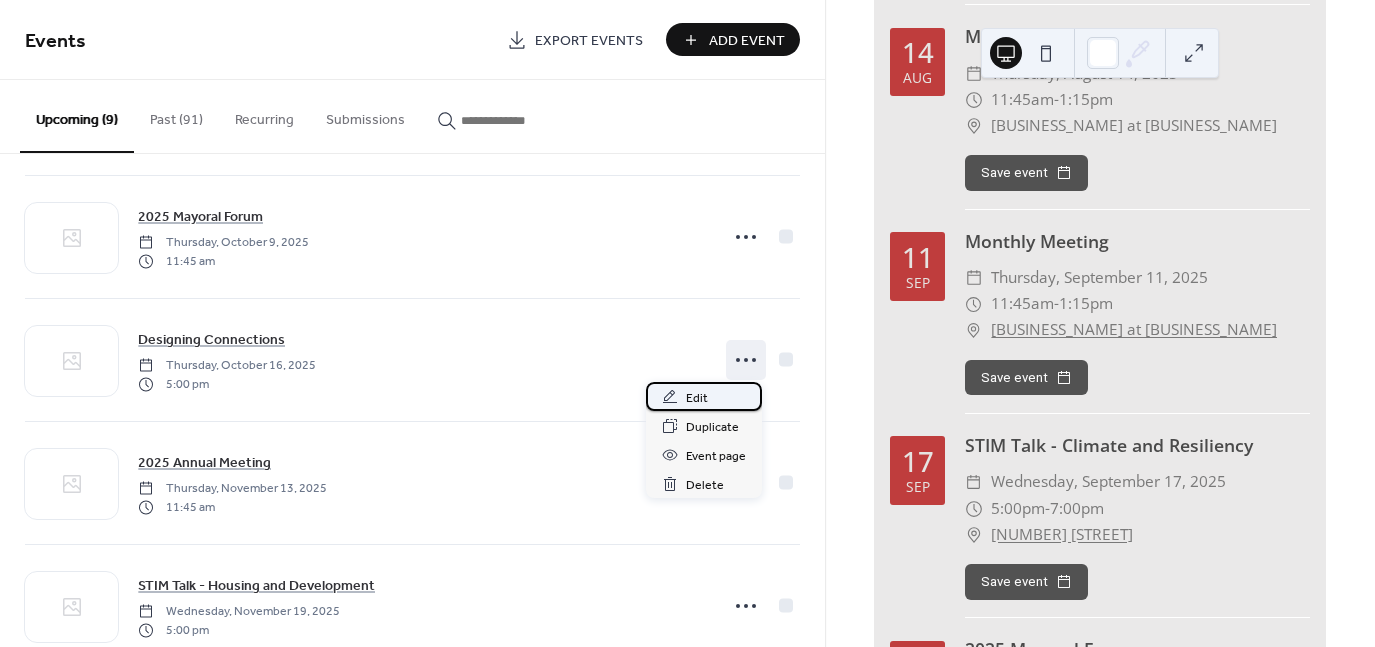 click on "Edit" at bounding box center (697, 398) 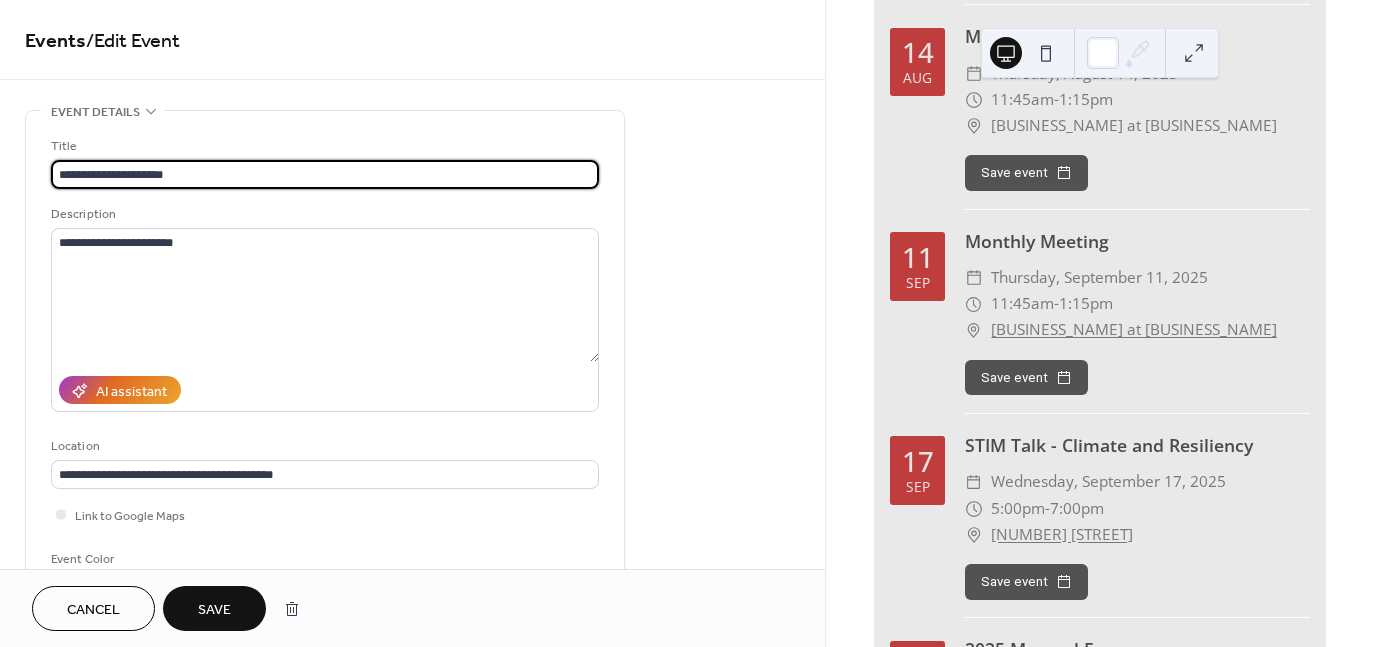 type on "**********" 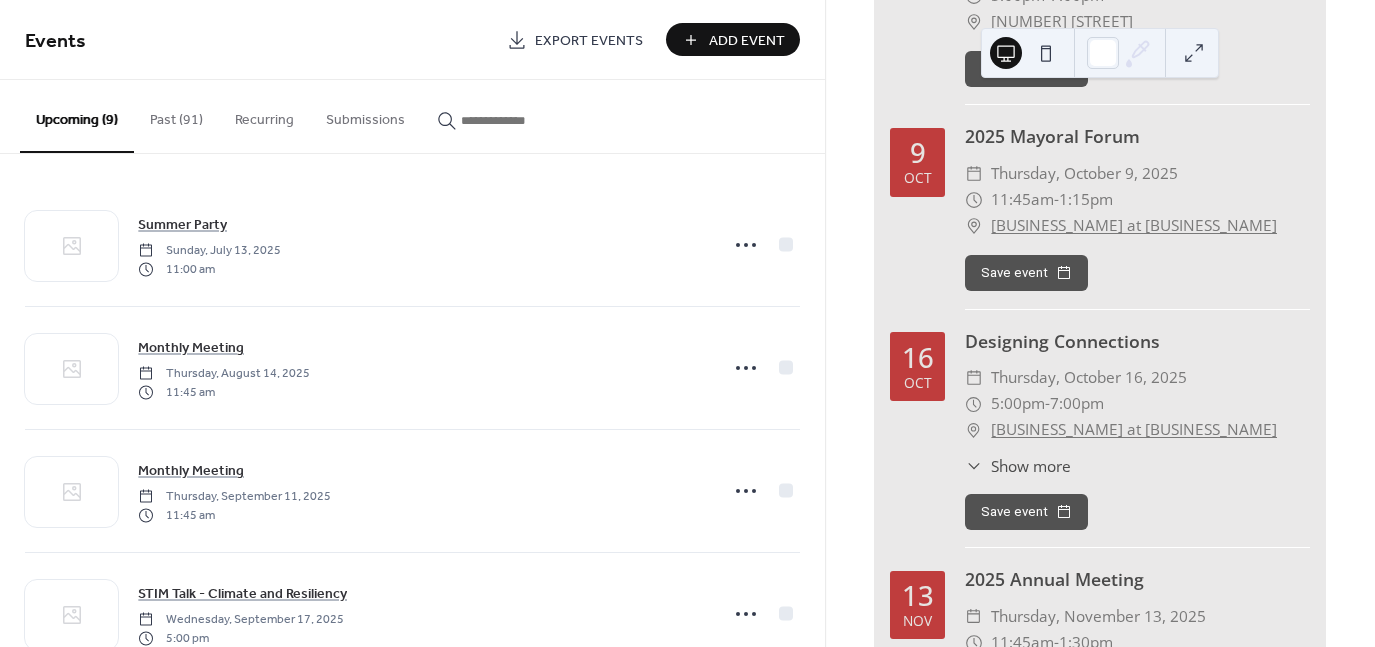 scroll, scrollTop: 900, scrollLeft: 0, axis: vertical 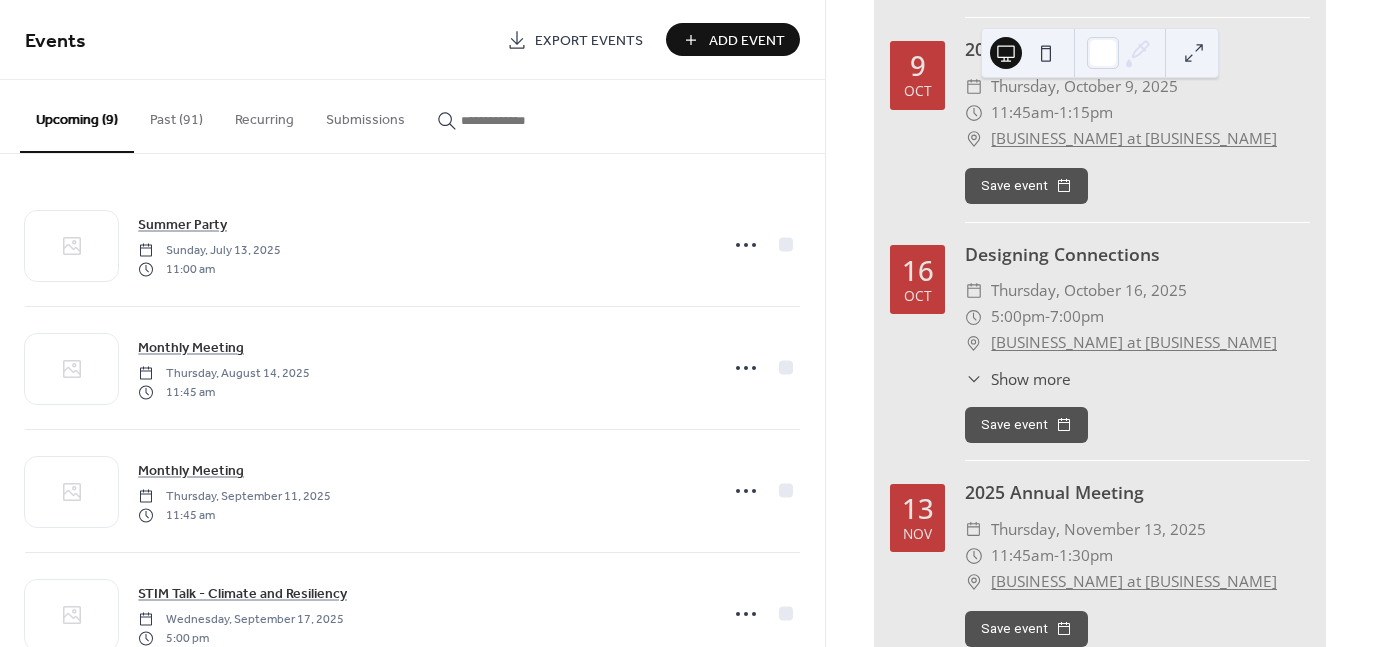 click 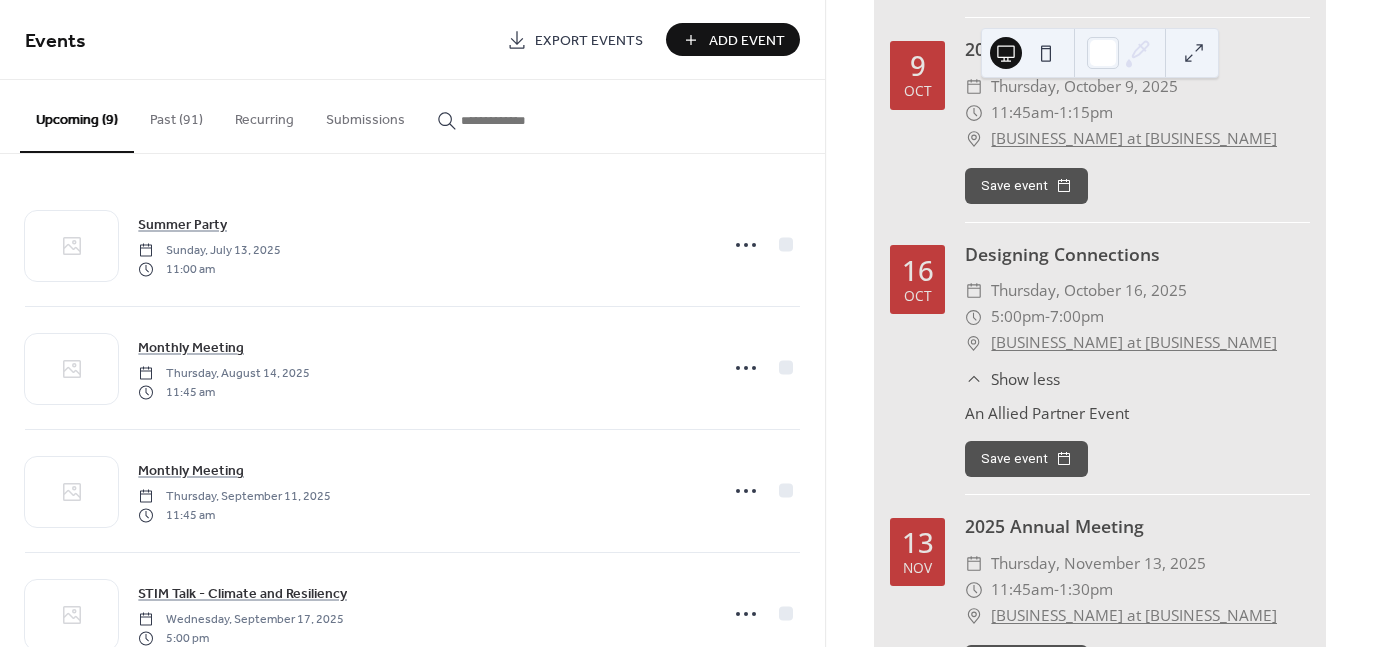 click 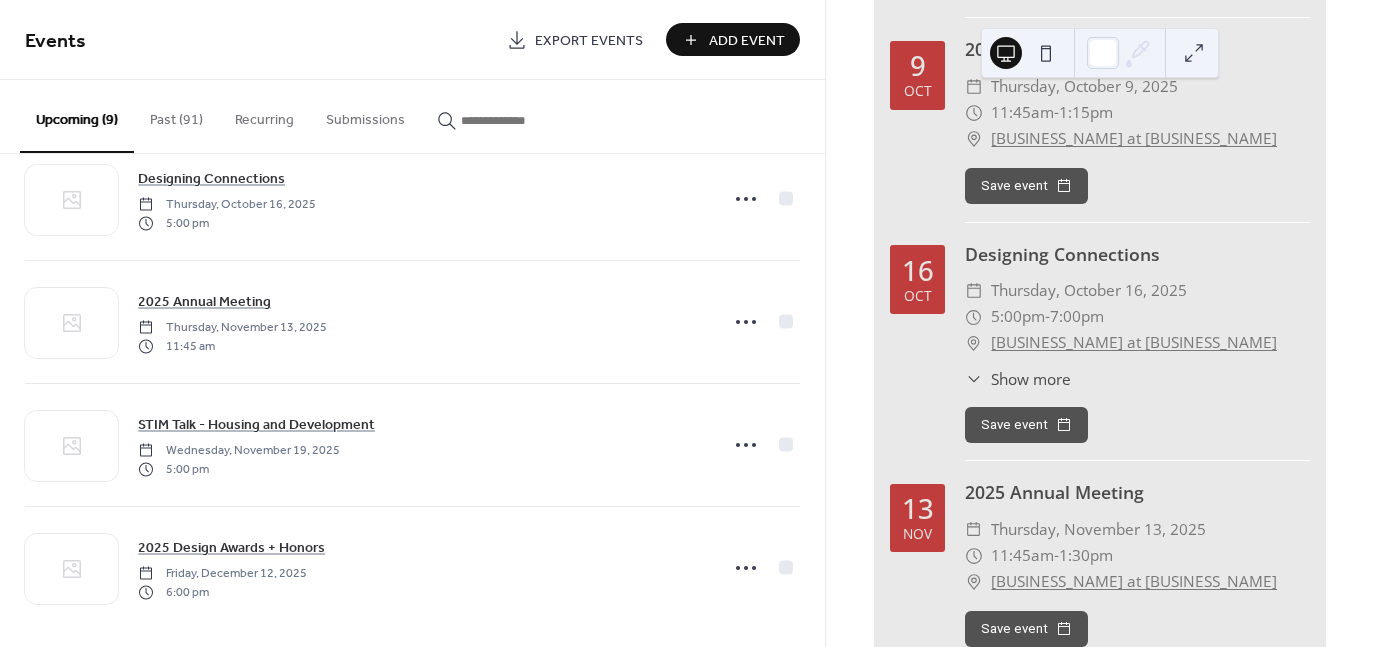 scroll, scrollTop: 670, scrollLeft: 0, axis: vertical 